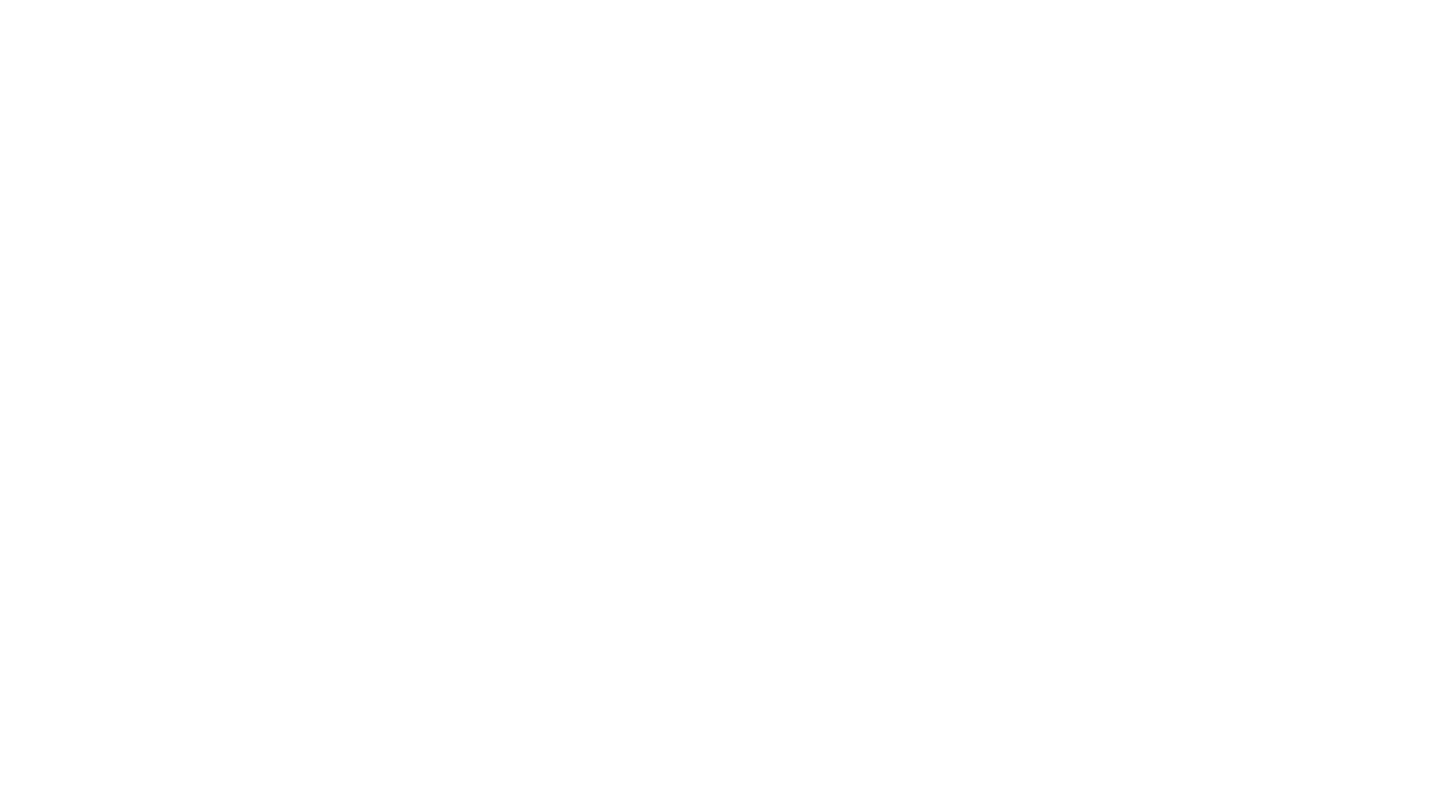 scroll, scrollTop: 0, scrollLeft: 0, axis: both 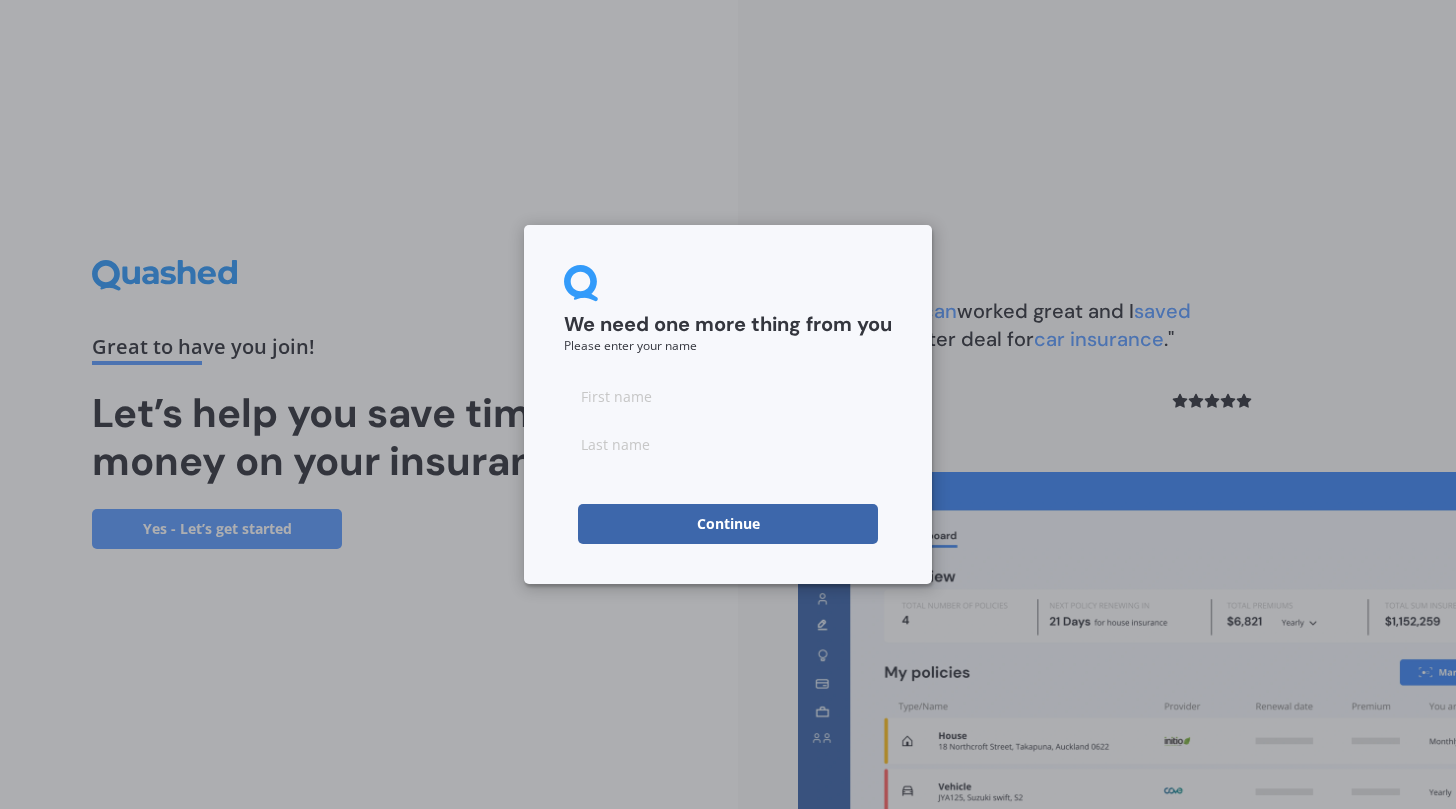 click at bounding box center (728, 396) 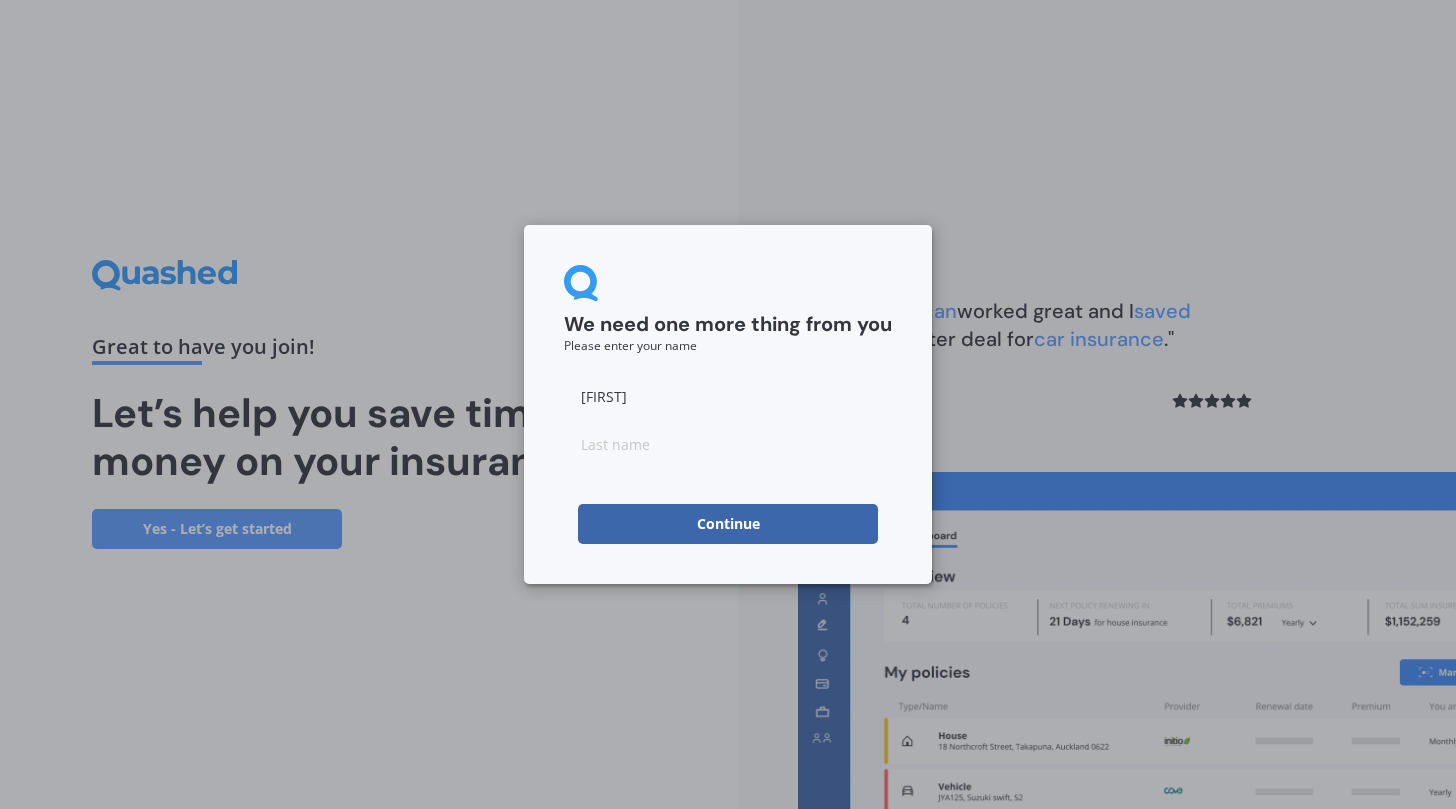 type on "[FIRST]" 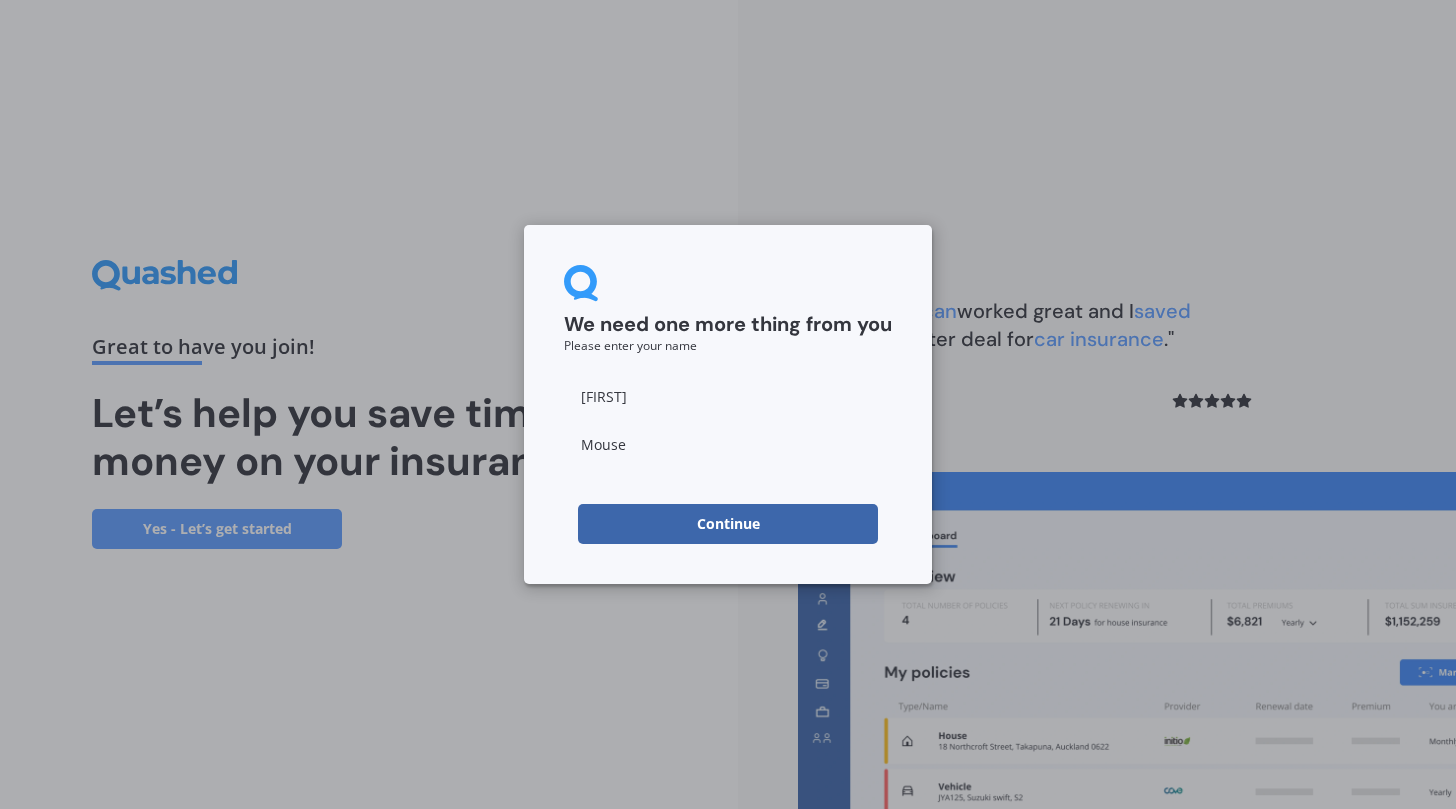 type on "Mouse" 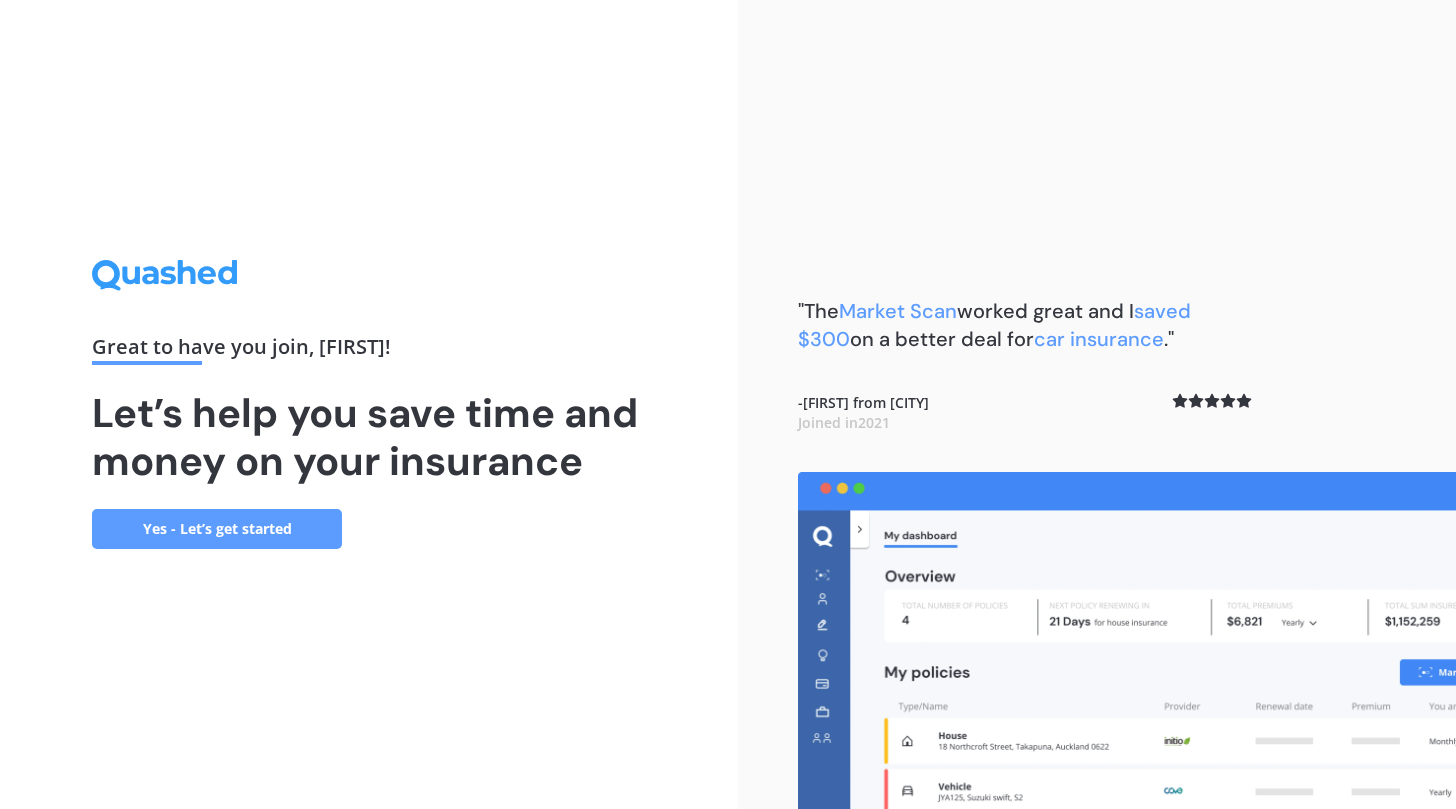 scroll, scrollTop: 0, scrollLeft: 0, axis: both 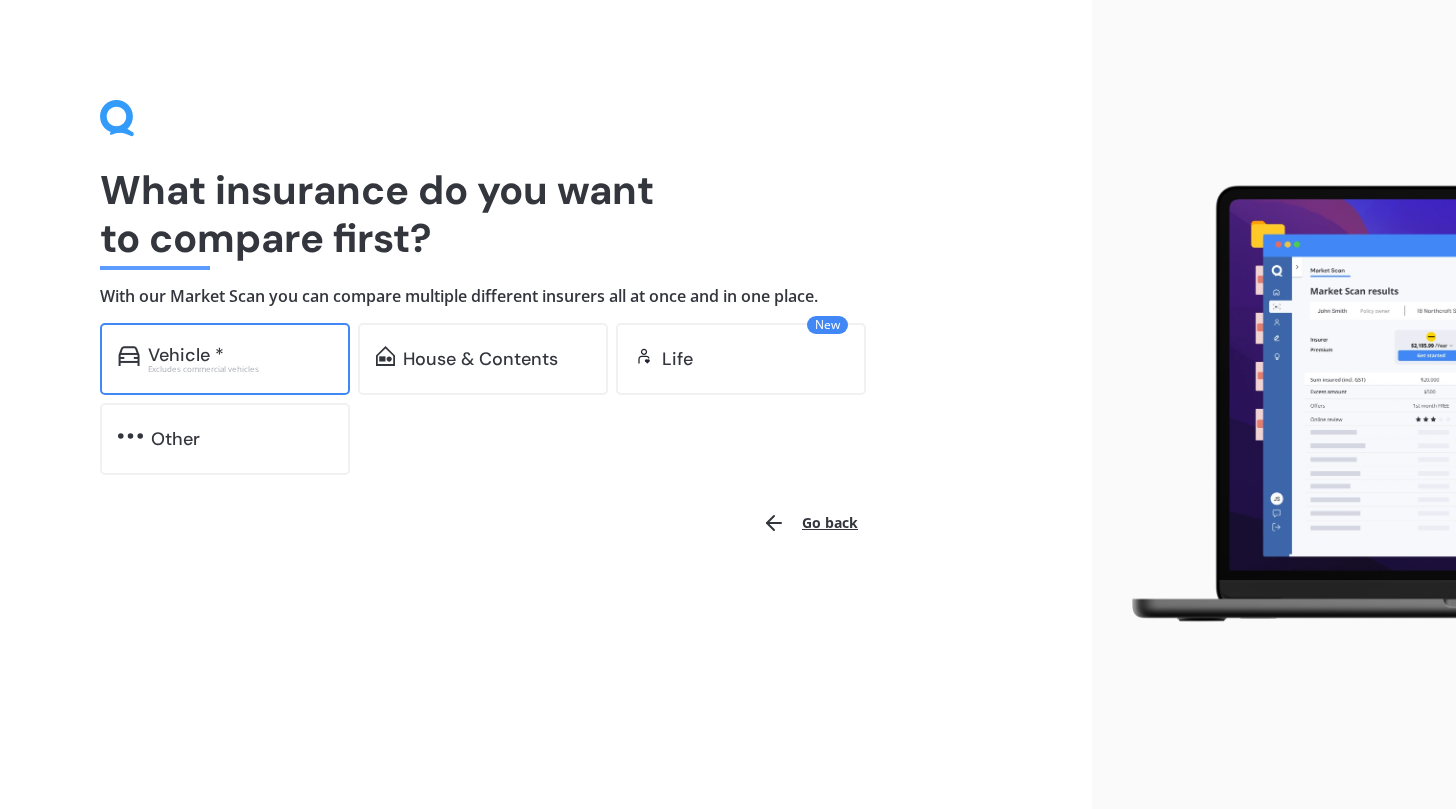 click on "Vehicle *" at bounding box center (240, 355) 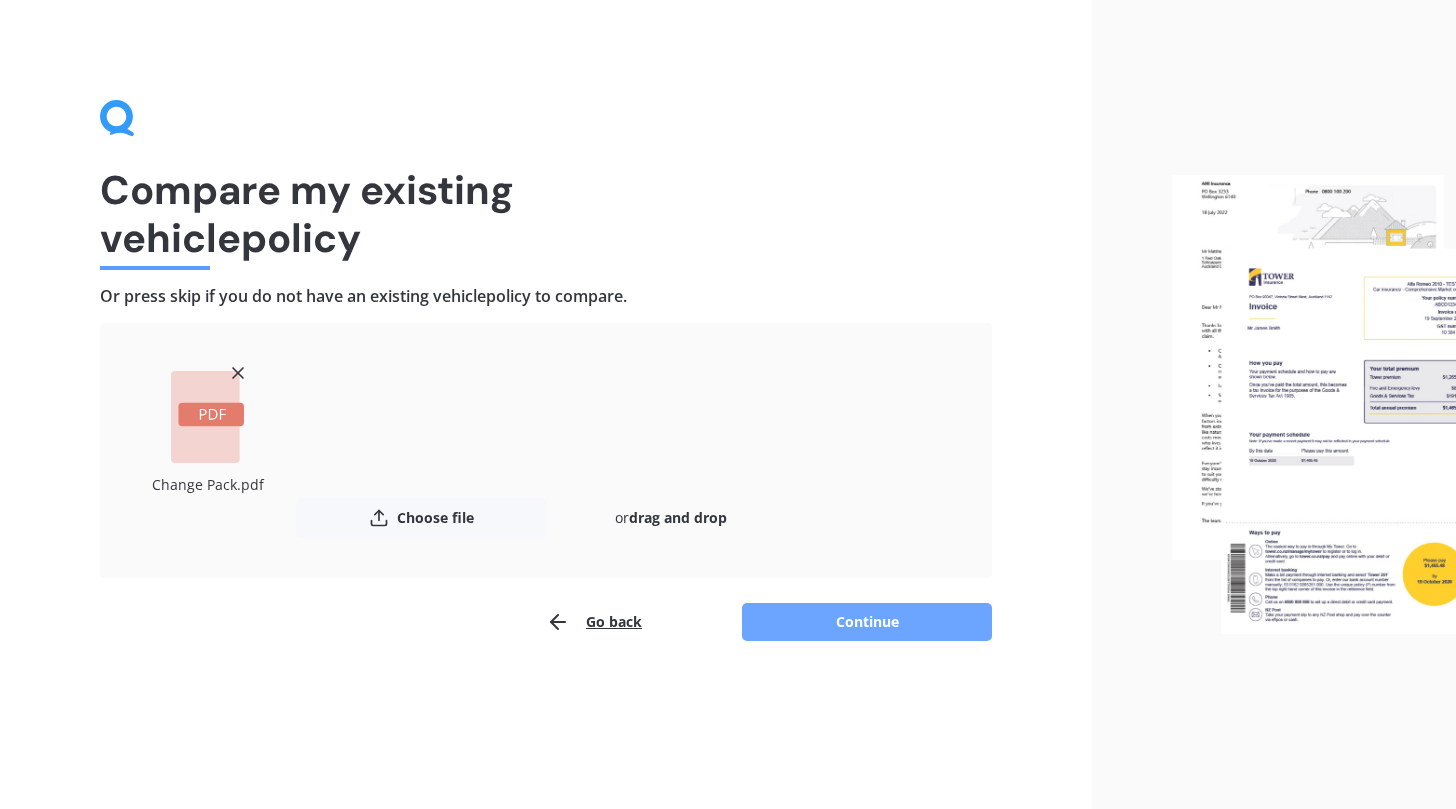 click on "Continue" at bounding box center [867, 622] 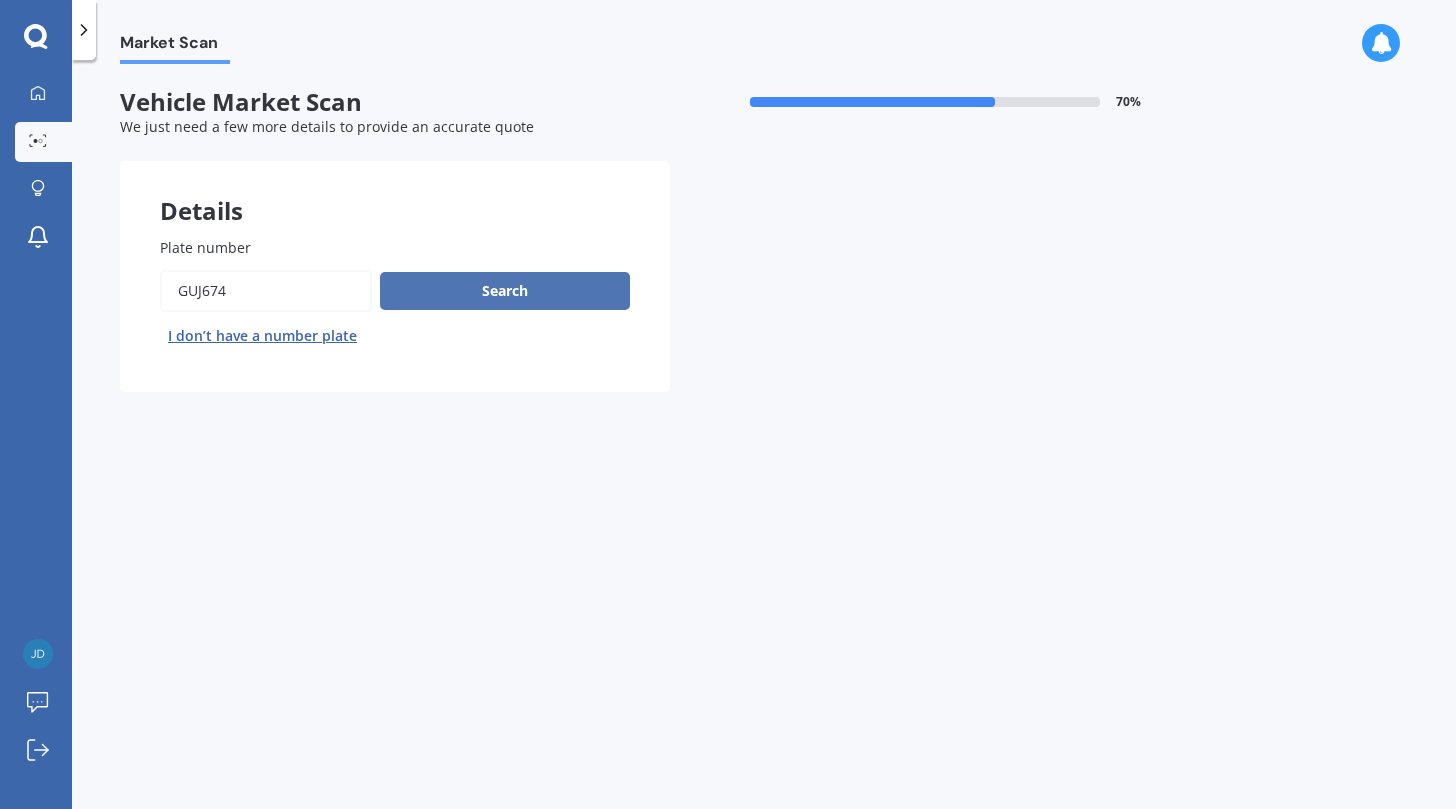 click on "Search" at bounding box center (505, 291) 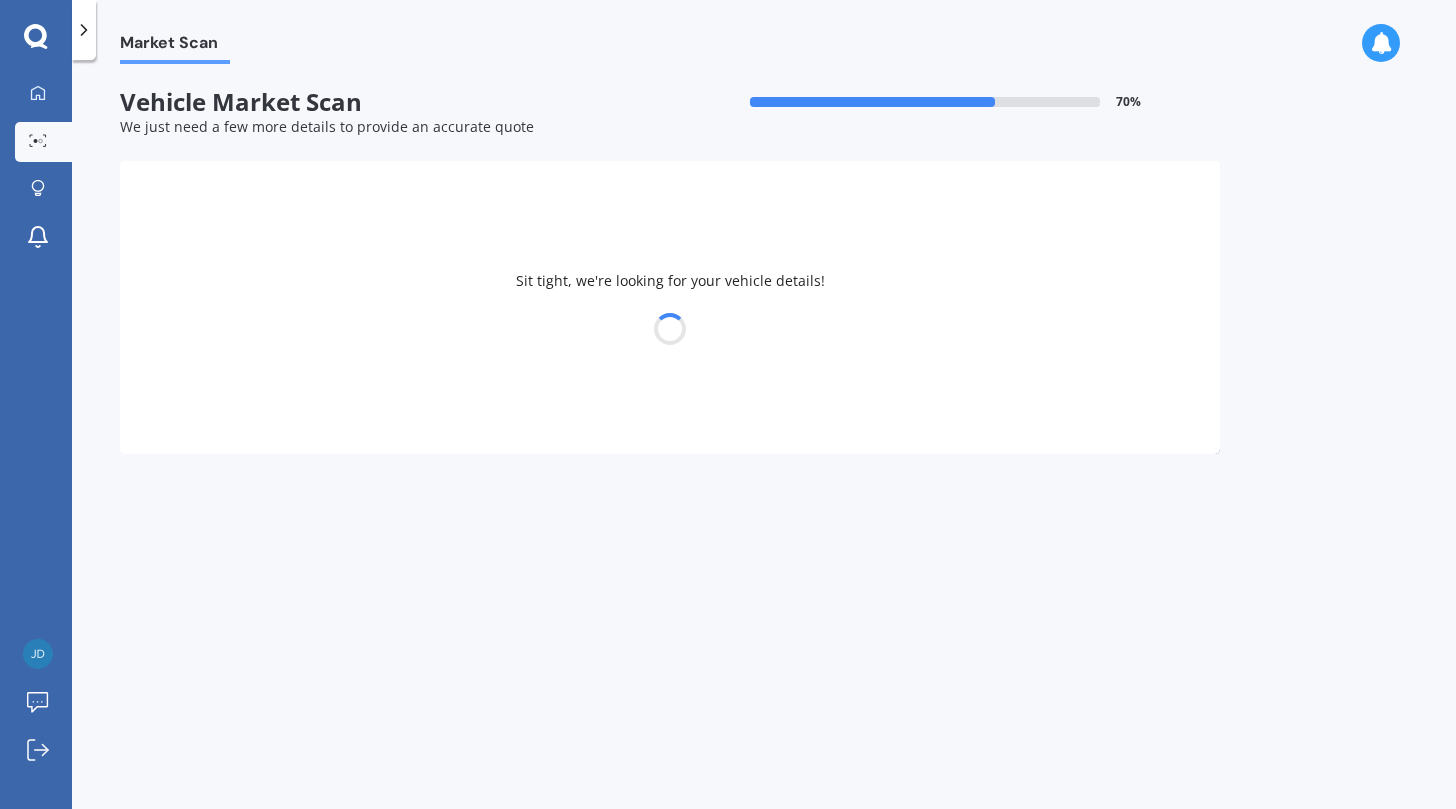 select on "NISSAN" 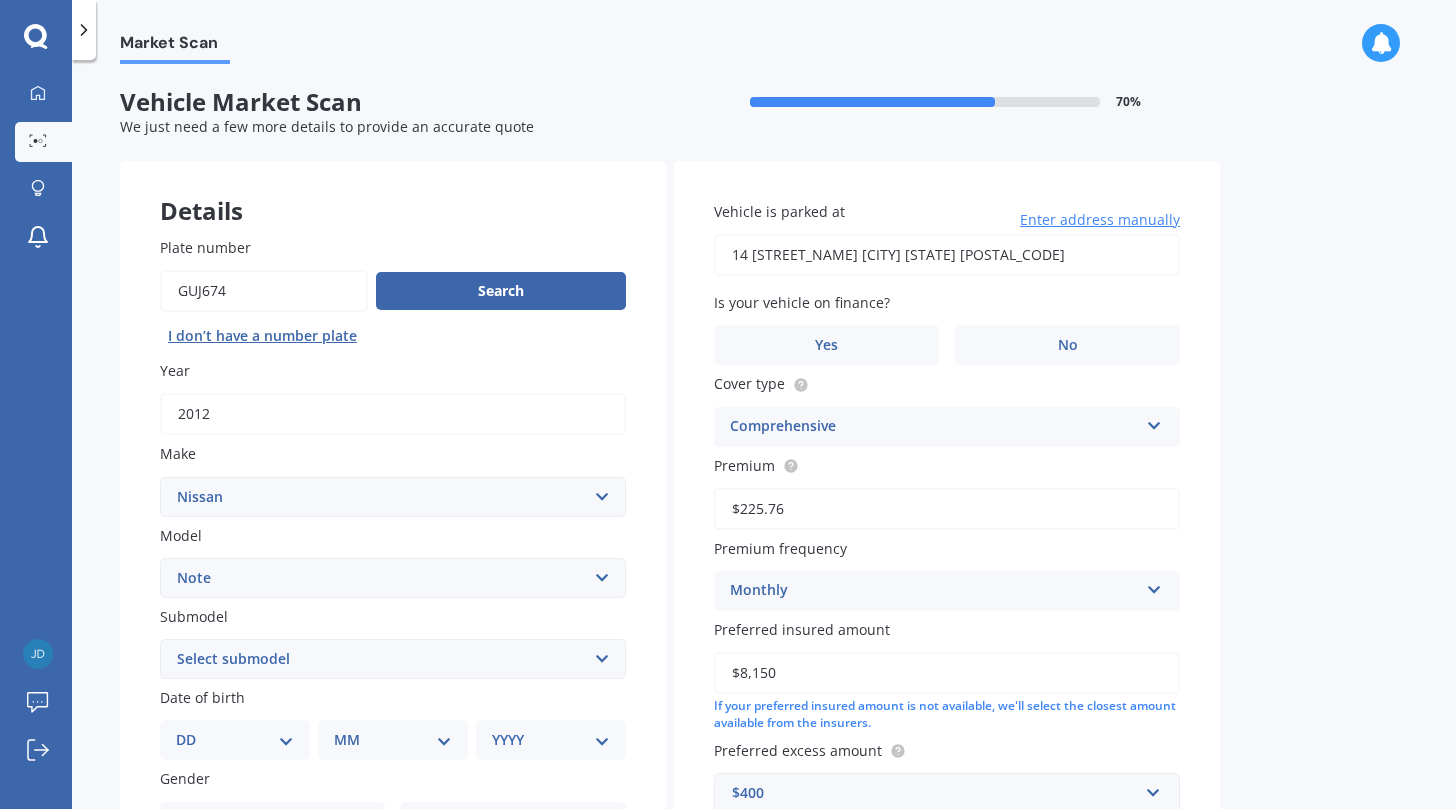 click on "Monthly" at bounding box center (934, 591) 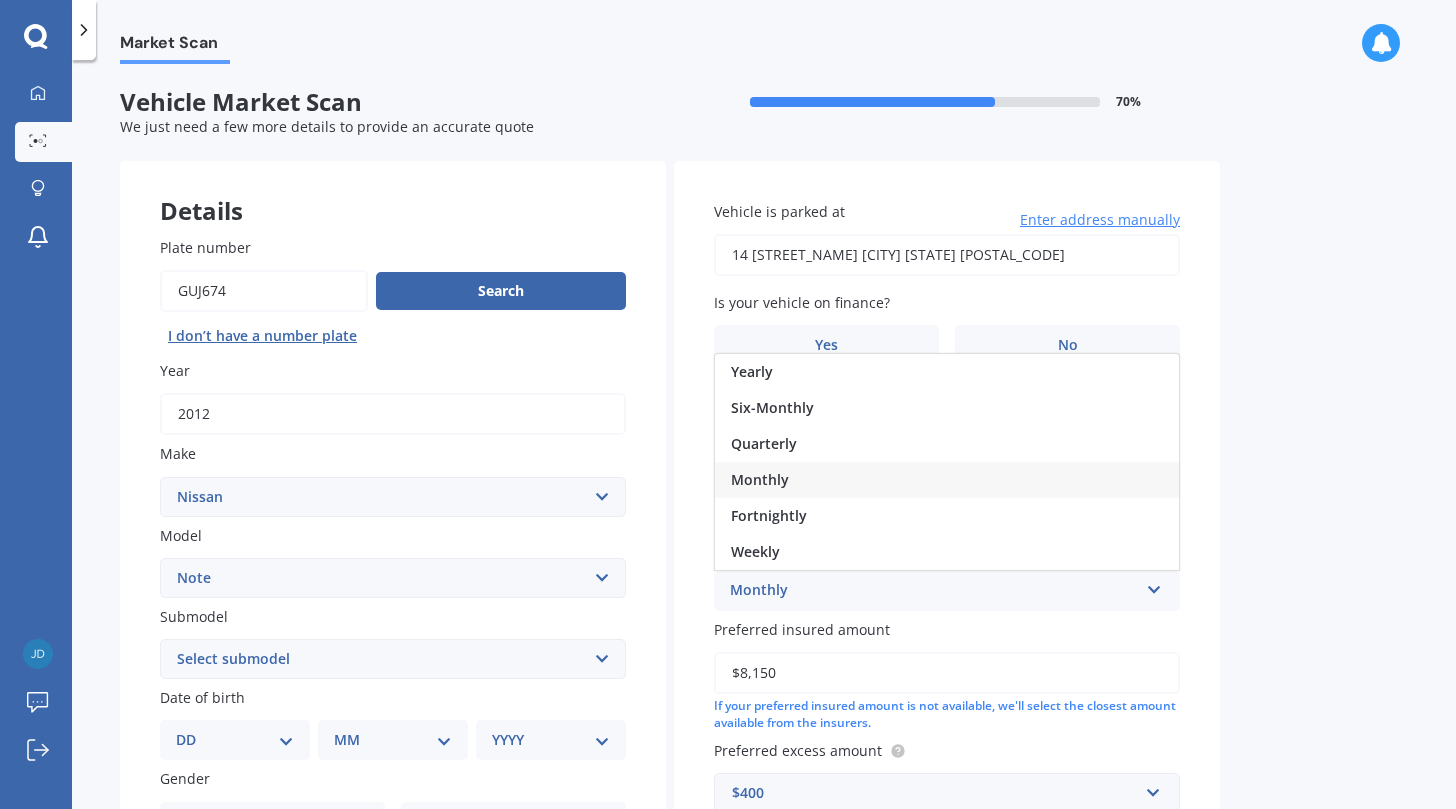 click on "Market Scan Vehicle Market Scan 70 % We just need a few more details to provide an accurate quote Details Plate number Search I don’t have a number plate Year 2012 Make Select make AC ALFA ROMEO ASTON MARTIN AUDI AUSTIN BEDFORD Bentley BMW BYD CADILLAC CAN-AM CHERY CHEVROLET CHRYSLER Citroen CRUISEAIR CUPRA DAEWOO DAIHATSU DAIMLER DAMON DIAHATSU DODGE EXOCET FACTORY FIVE FERRARI FIAT Fiord FLEETWOOD FORD FOTON FRASER GEELY GENESIS GEORGIE BOY GMC GREAT WALL GWM HAVAL HILLMAN HINO HOLDEN HOLIDAY RAMBLER HONDA HUMMER HYUNDAI INFINITI ISUZU IVECO JAC JAECOO JAGUAR JEEP KGM KIA LADA LAMBORGHINI LANCIA LANDROVER LDV LEAPMOTOR LEXUS LINCOLN LOTUS LUNAR M.G M.G. MAHINDRA MASERATI MAZDA MCLAREN MERCEDES AMG Mercedes Benz MERCEDES-AMG MERCURY MINI Mitsubishi MORGAN MORRIS NEWMAR Nissan OMODA OPEL OXFORD PEUGEOT Plymouth Polestar PONTIAC PORSCHE PROTON RAM Range Rover Rayne RENAULT ROLLS ROYCE ROVER SAAB SATURN SEAT SHELBY SKODA SMART SSANGYONG SUBARU SUZUKI TATA TESLA TIFFIN Toyota TRIUMPH TVR Vauxhall VOLKSWAGEN ZX" at bounding box center [764, 438] 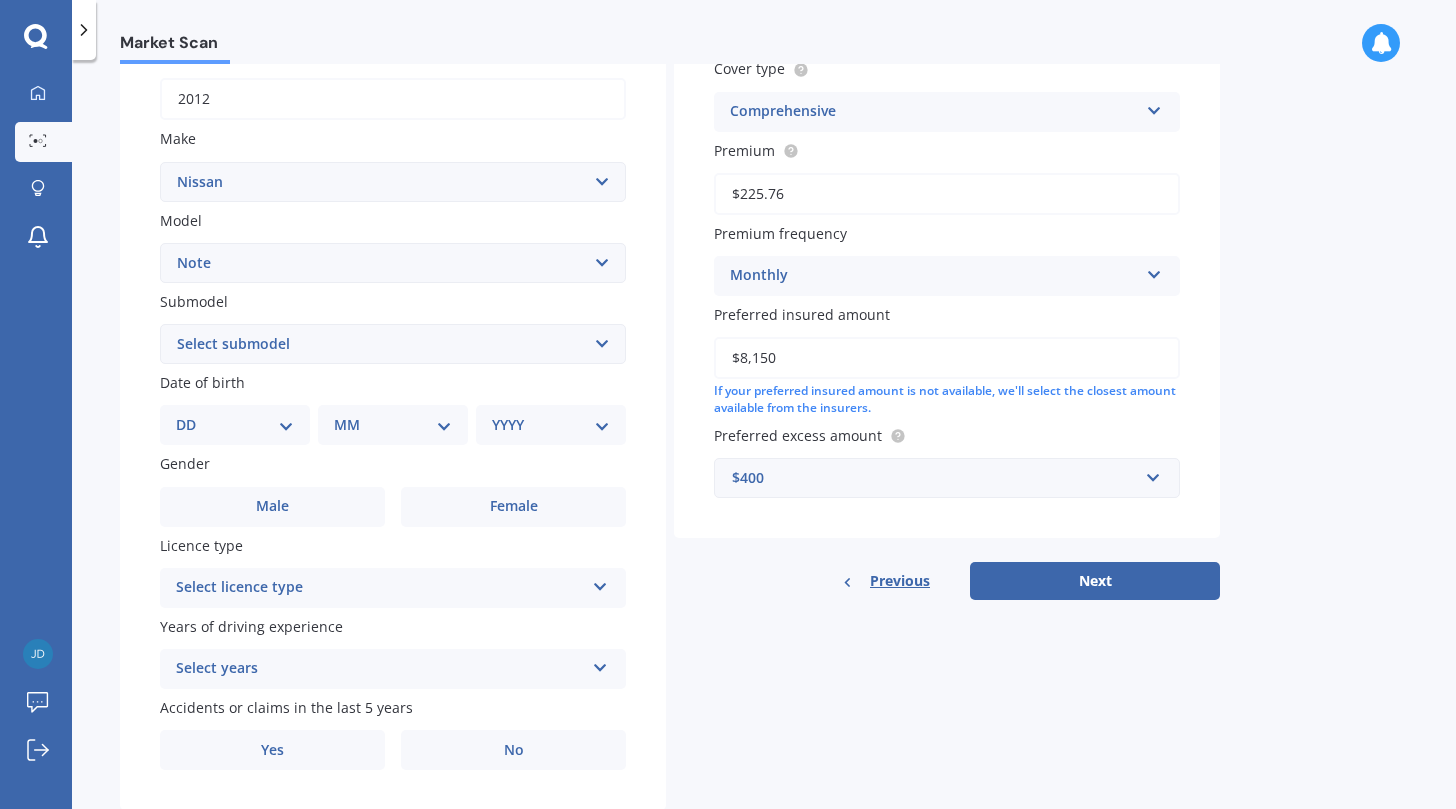scroll, scrollTop: 319, scrollLeft: 0, axis: vertical 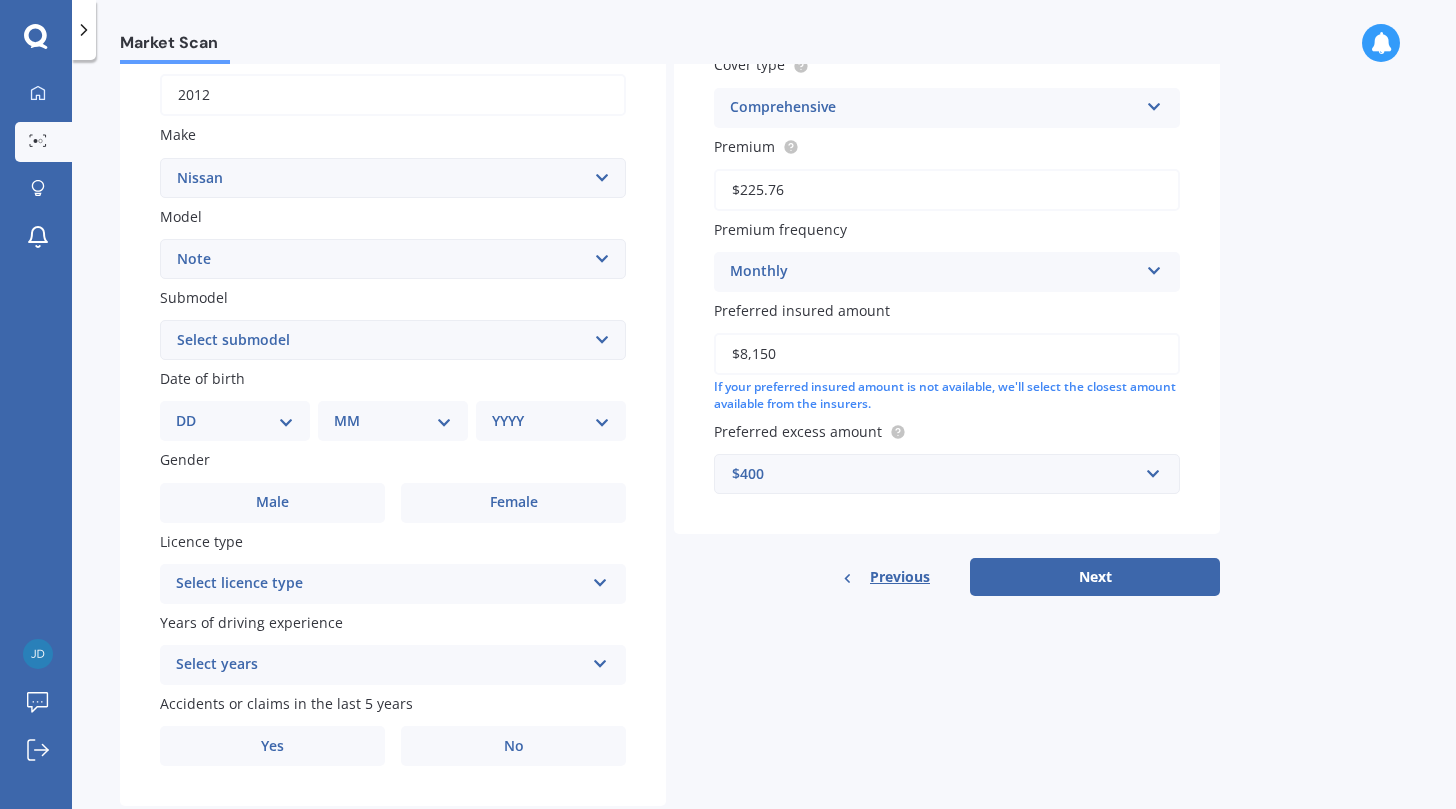 select on "16" 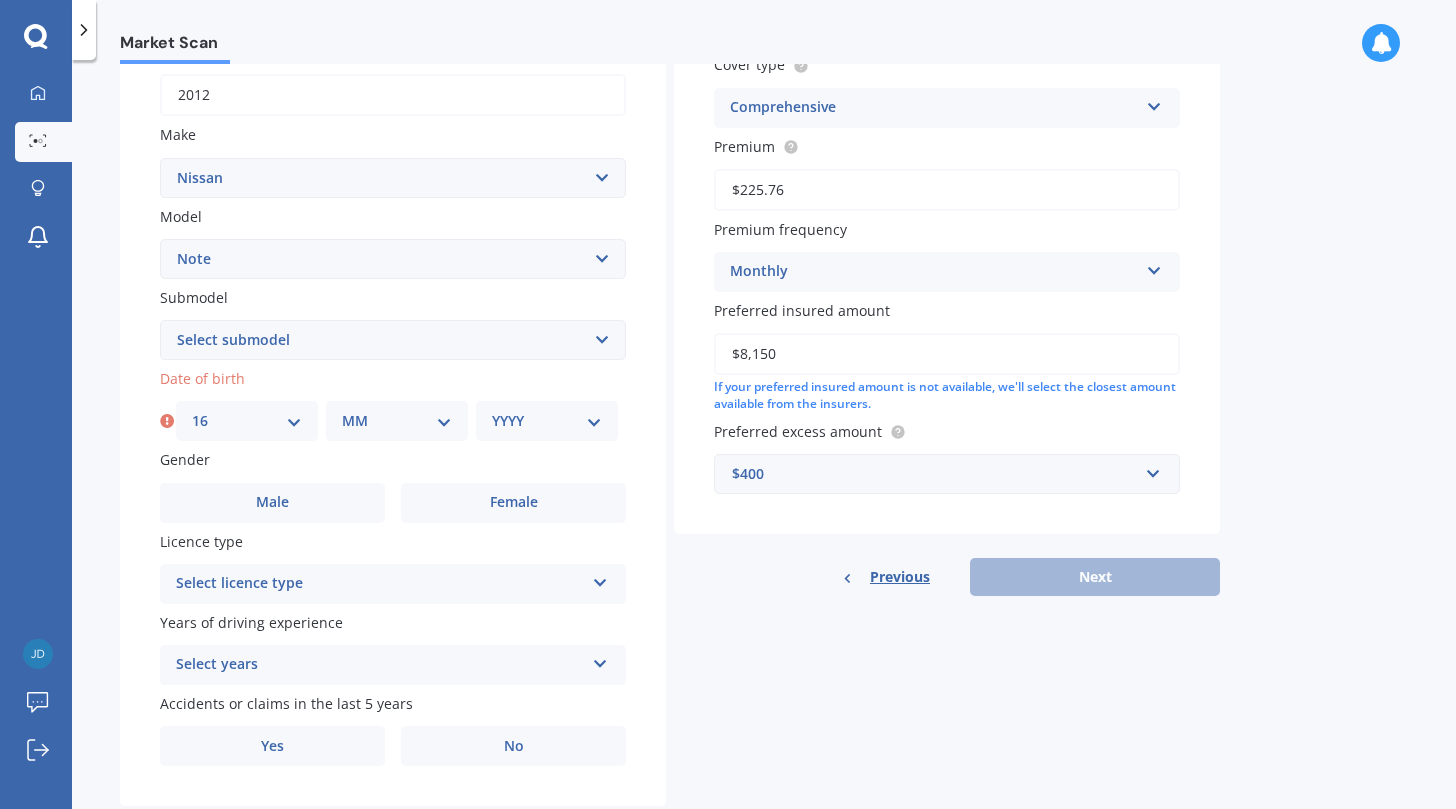 select on "09" 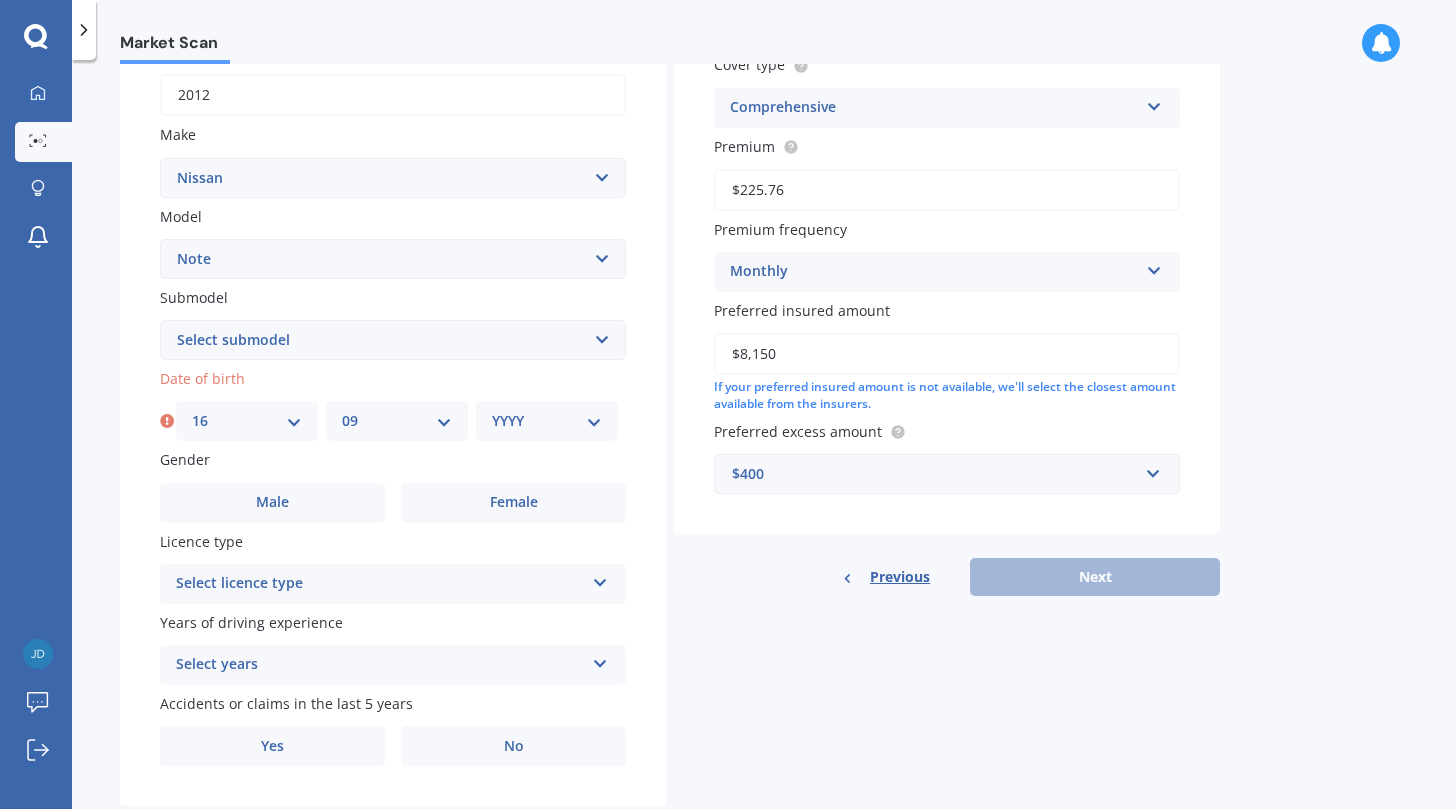 select on "1973" 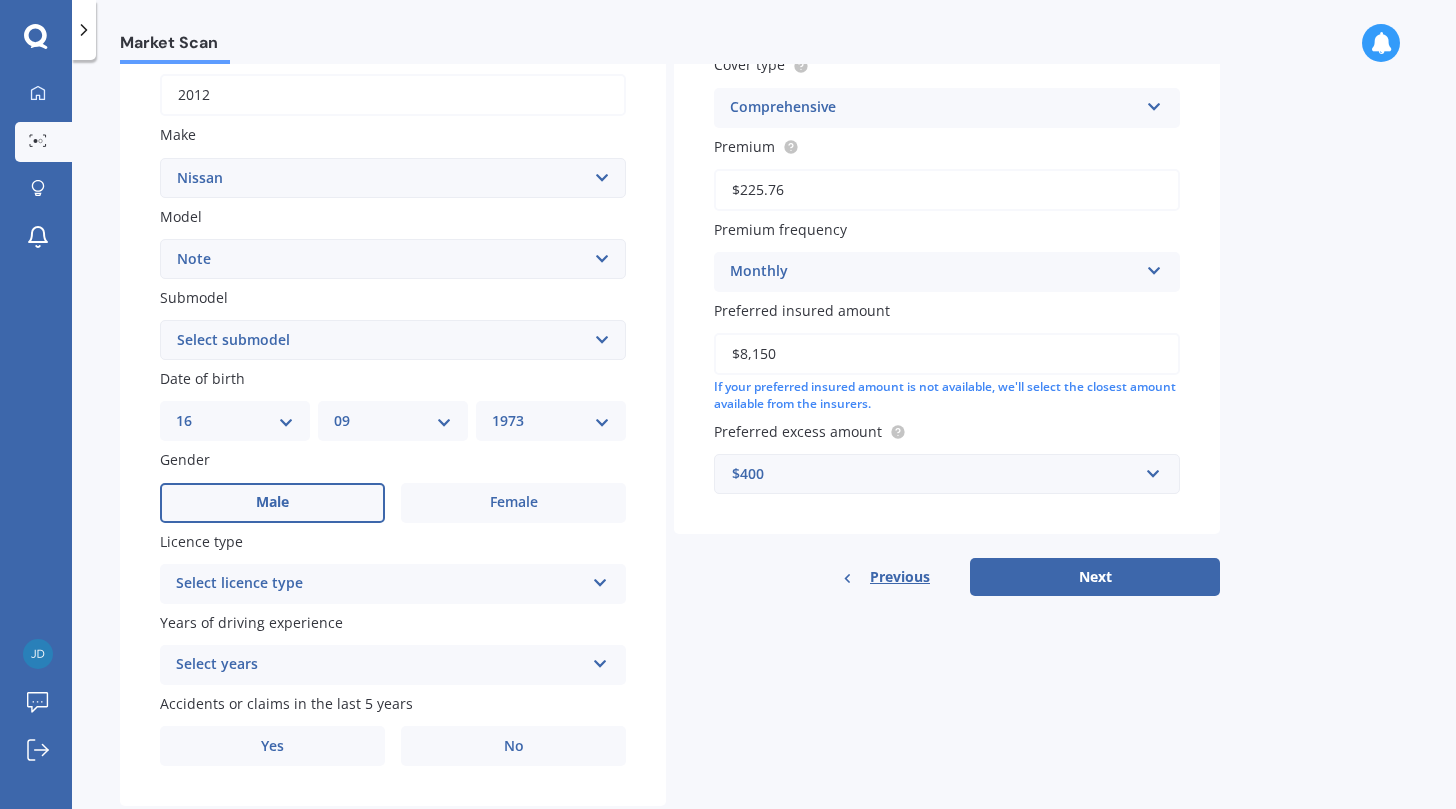 click on "Male" at bounding box center (272, 503) 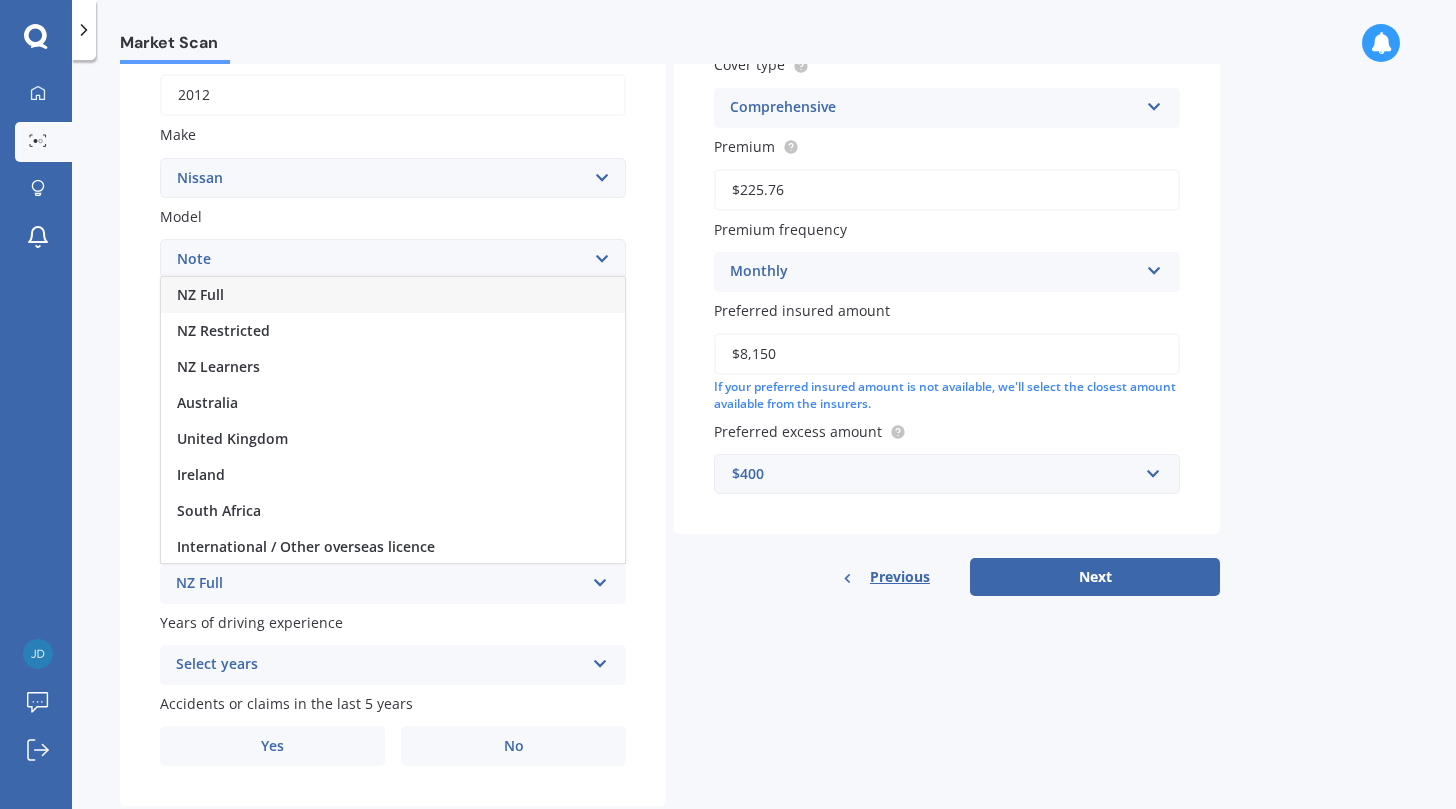 click on "NZ Full" at bounding box center [393, 295] 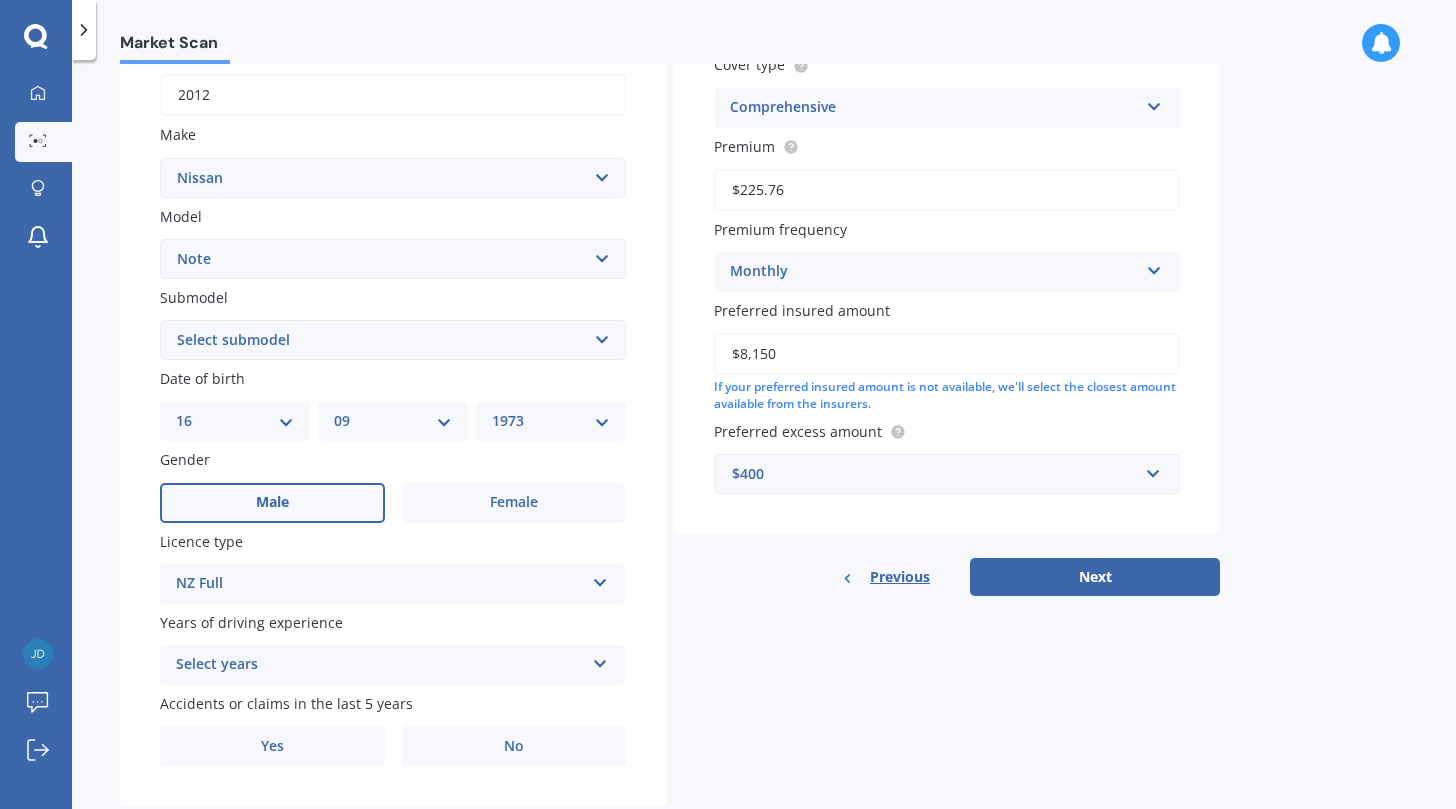 click on "Select years" at bounding box center [380, 665] 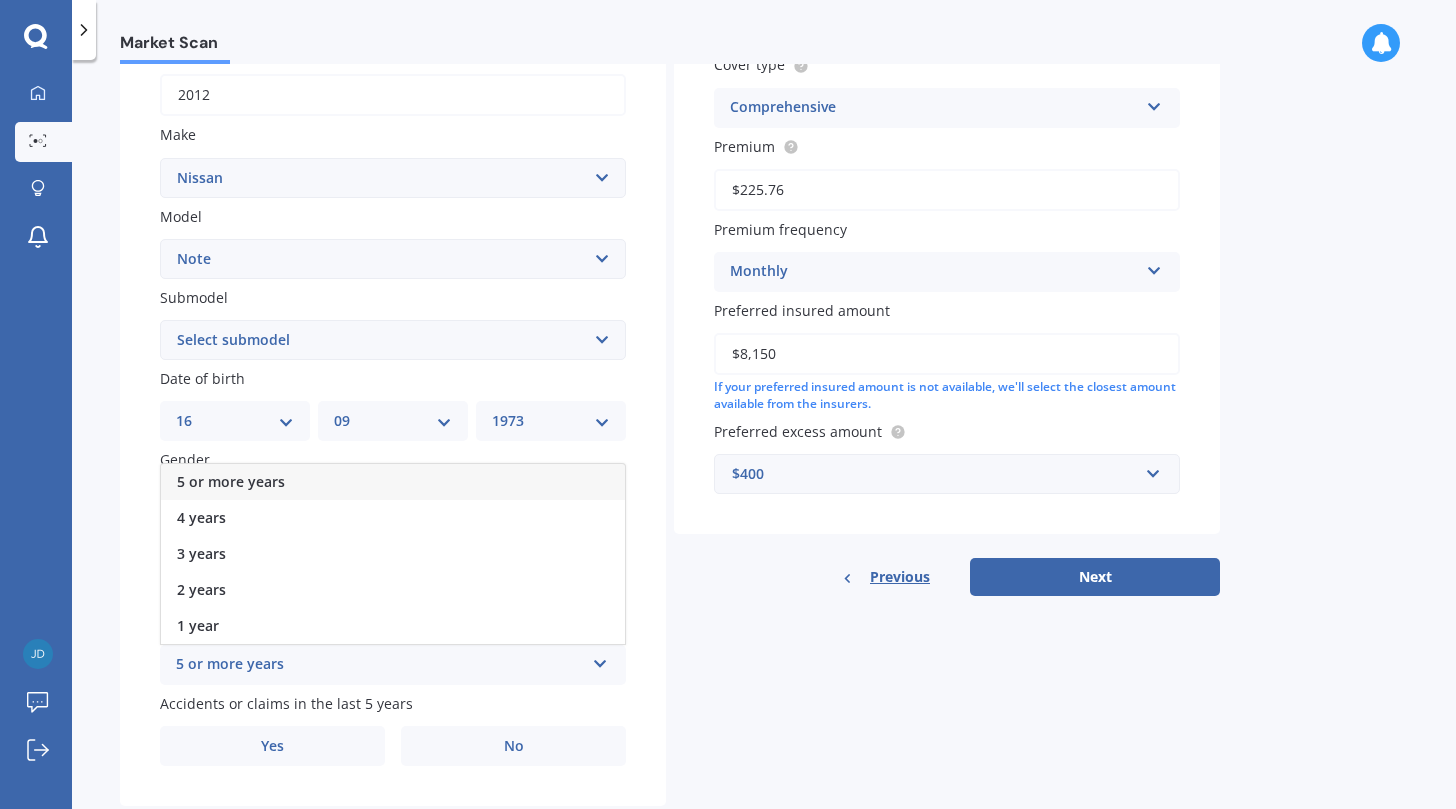 click on "5 or more years" at bounding box center [231, 481] 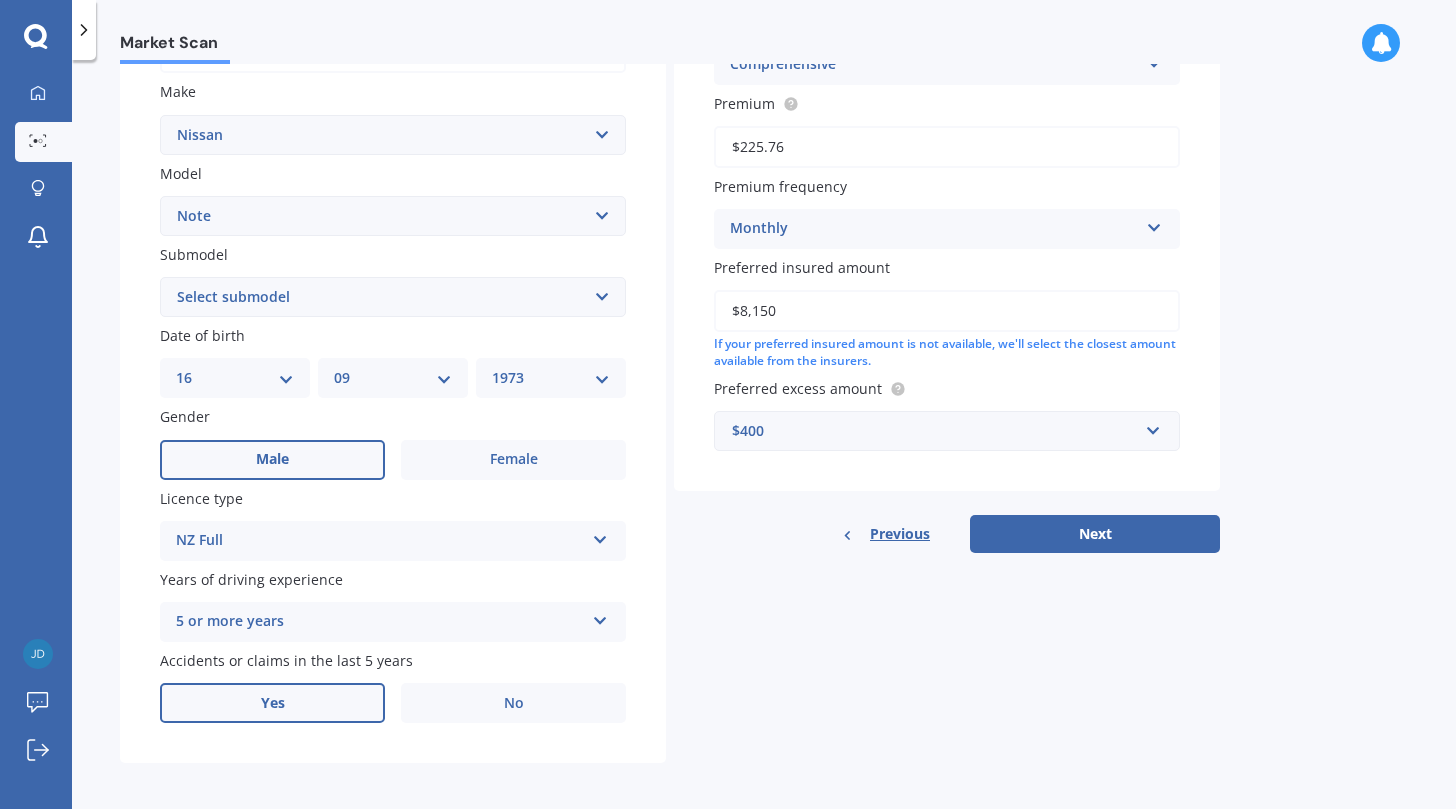 scroll, scrollTop: 361, scrollLeft: 0, axis: vertical 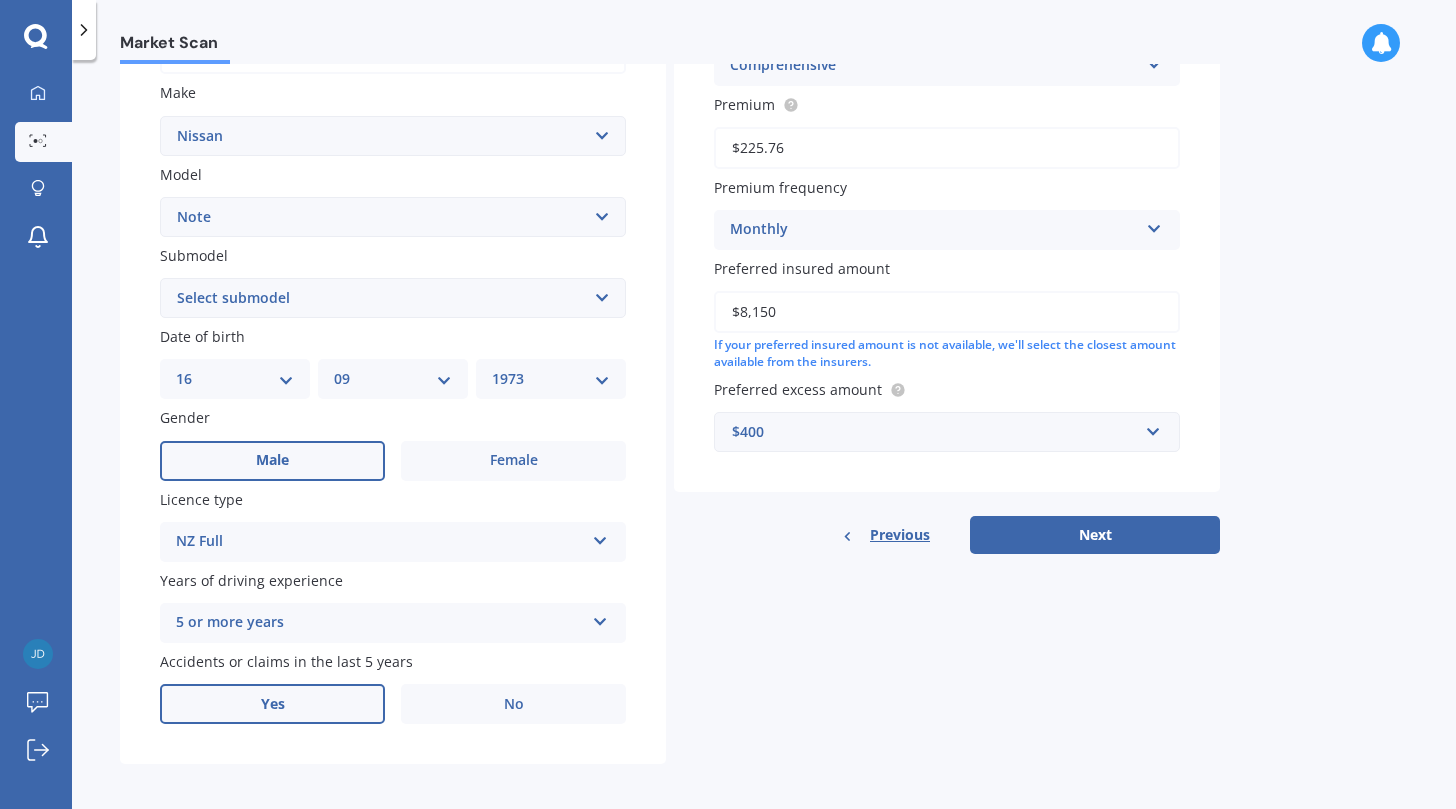 click on "Yes" at bounding box center (272, 704) 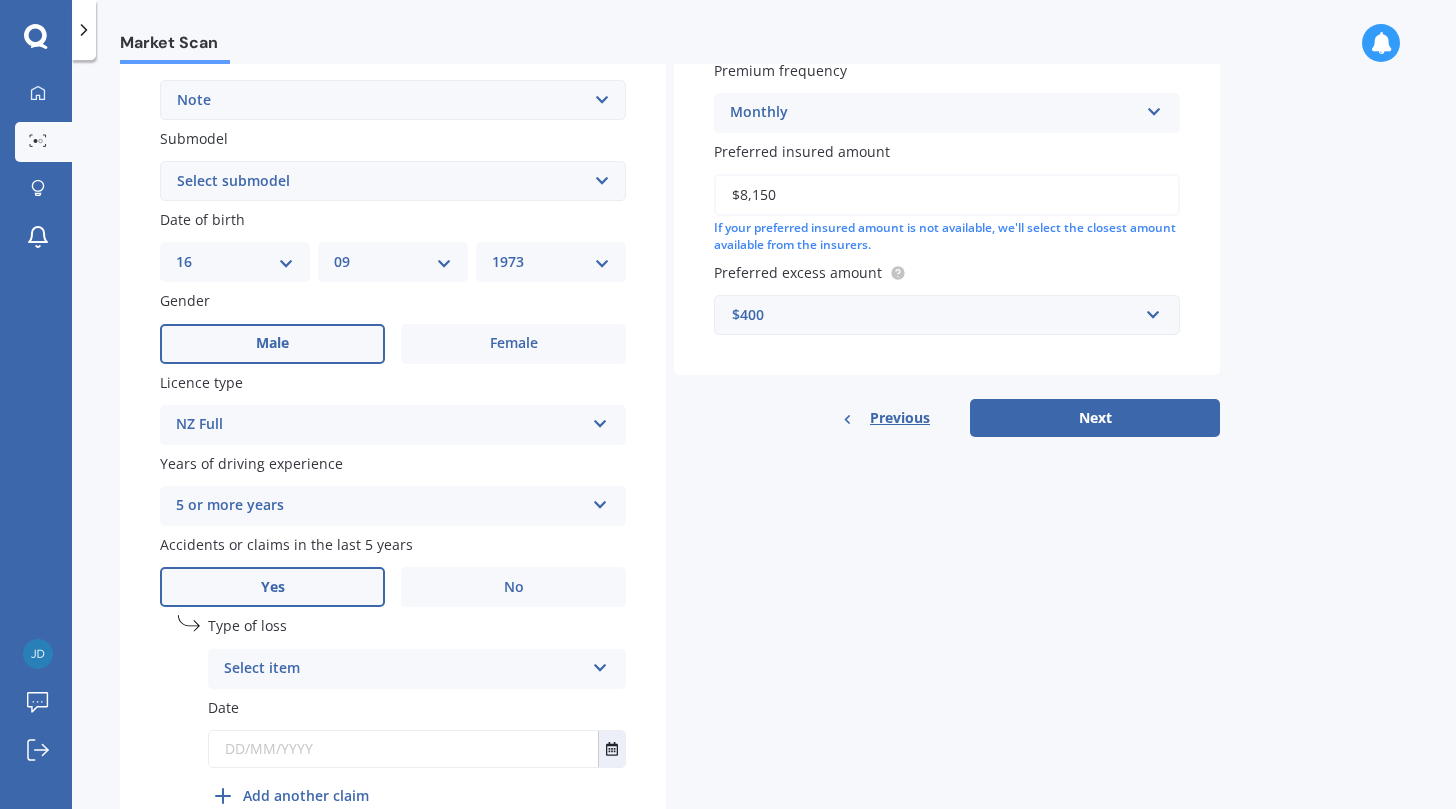 scroll, scrollTop: 530, scrollLeft: 0, axis: vertical 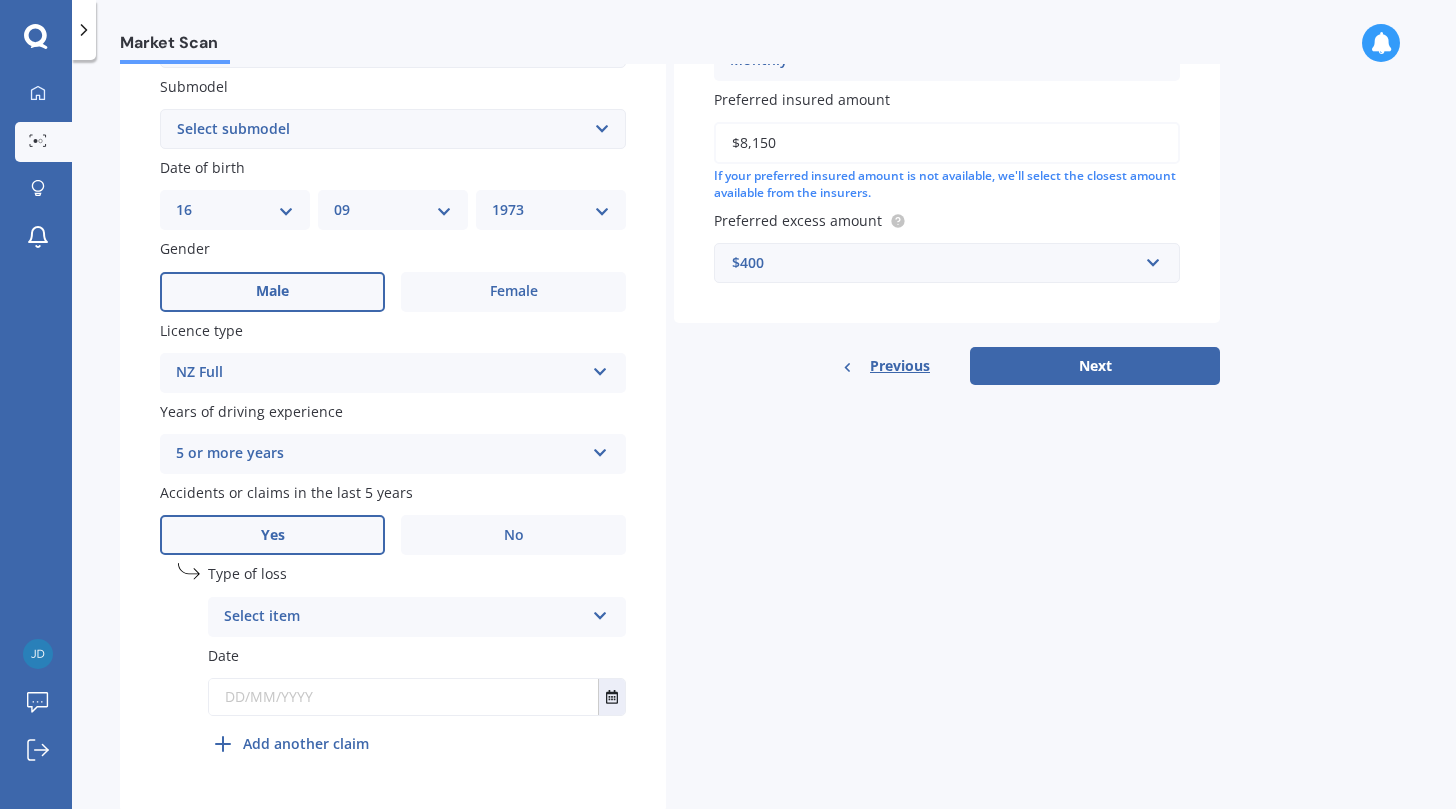 click on "Select item" at bounding box center (404, 617) 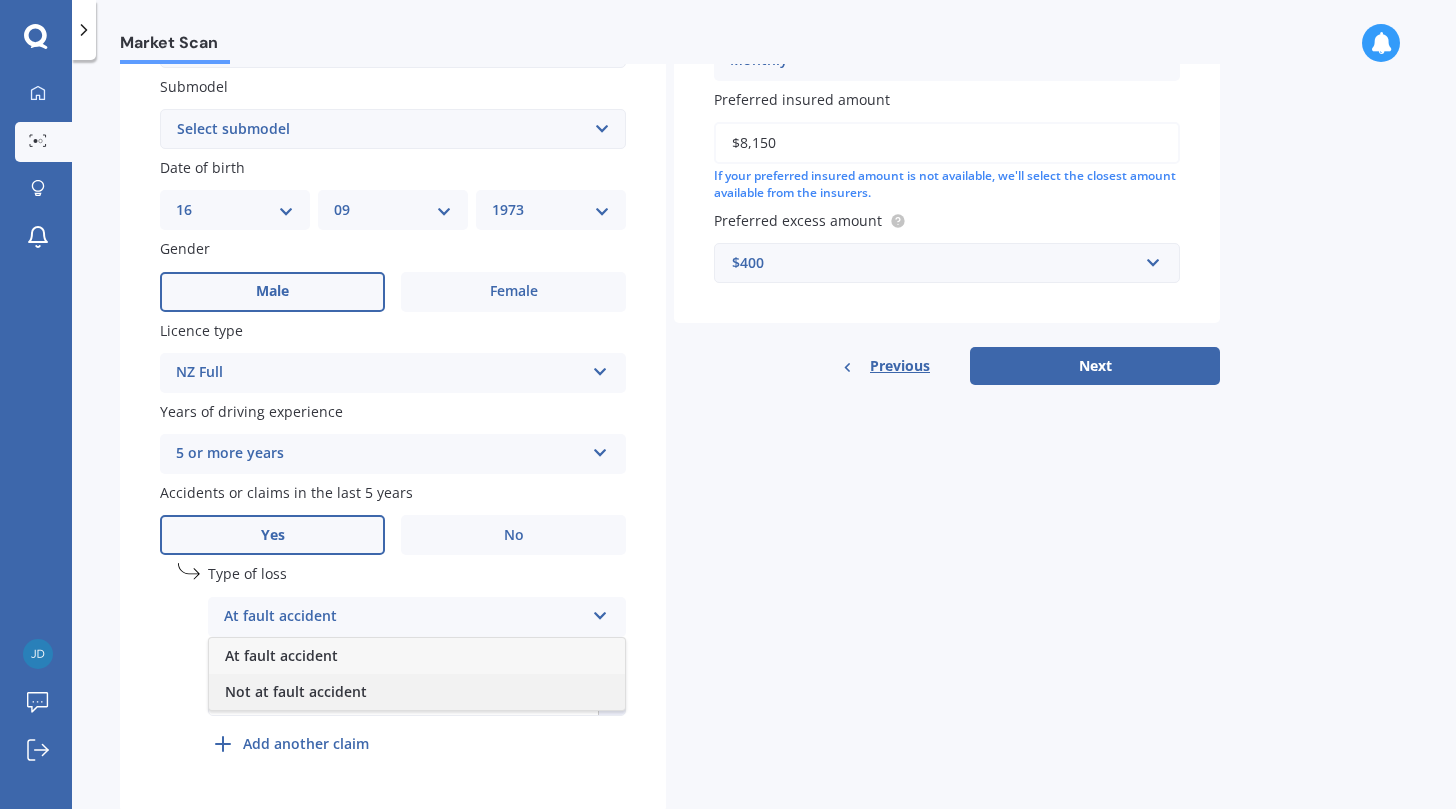 click on "Not at fault accident" at bounding box center (296, 691) 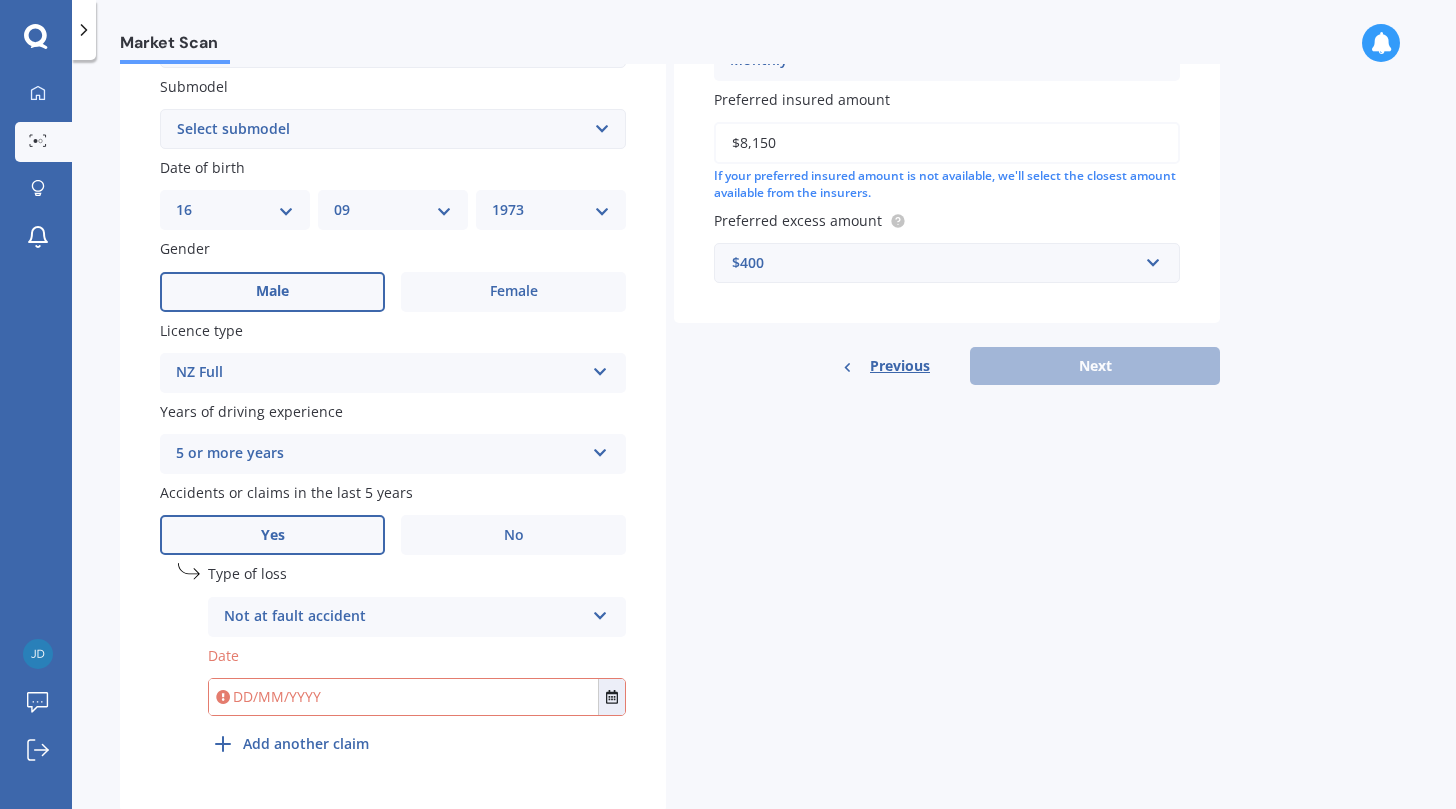 click at bounding box center [403, 697] 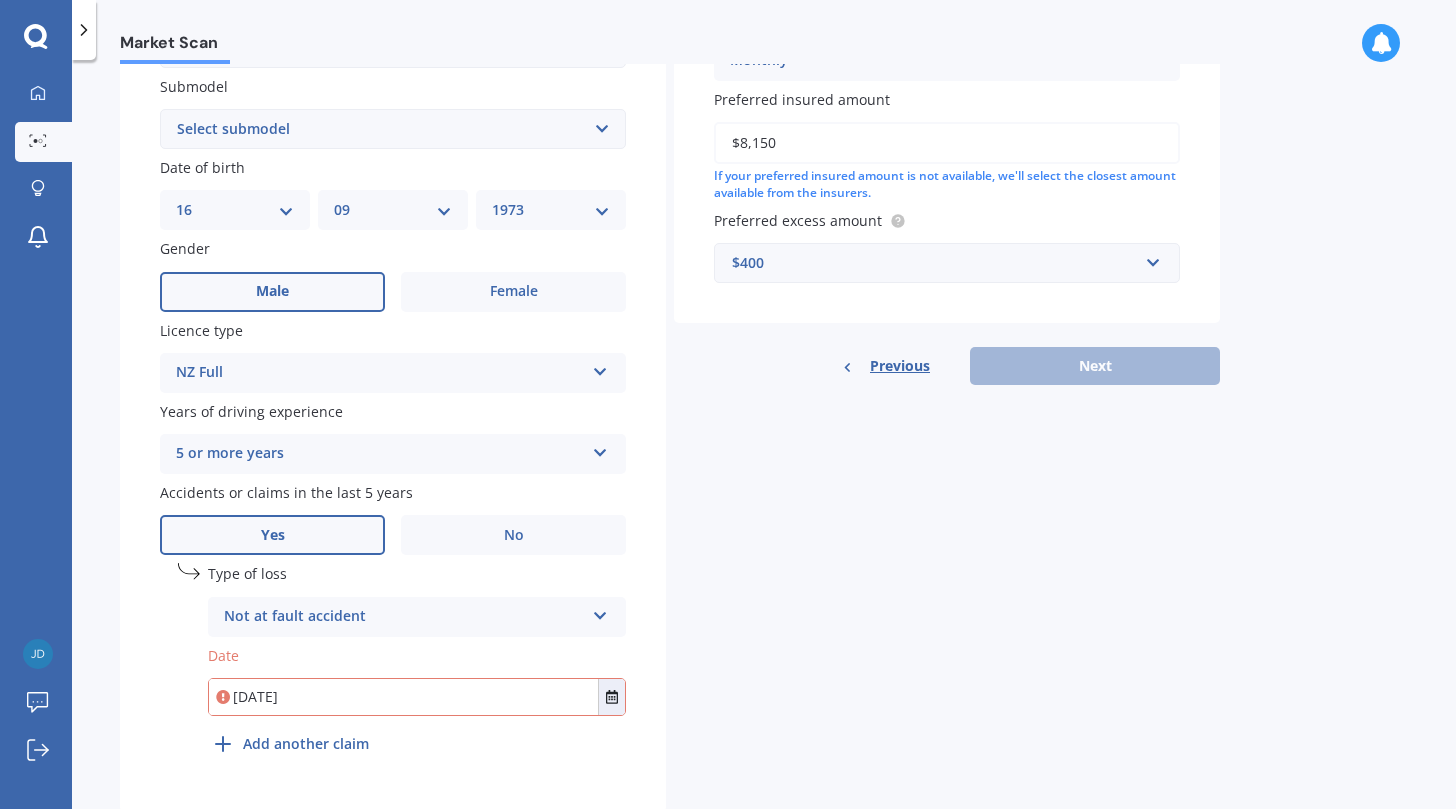 type on "[DATE]" 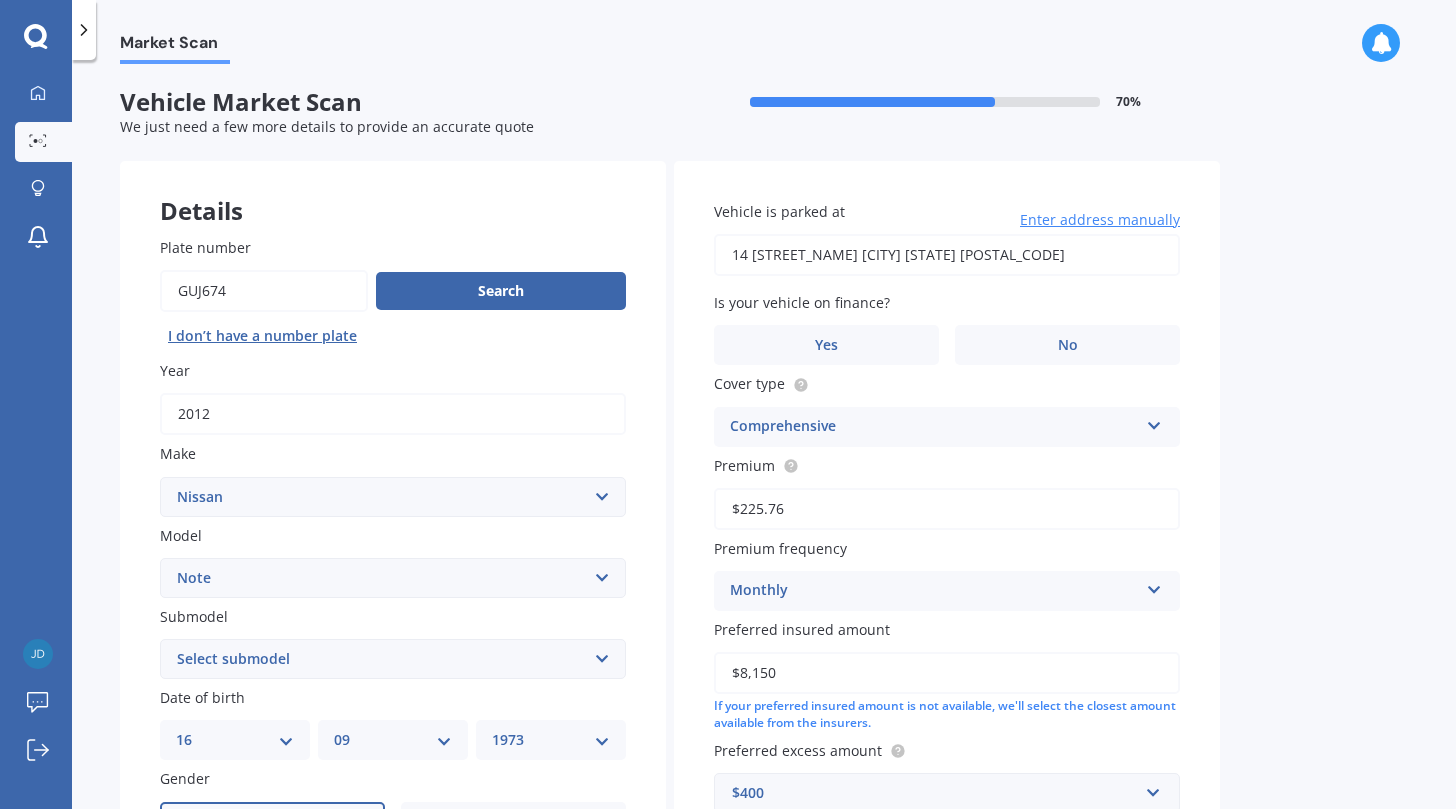 scroll, scrollTop: 0, scrollLeft: 0, axis: both 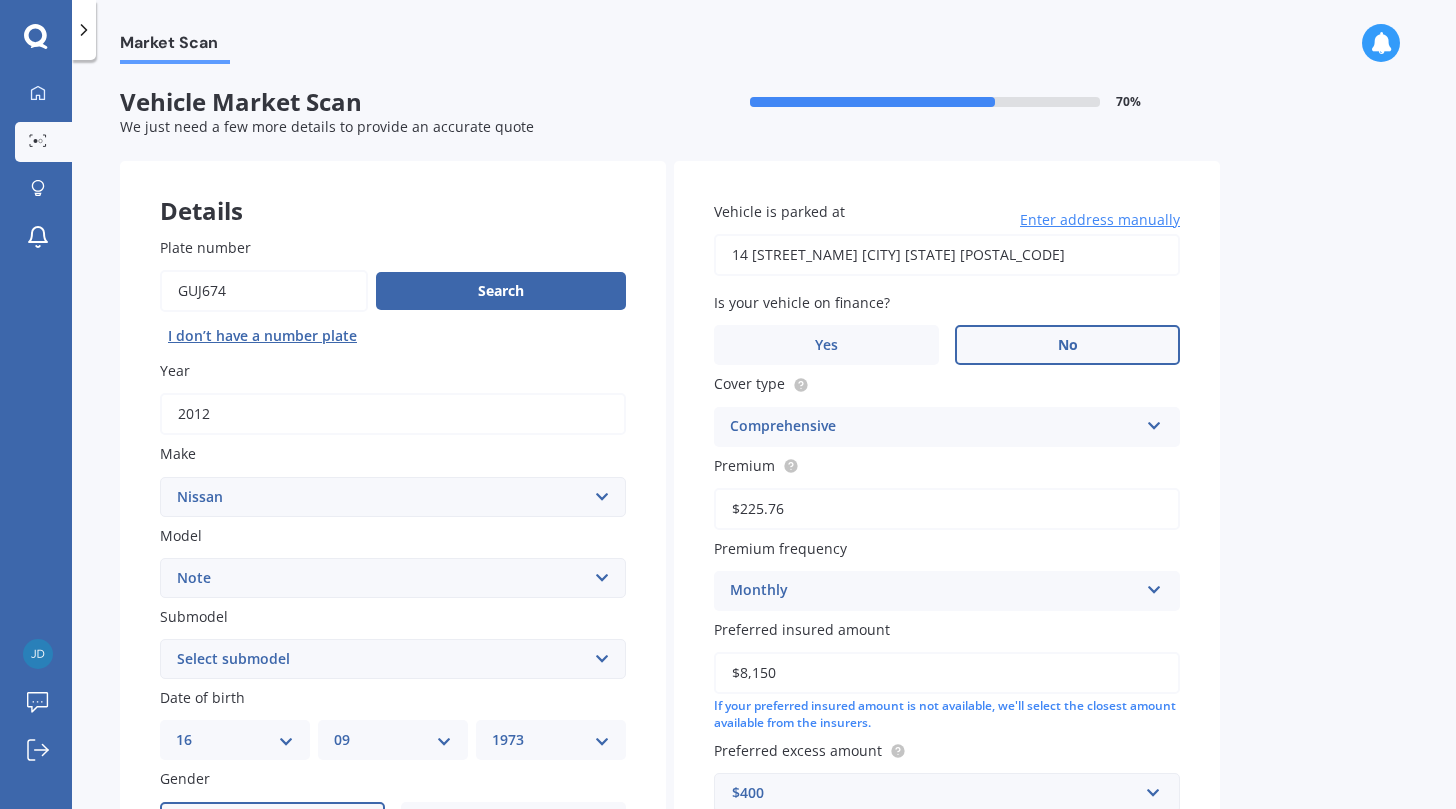 click on "No" at bounding box center (1067, 345) 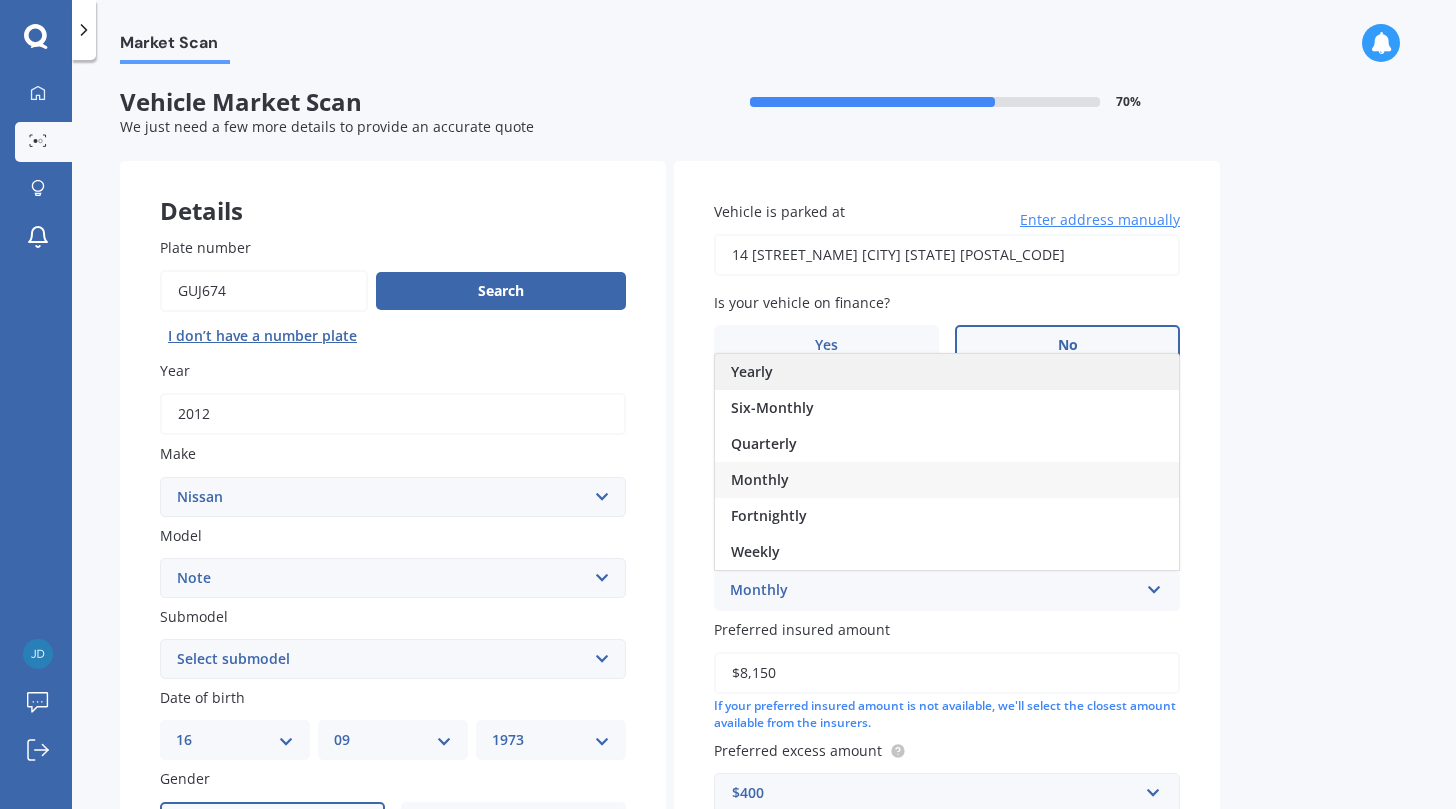 click on "Yearly" at bounding box center (947, 372) 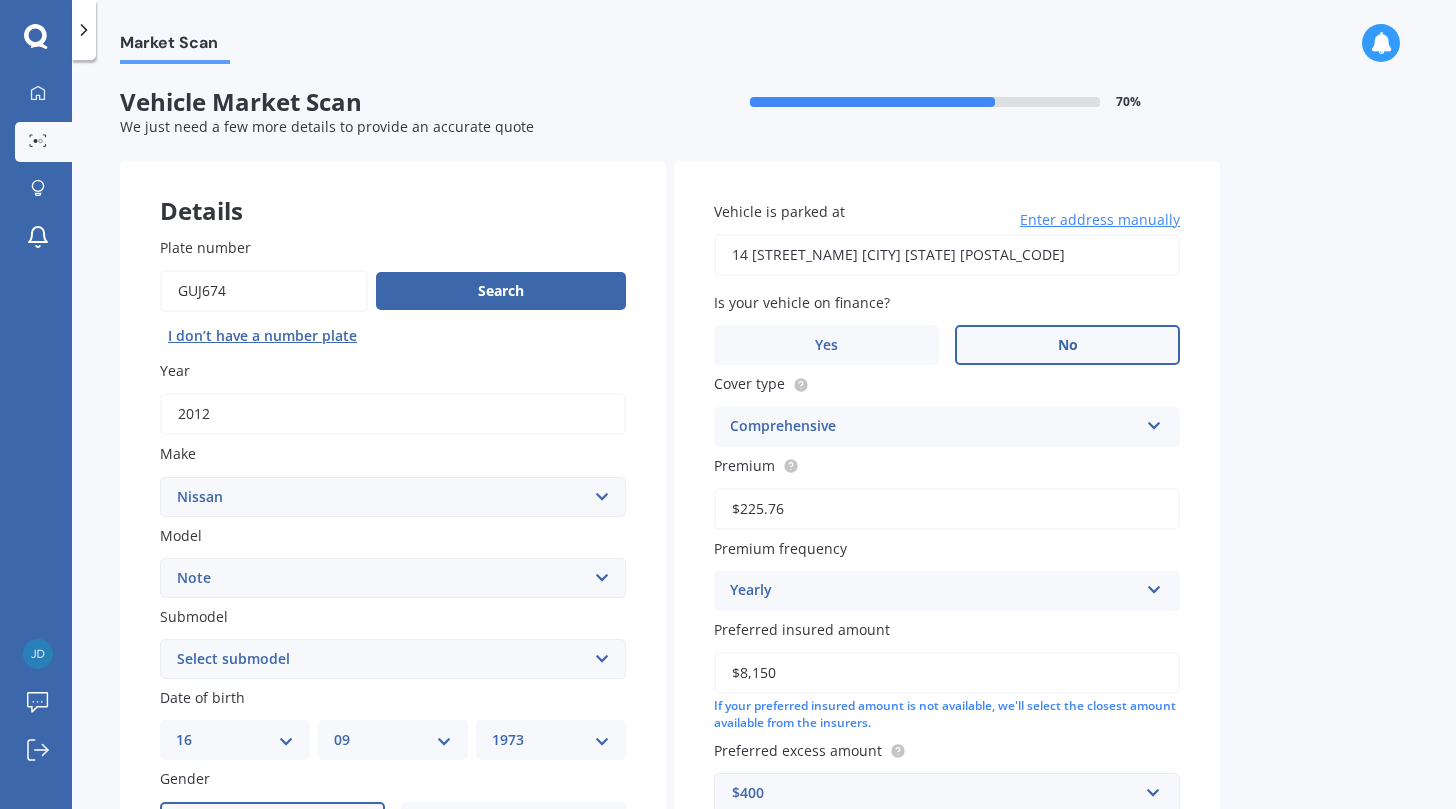 click on "$225.76" at bounding box center [947, 509] 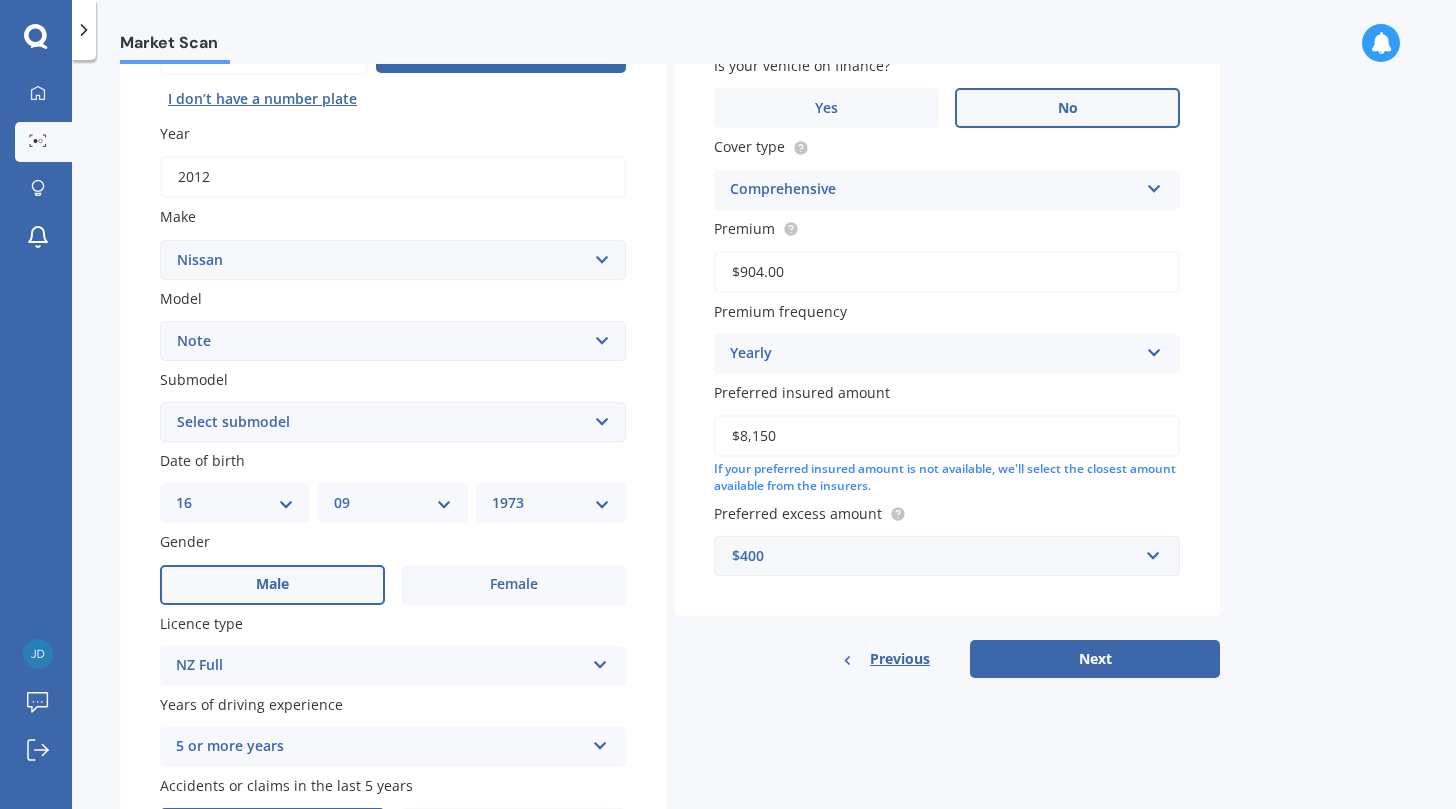 scroll, scrollTop: 255, scrollLeft: 0, axis: vertical 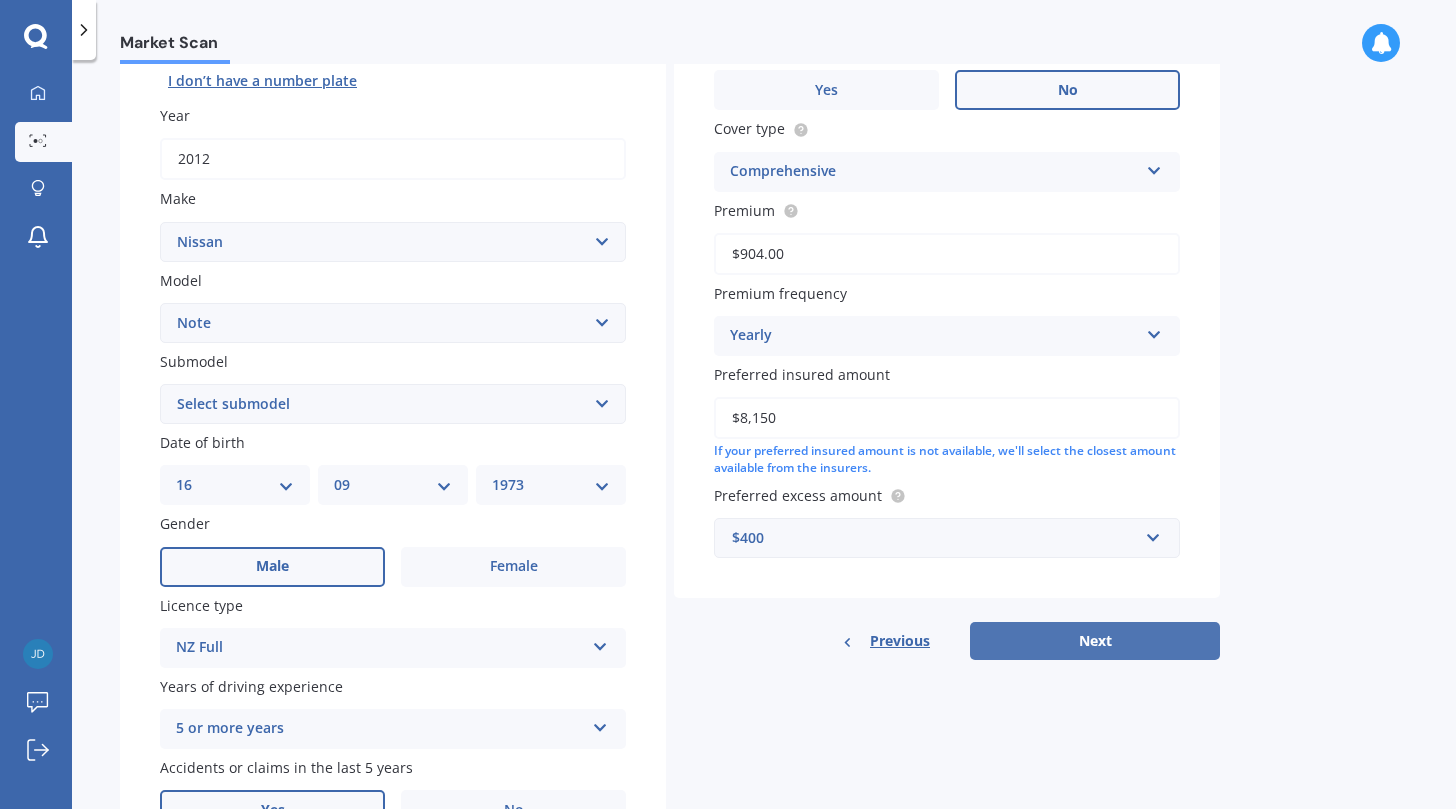 type on "$904.00" 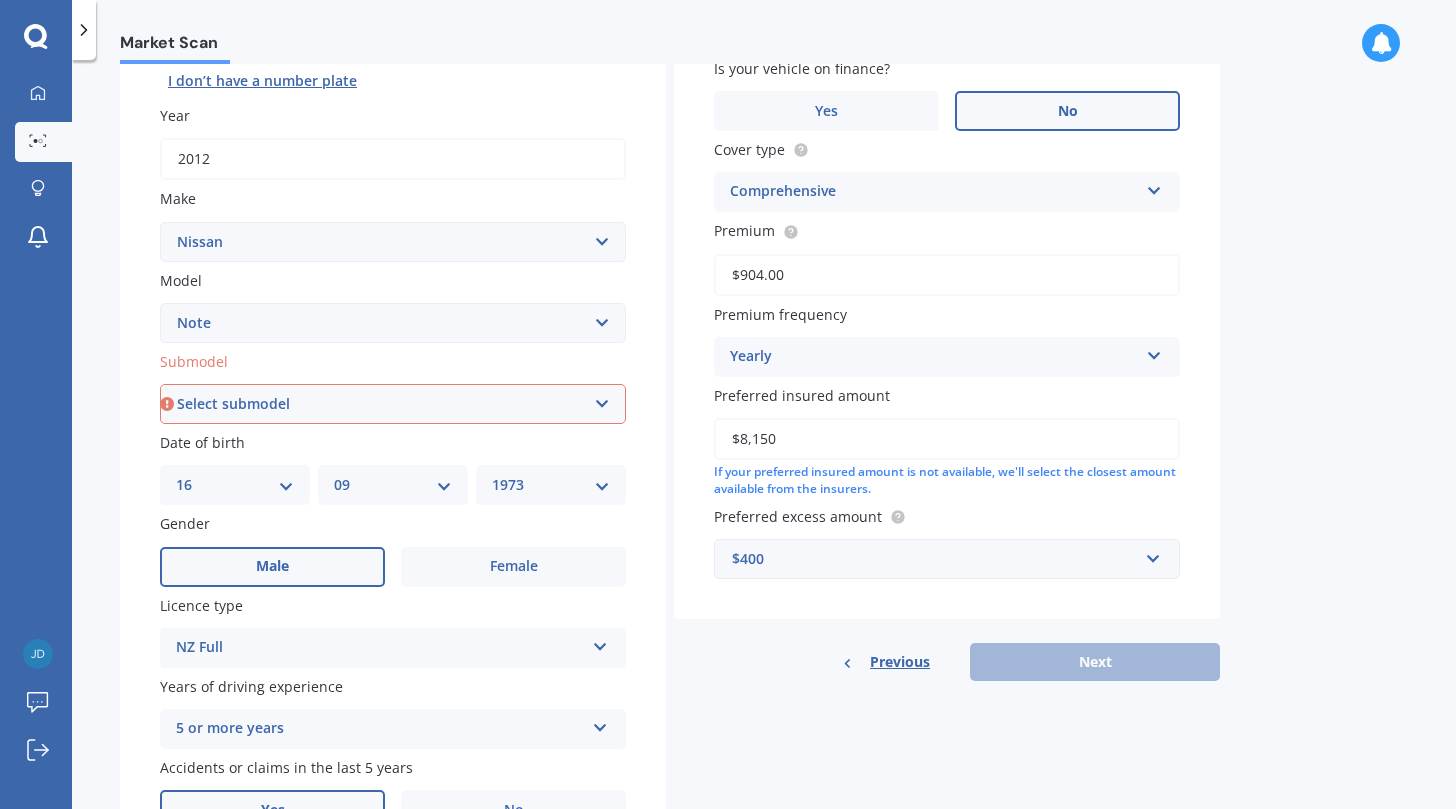 select on "HATCHBACK NON TURBO" 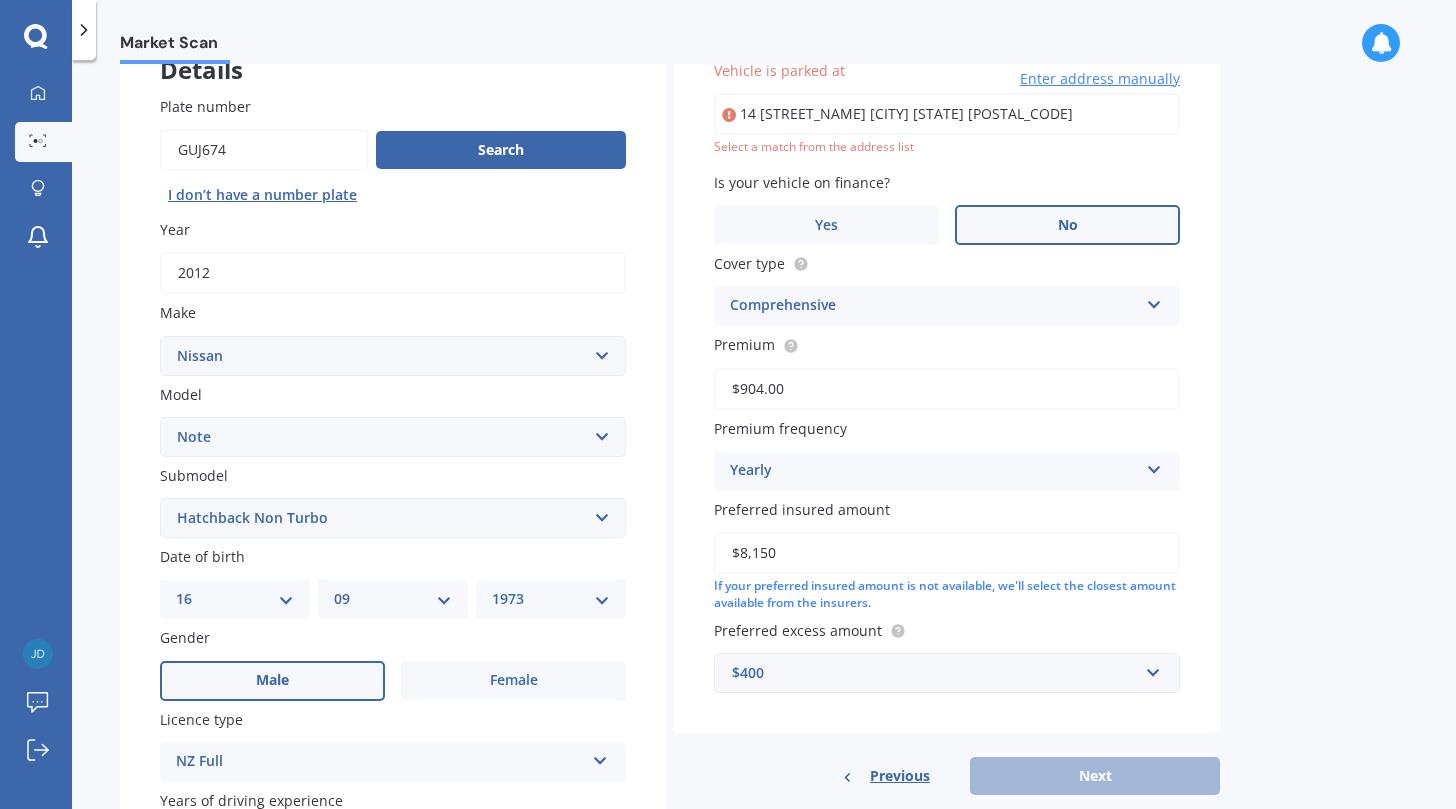 scroll, scrollTop: 135, scrollLeft: 0, axis: vertical 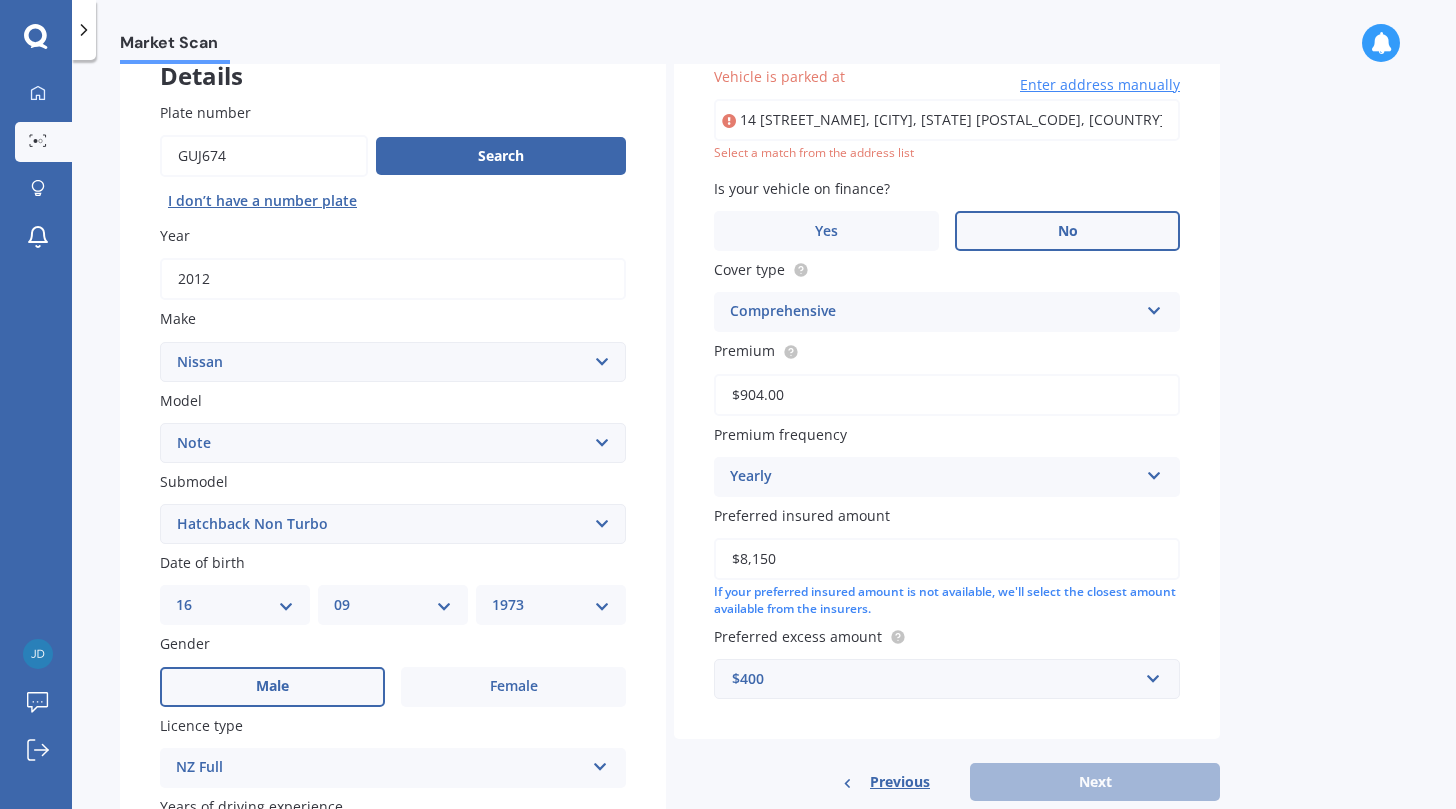 type on "14 [STREET_NAME], [CITY], [STATE] [POSTAL_CODE]" 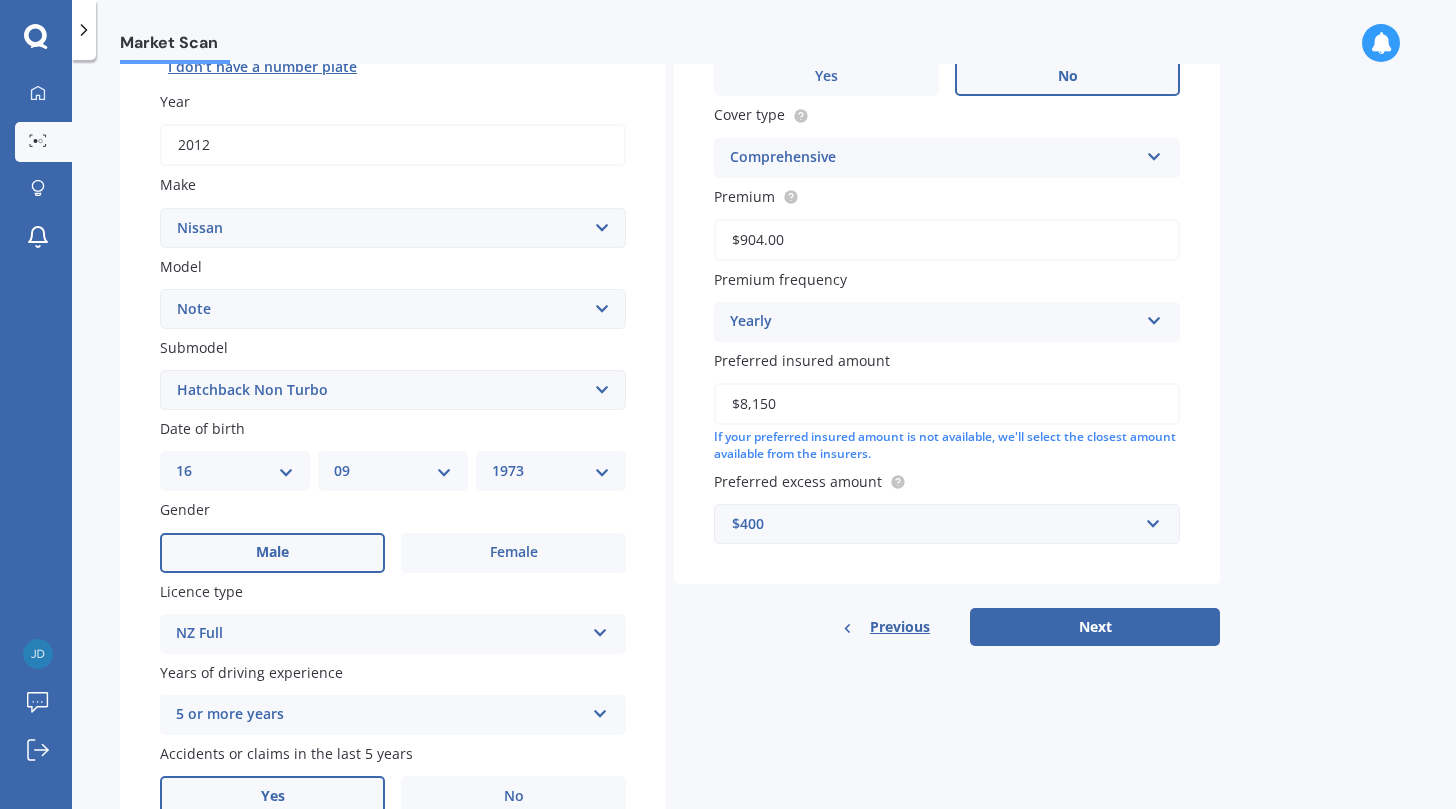 scroll, scrollTop: 290, scrollLeft: 0, axis: vertical 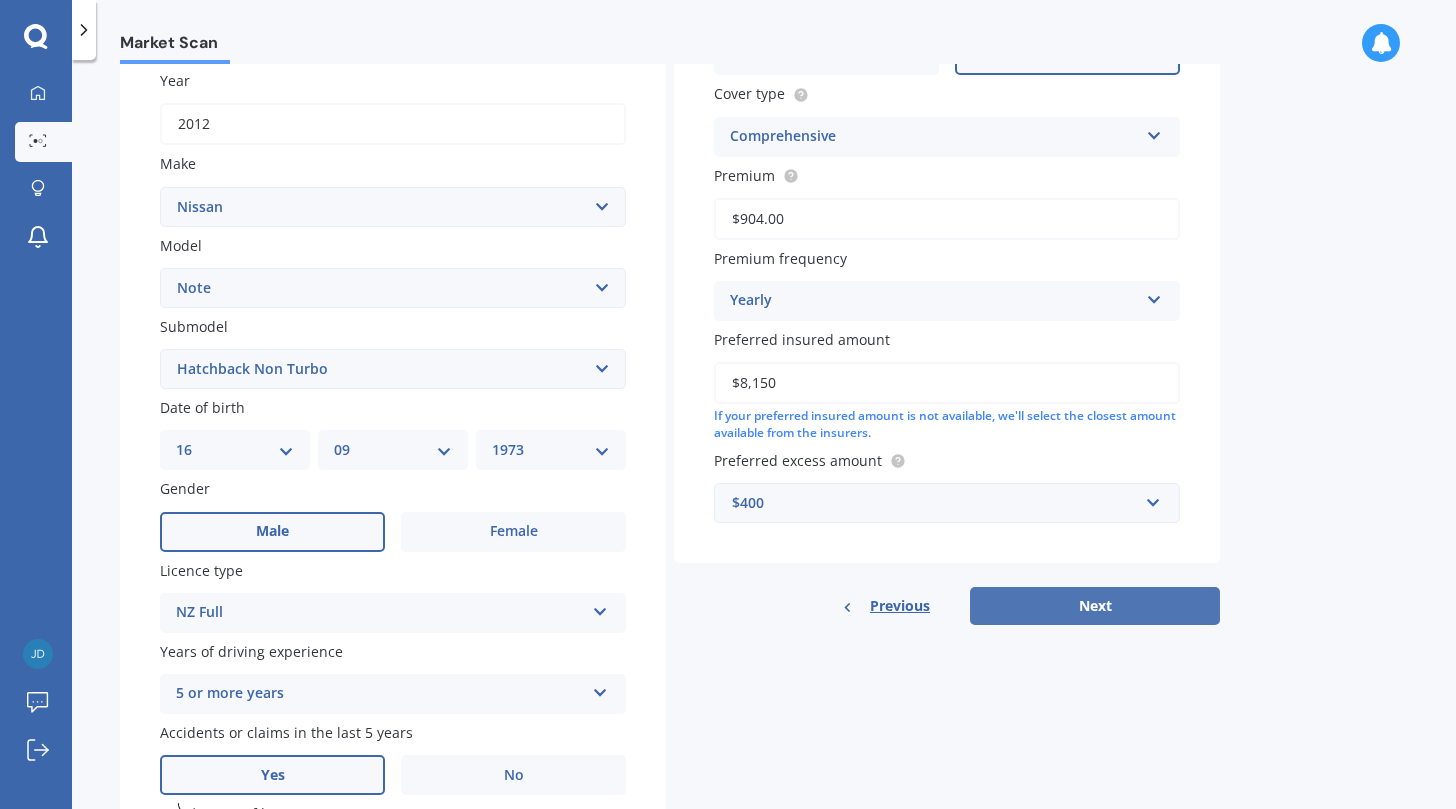 click on "Next" at bounding box center [1095, 606] 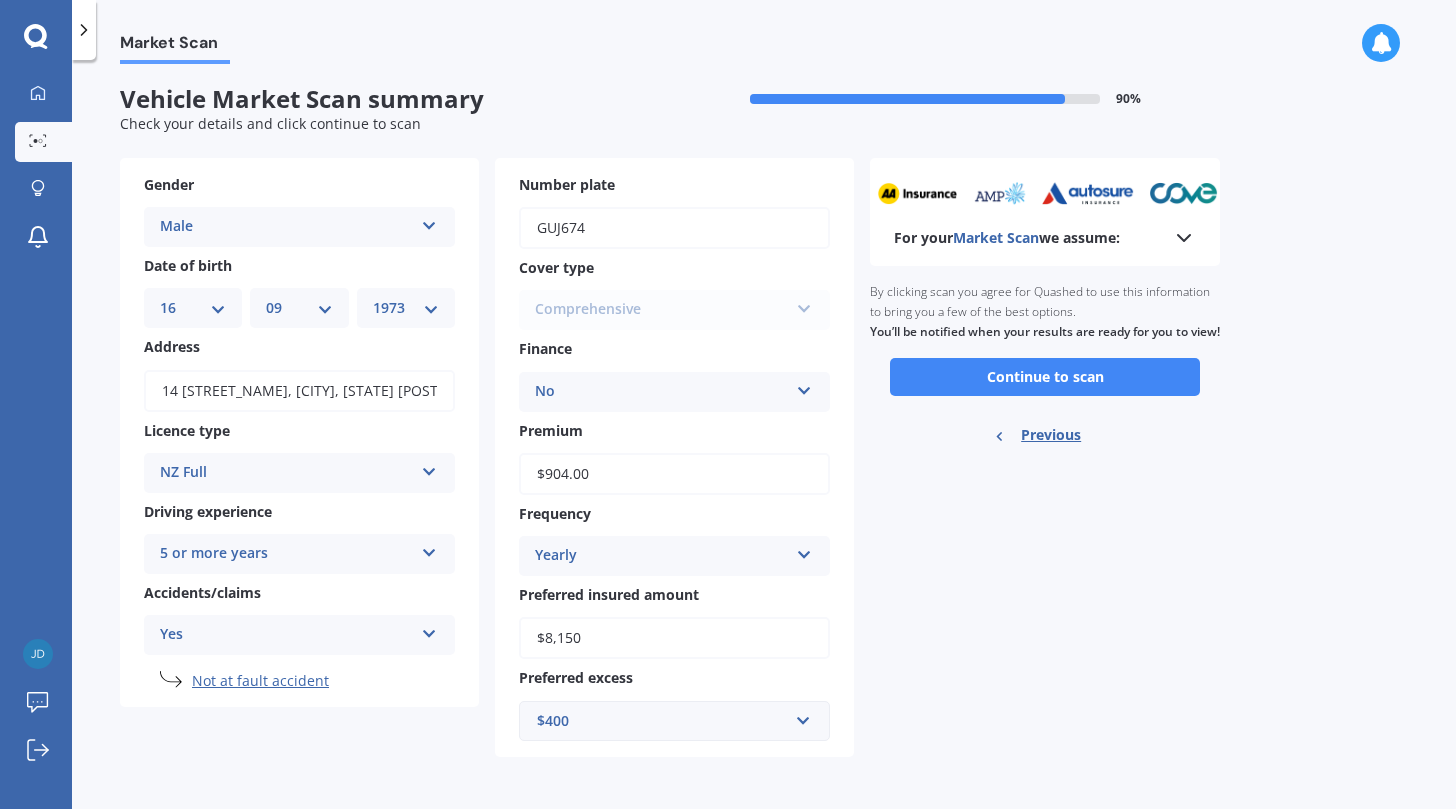 scroll, scrollTop: 0, scrollLeft: 0, axis: both 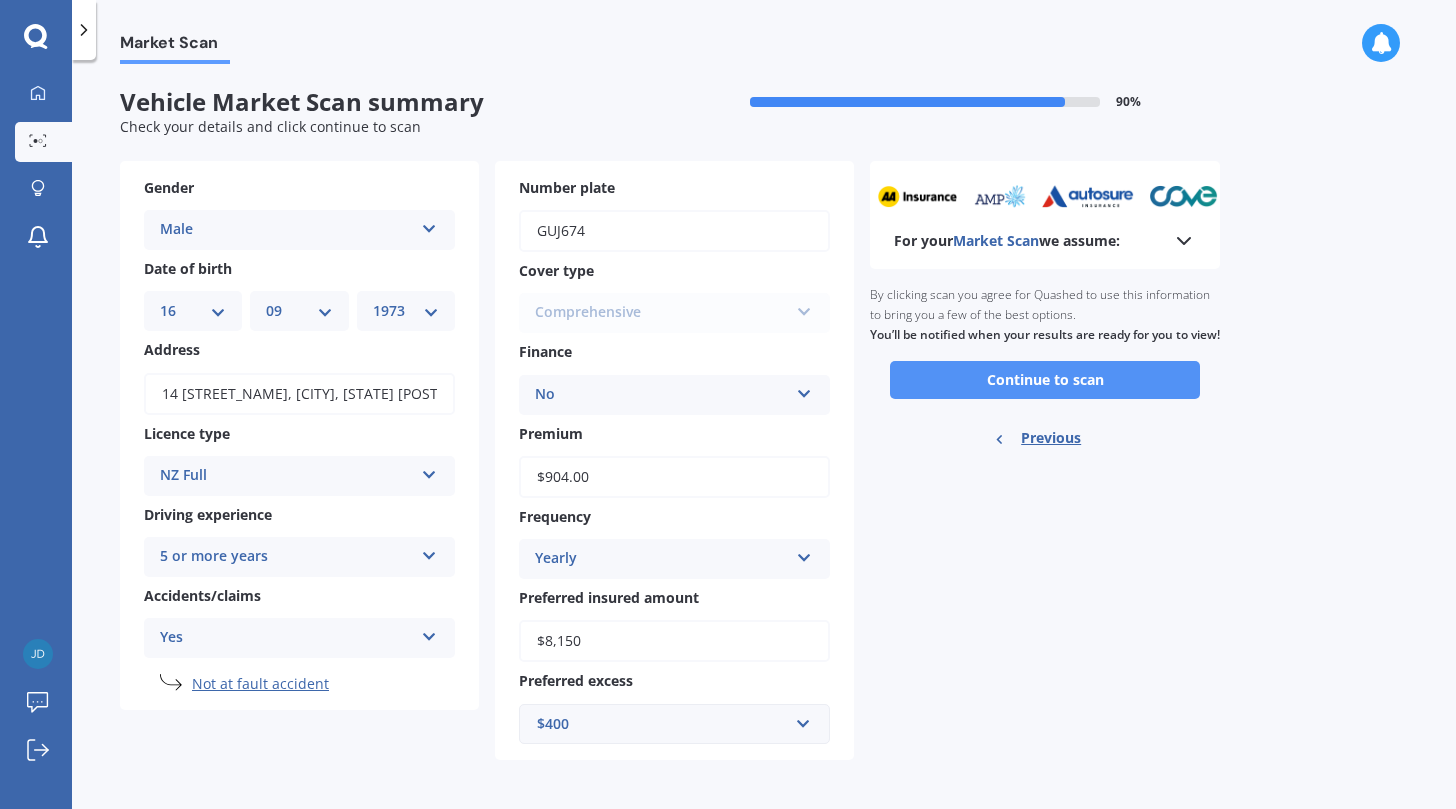 click on "Continue to scan" at bounding box center [1045, 380] 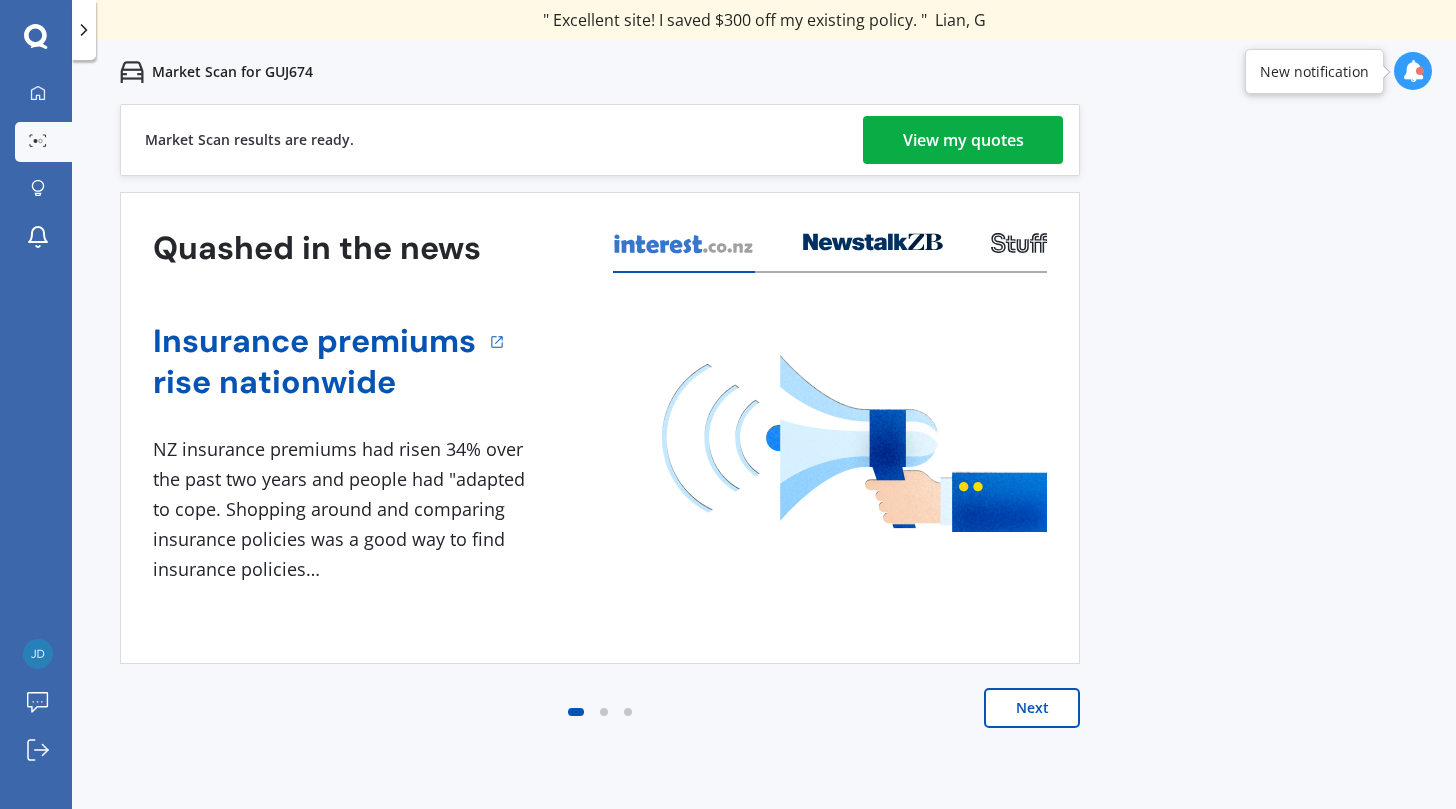 click on "View my quotes" at bounding box center [963, 140] 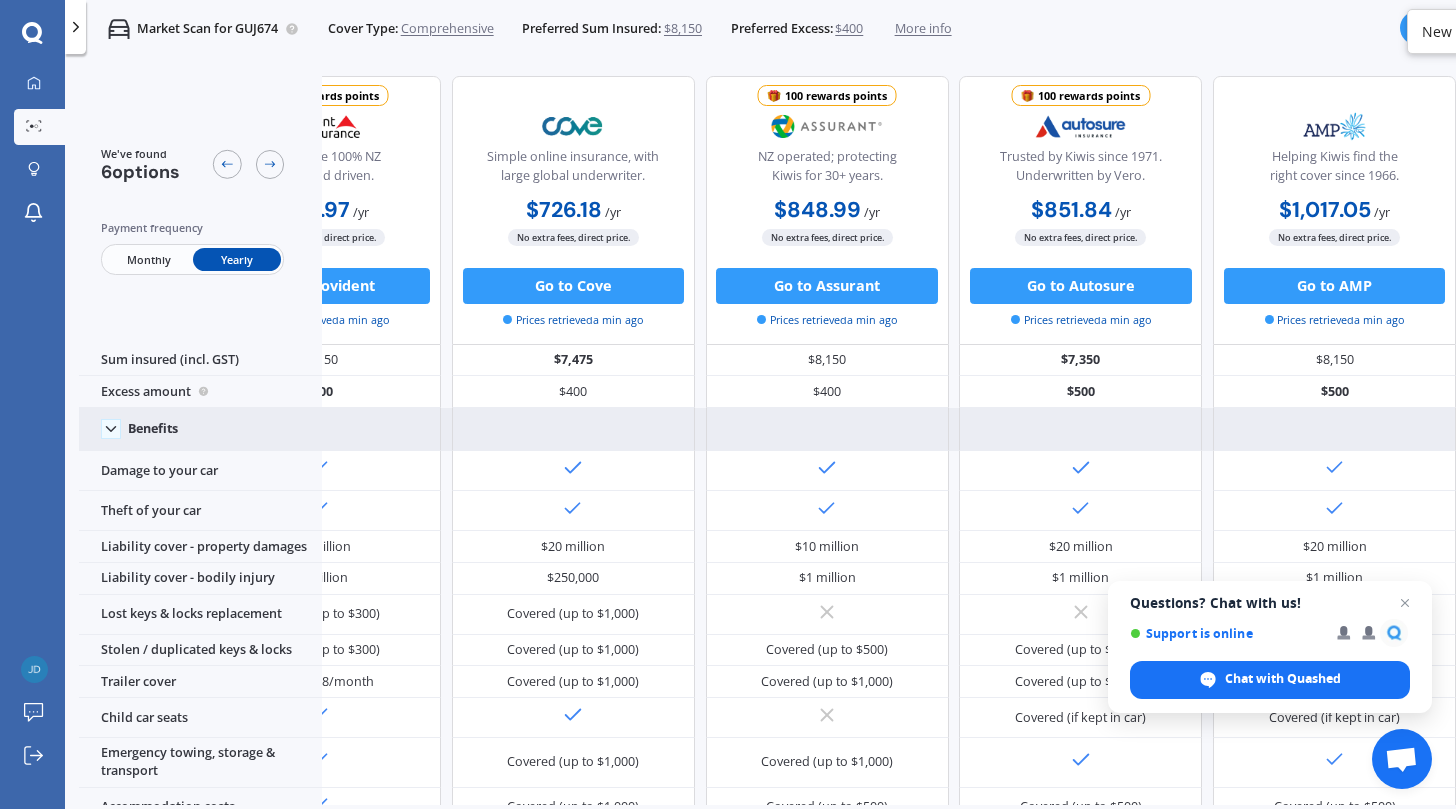 scroll, scrollTop: 0, scrollLeft: 430, axis: horizontal 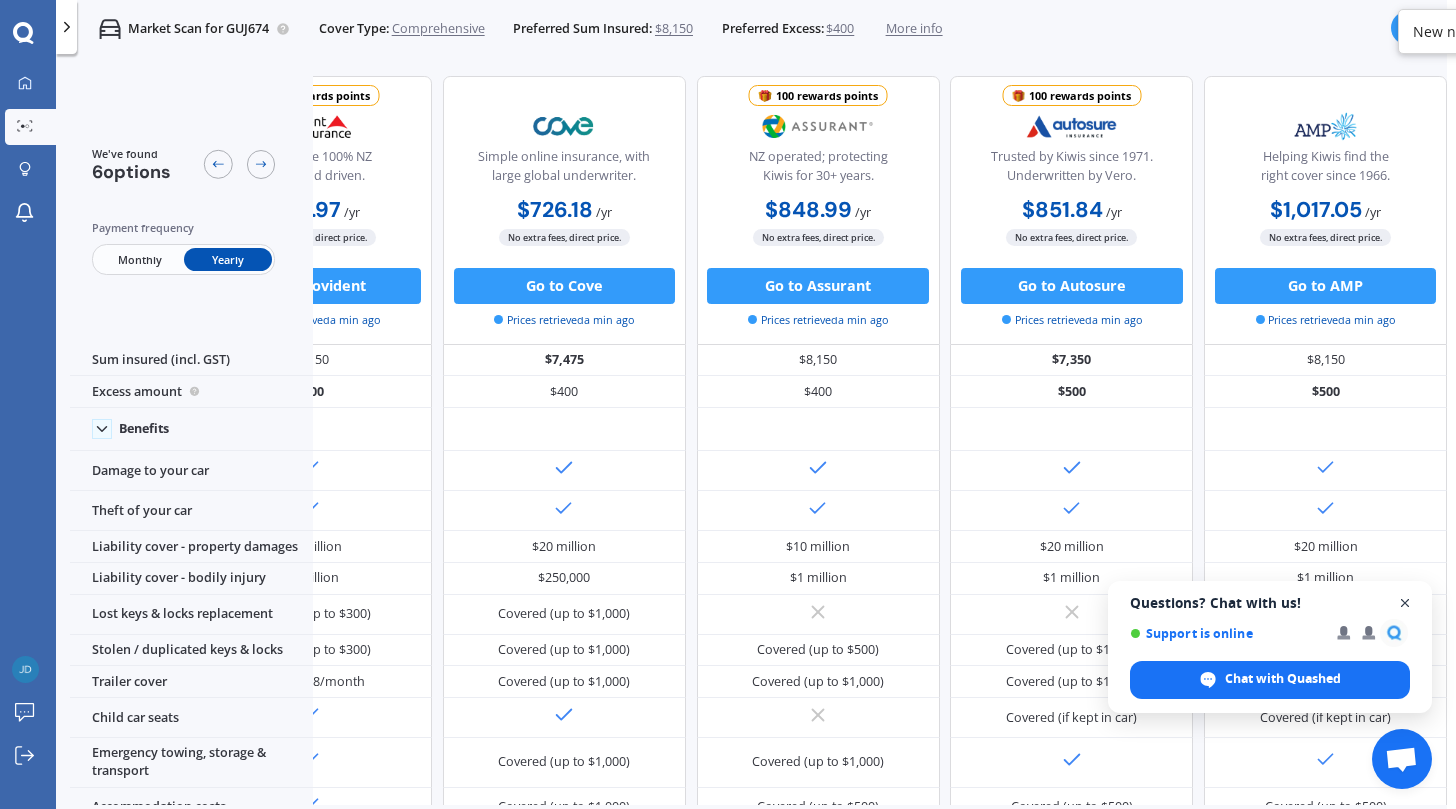 click at bounding box center [1405, 603] 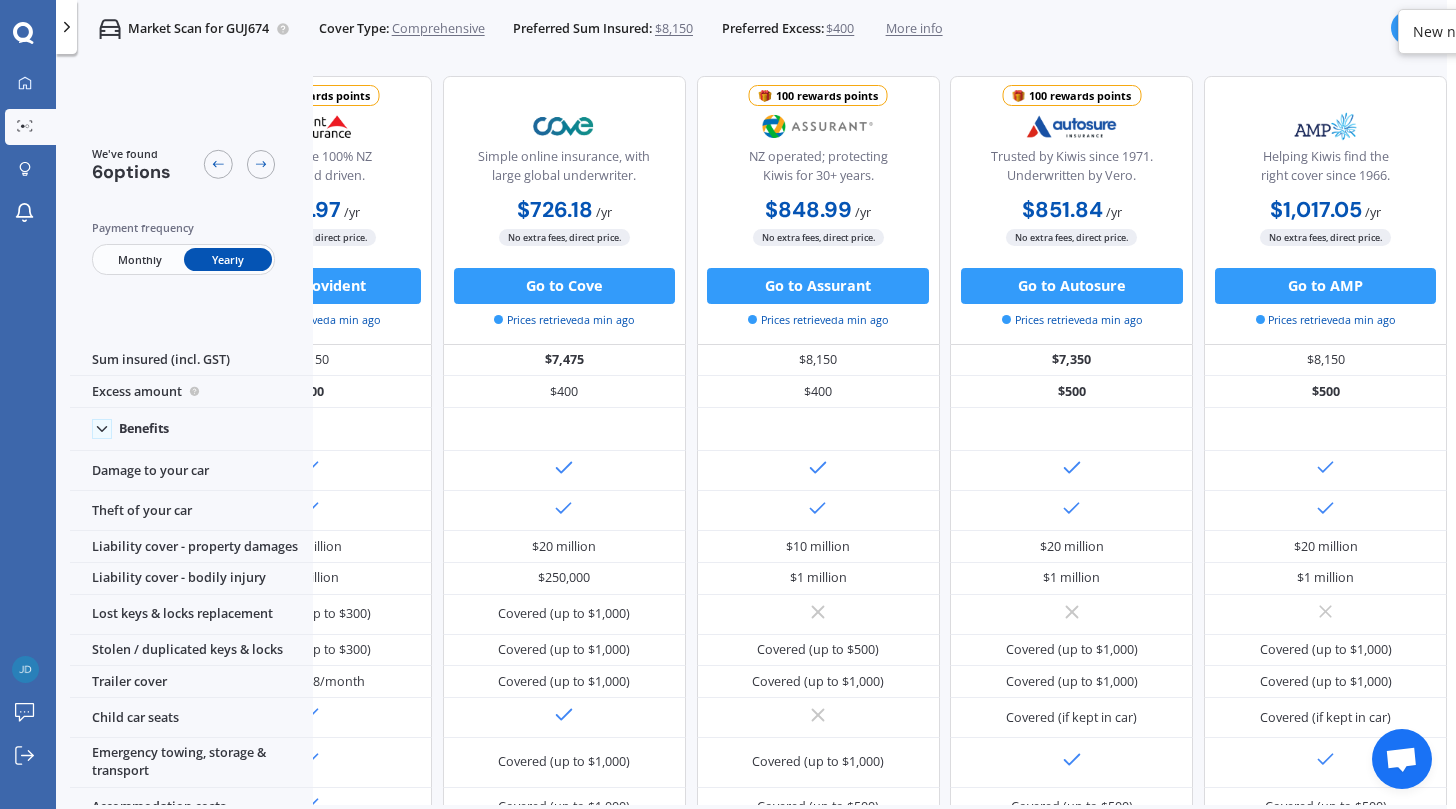 scroll, scrollTop: 0, scrollLeft: 430, axis: horizontal 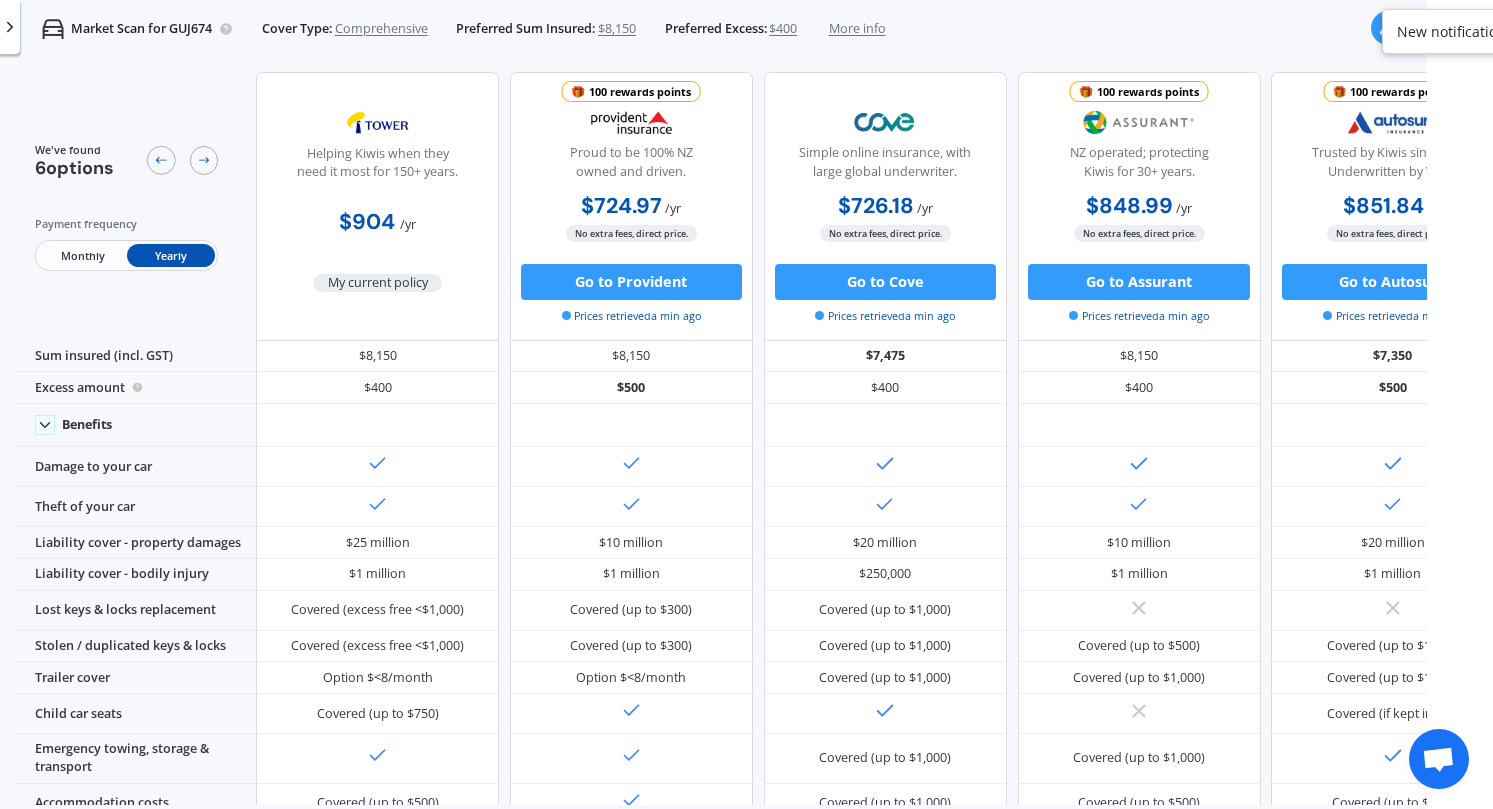 click on "Monthly" at bounding box center [82, 255] 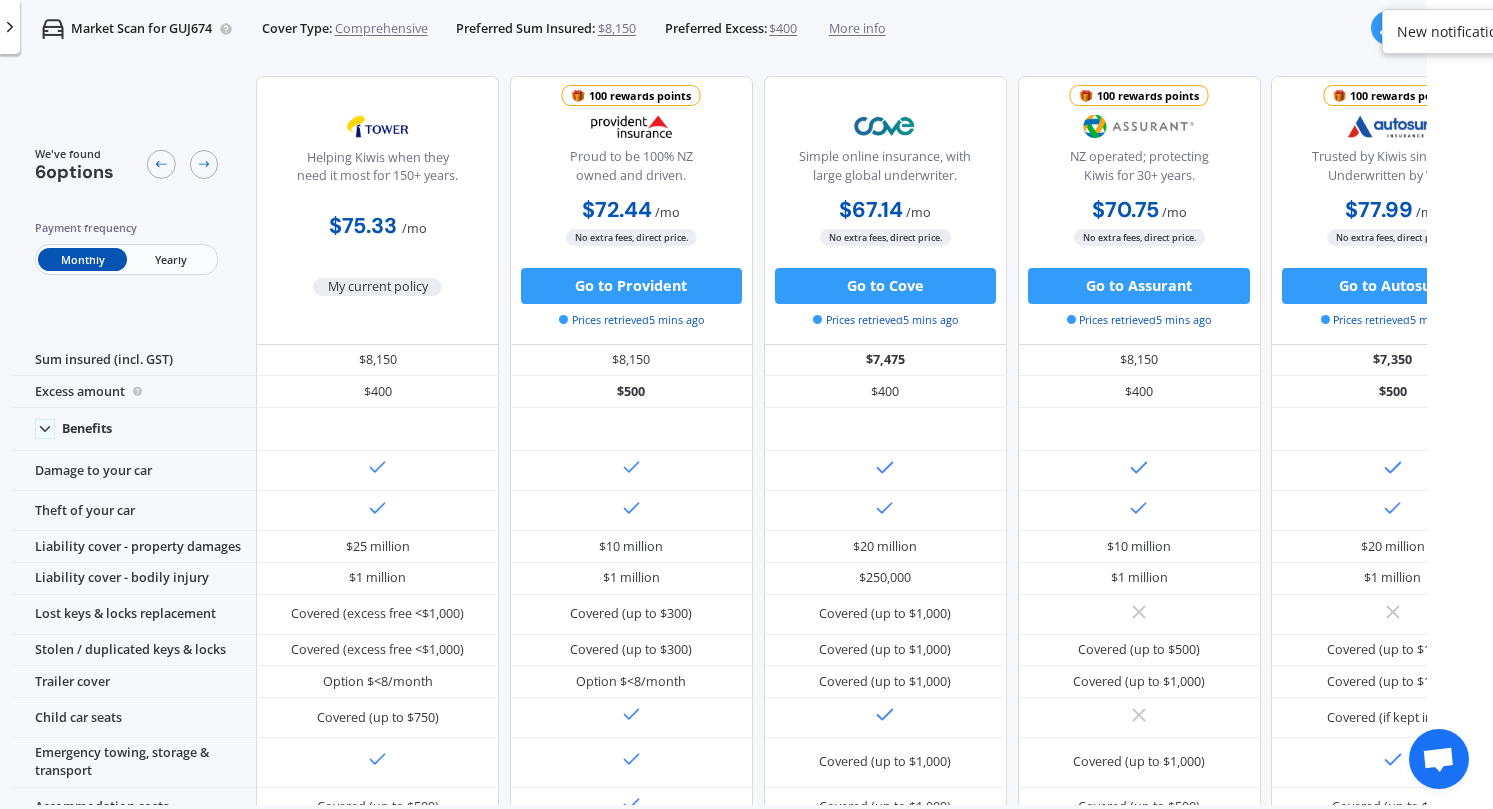 scroll, scrollTop: 0, scrollLeft: 0, axis: both 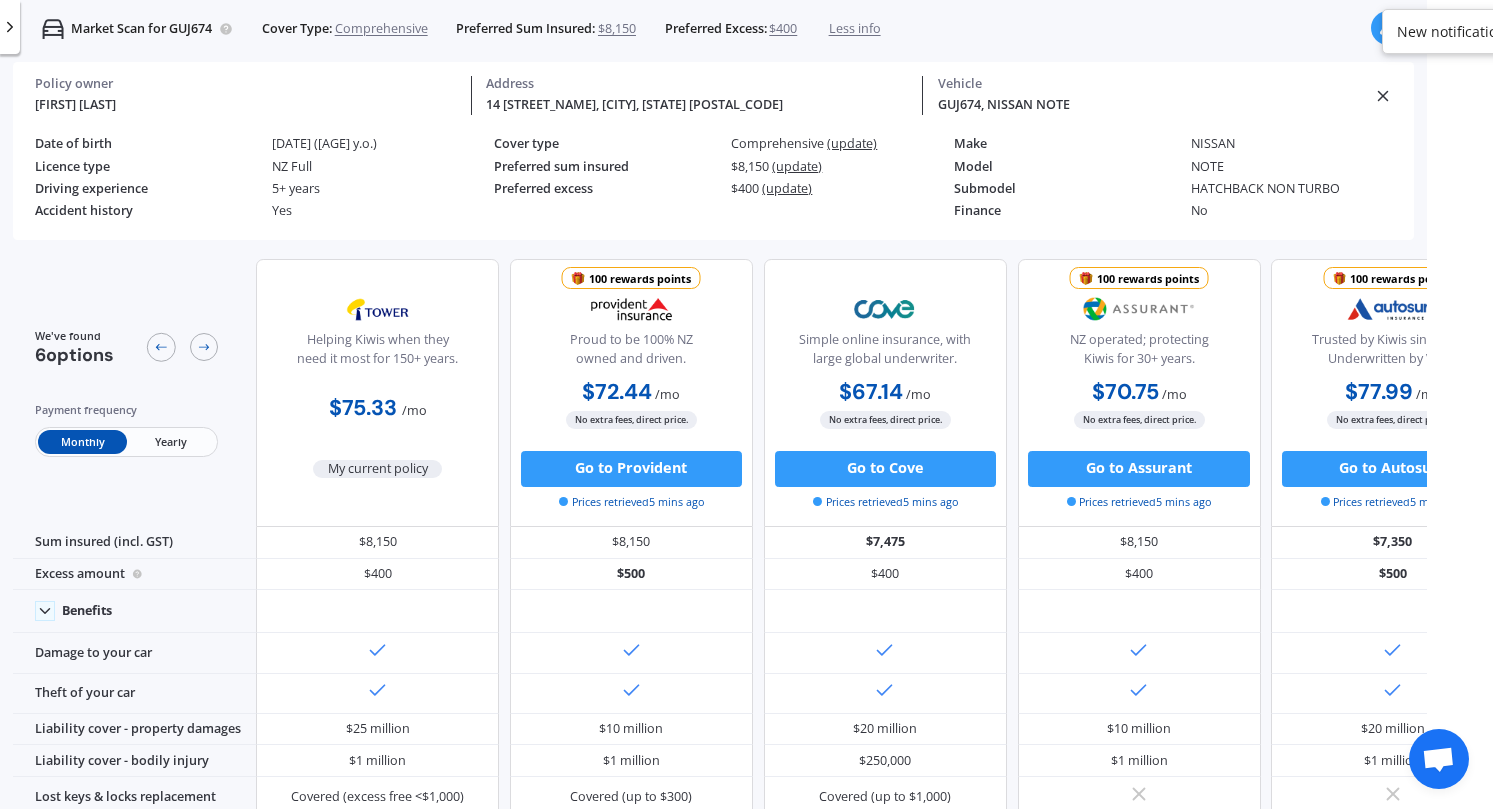 click 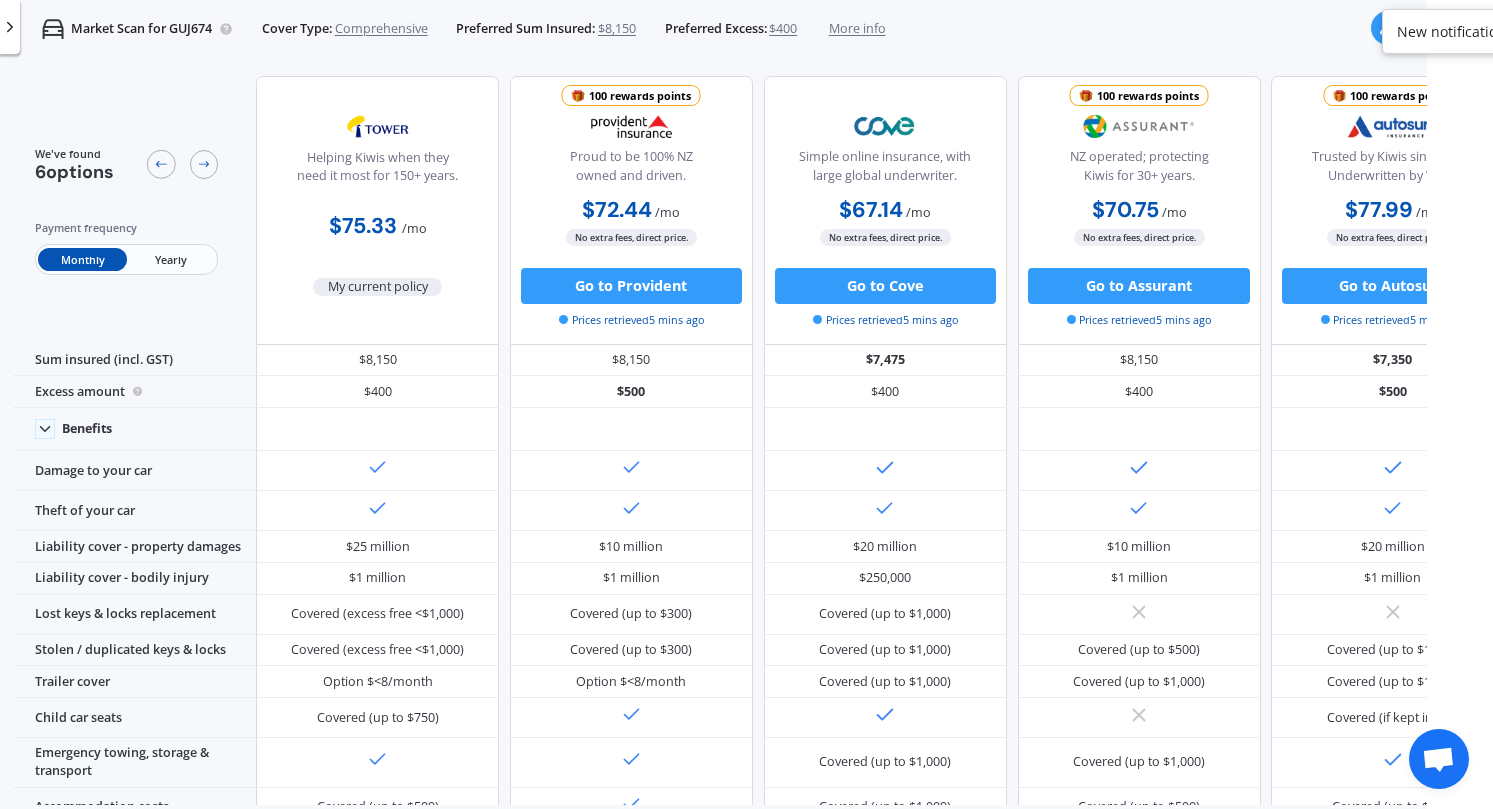 click 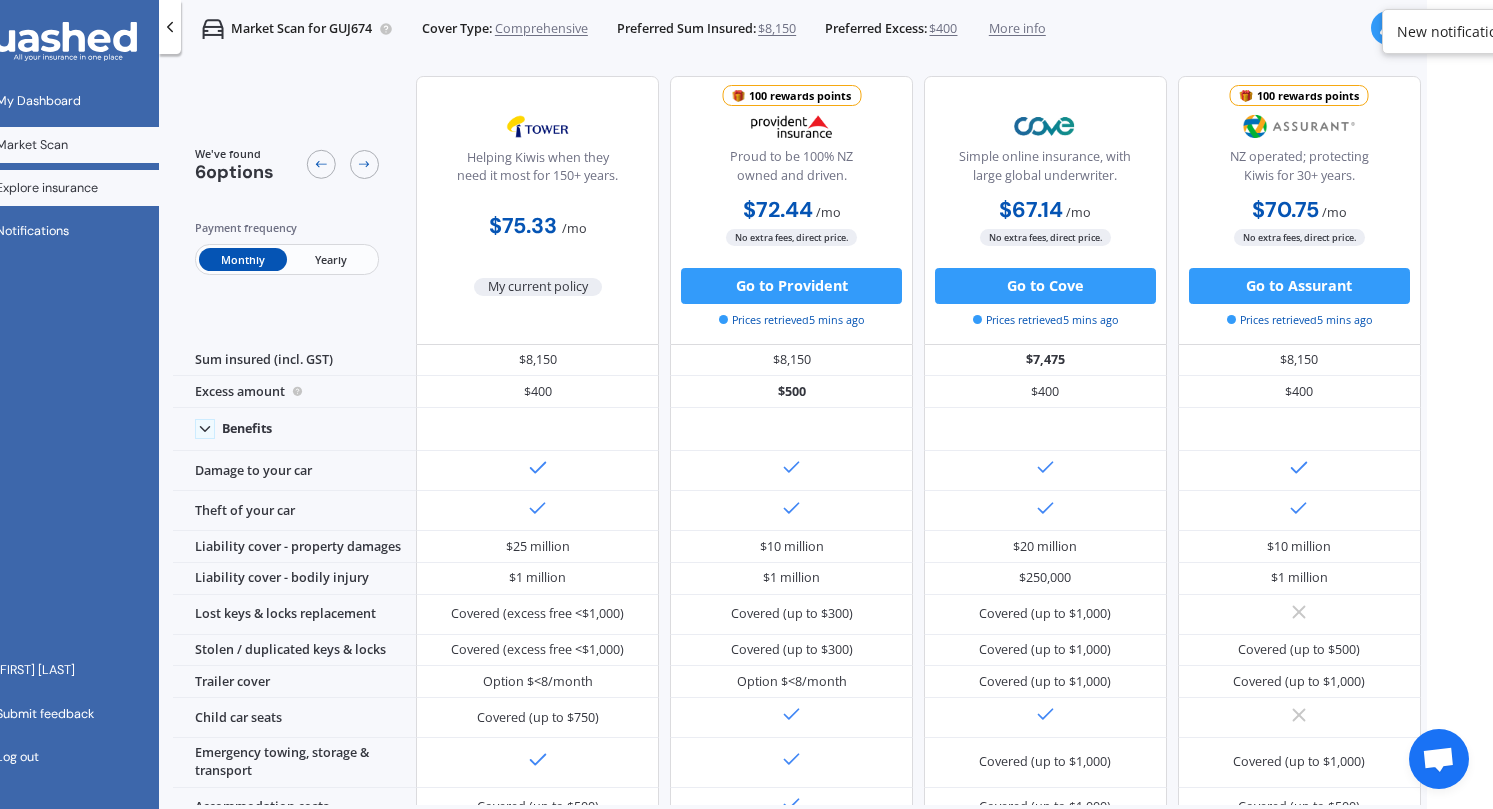 click on "Explore insurance" at bounding box center [47, 188] 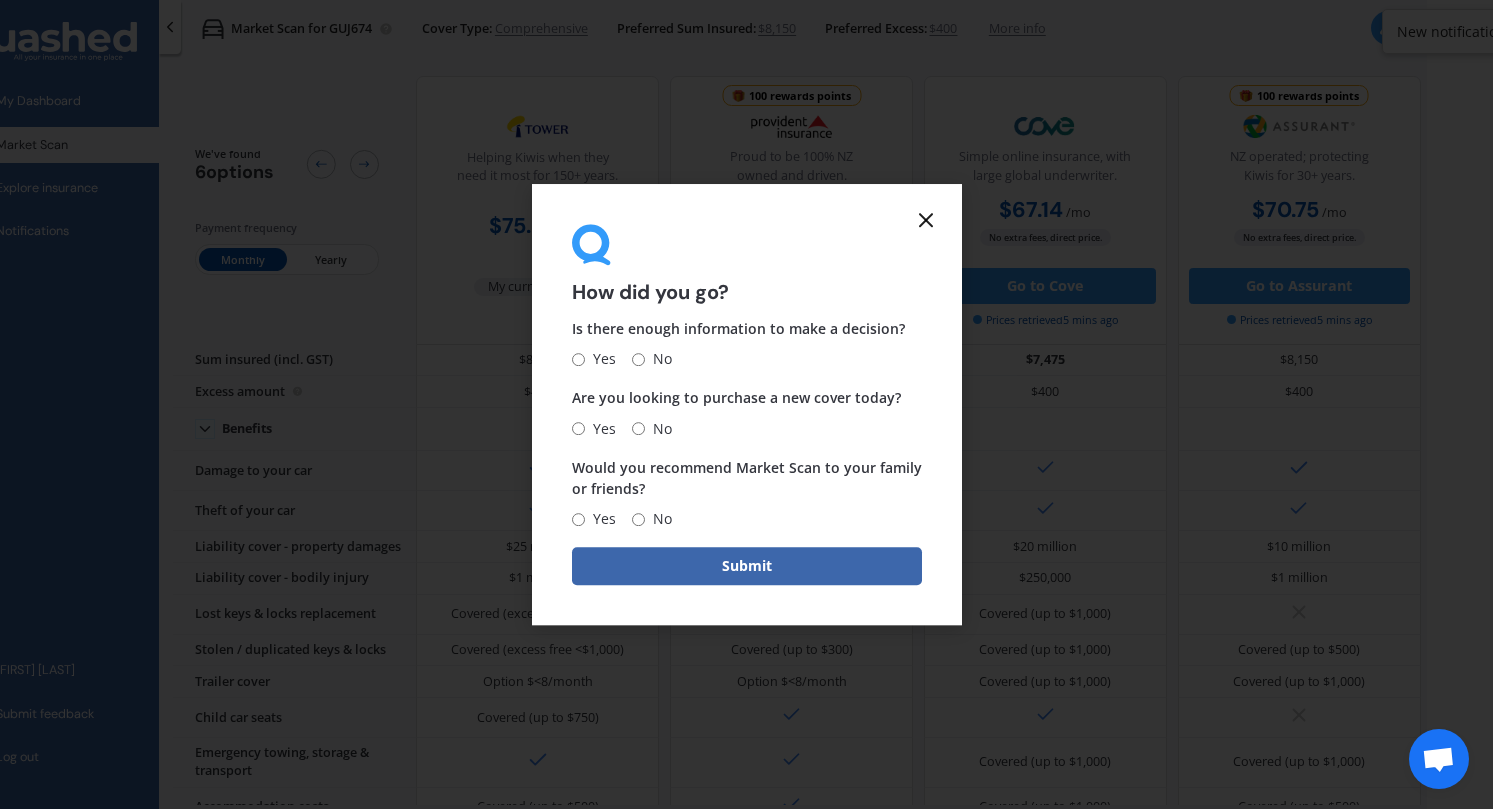 click on "Yes" at bounding box center [578, 359] 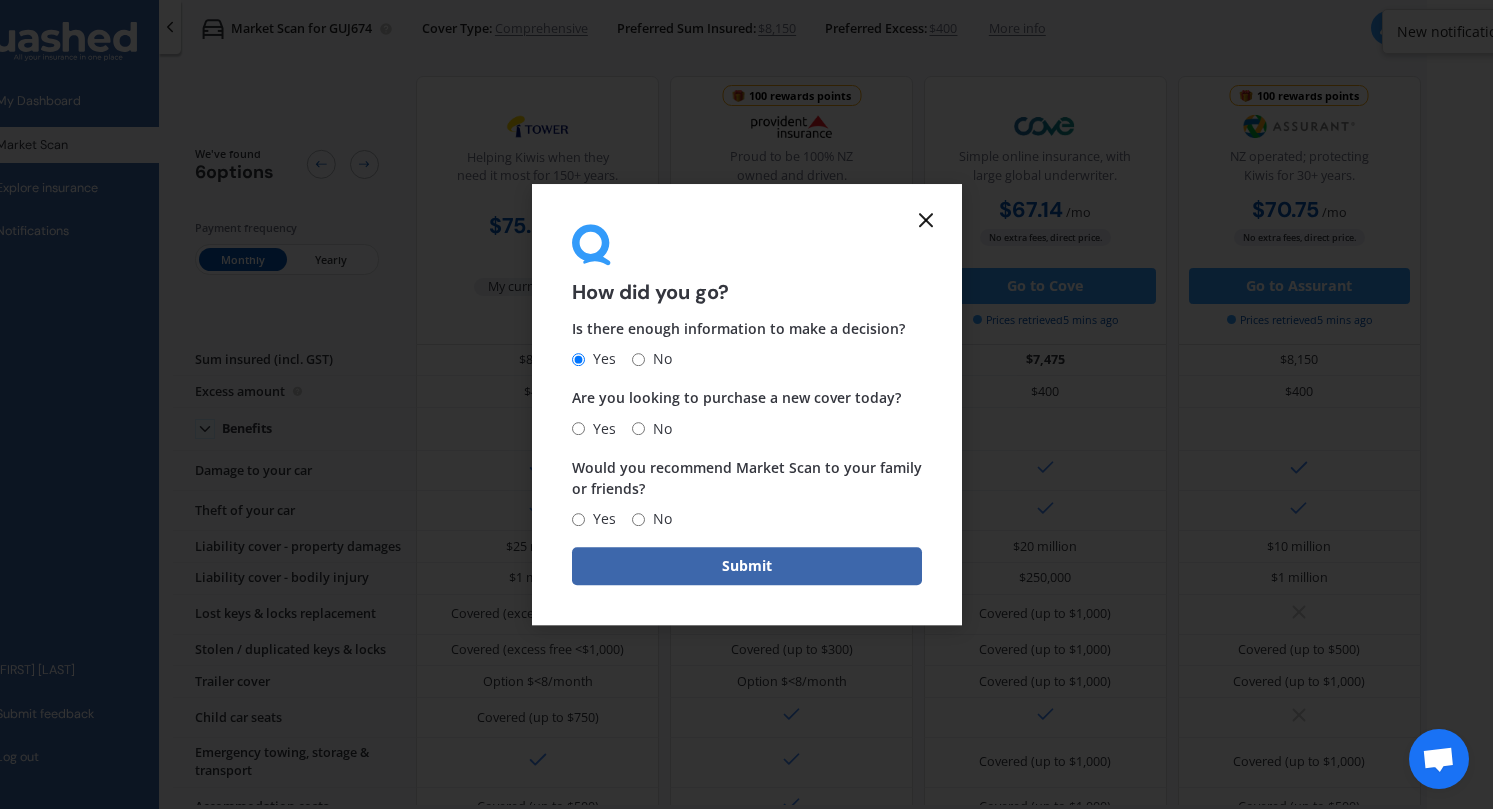 click on "No" at bounding box center (652, 429) 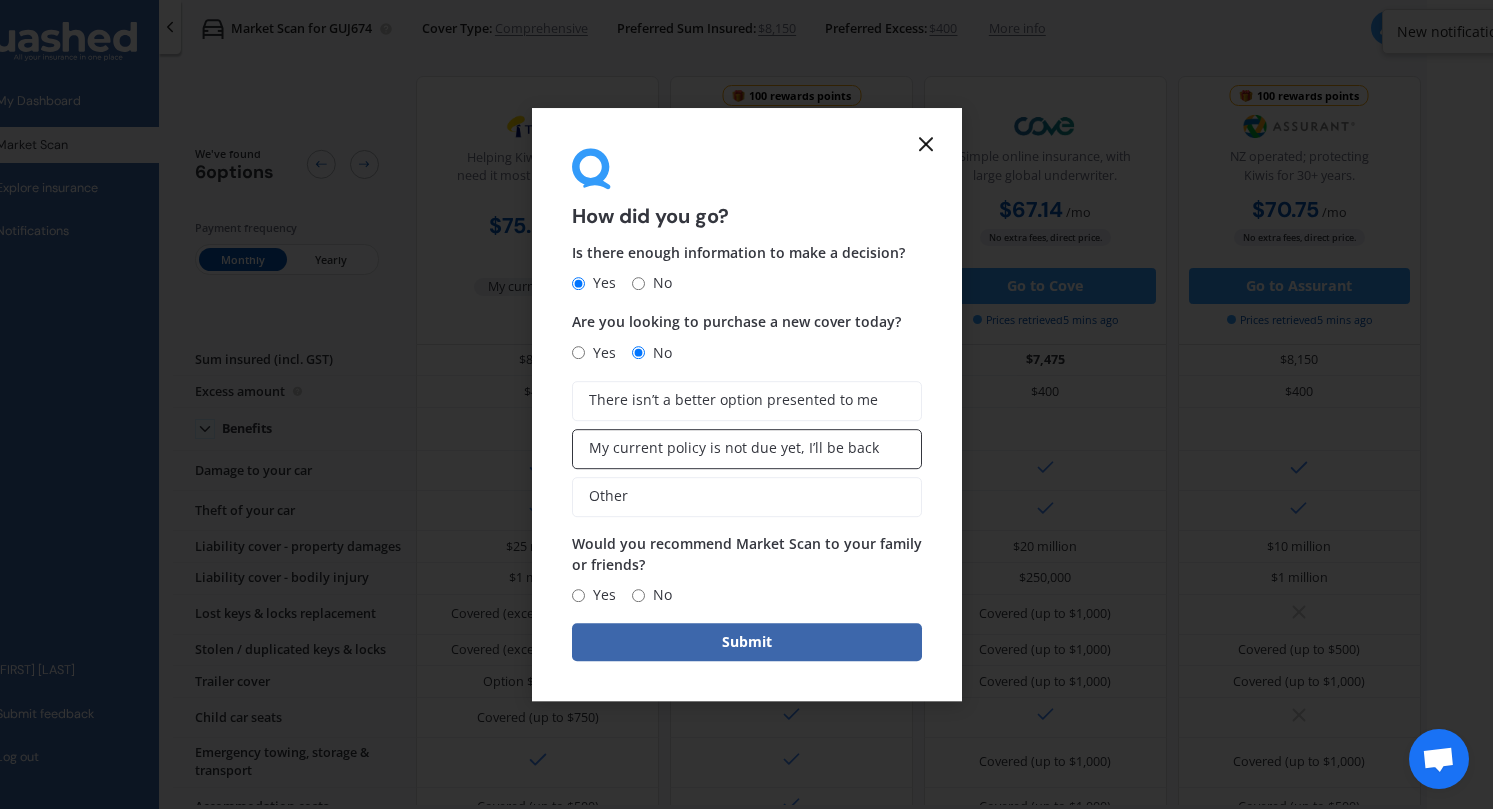 click on "My current policy is not due yet, I’ll be back" at bounding box center [734, 448] 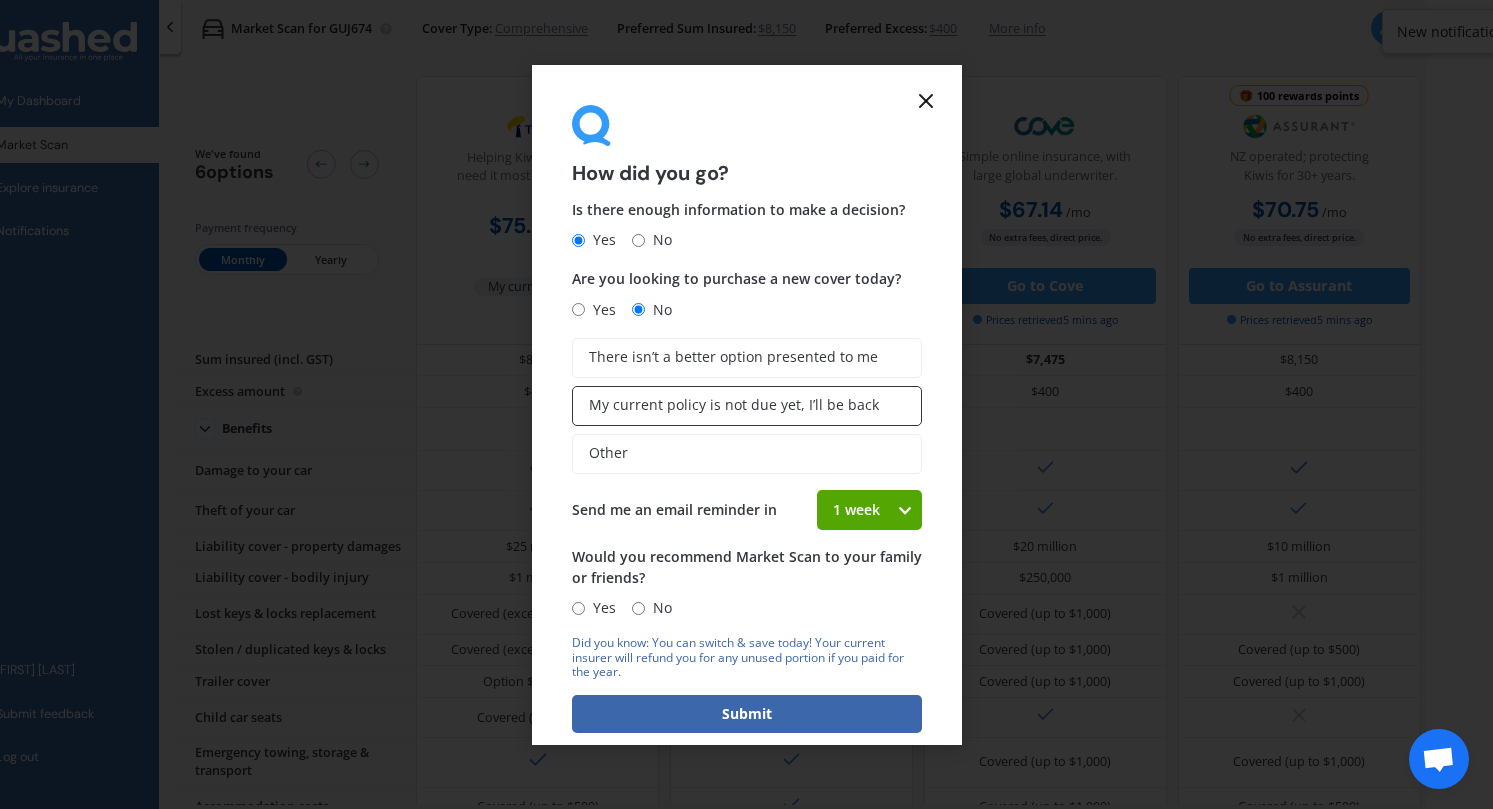 click on "My current policy is not due yet, I’ll be back" at bounding box center [734, 405] 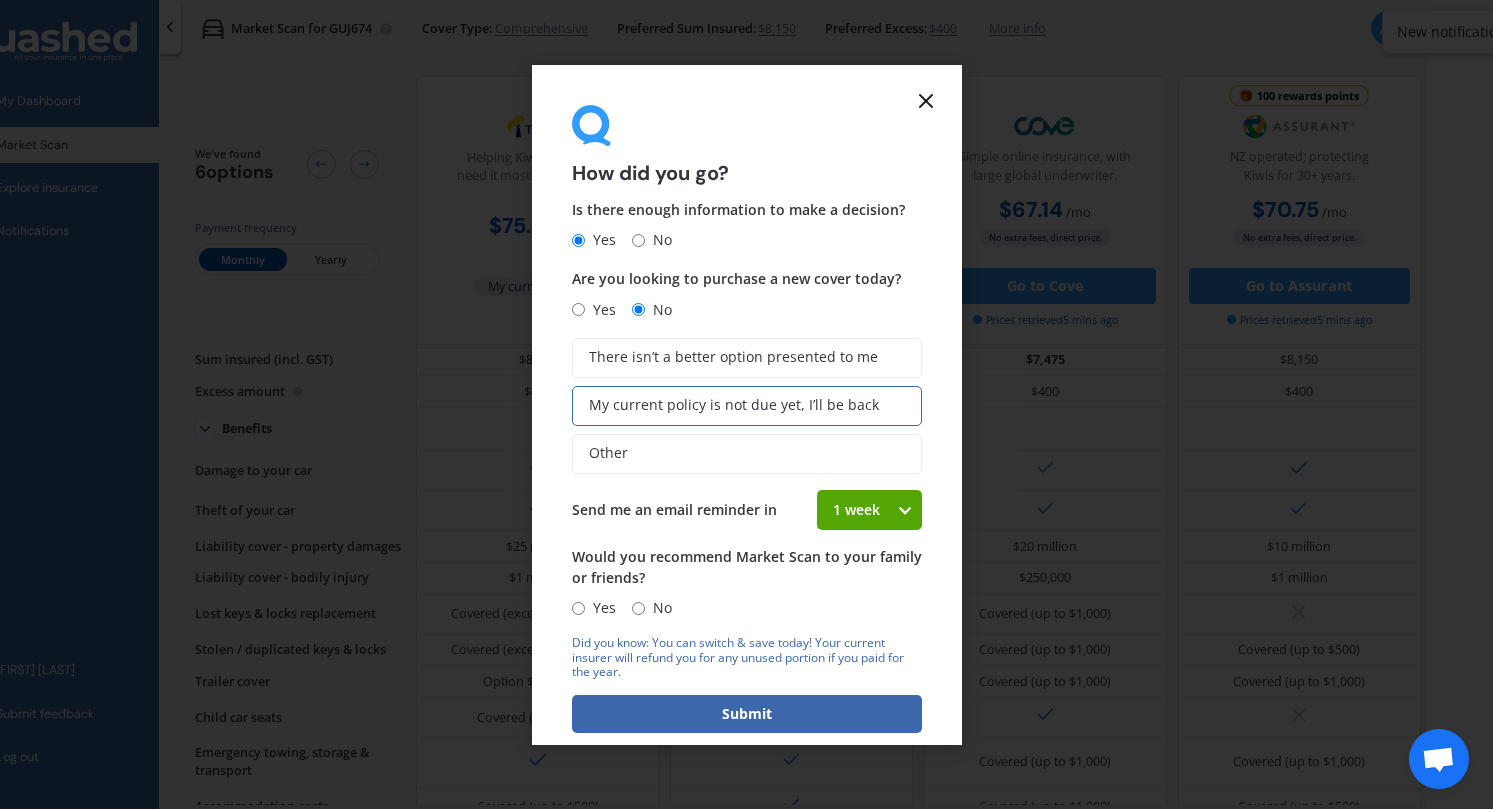 click at bounding box center (905, 510) 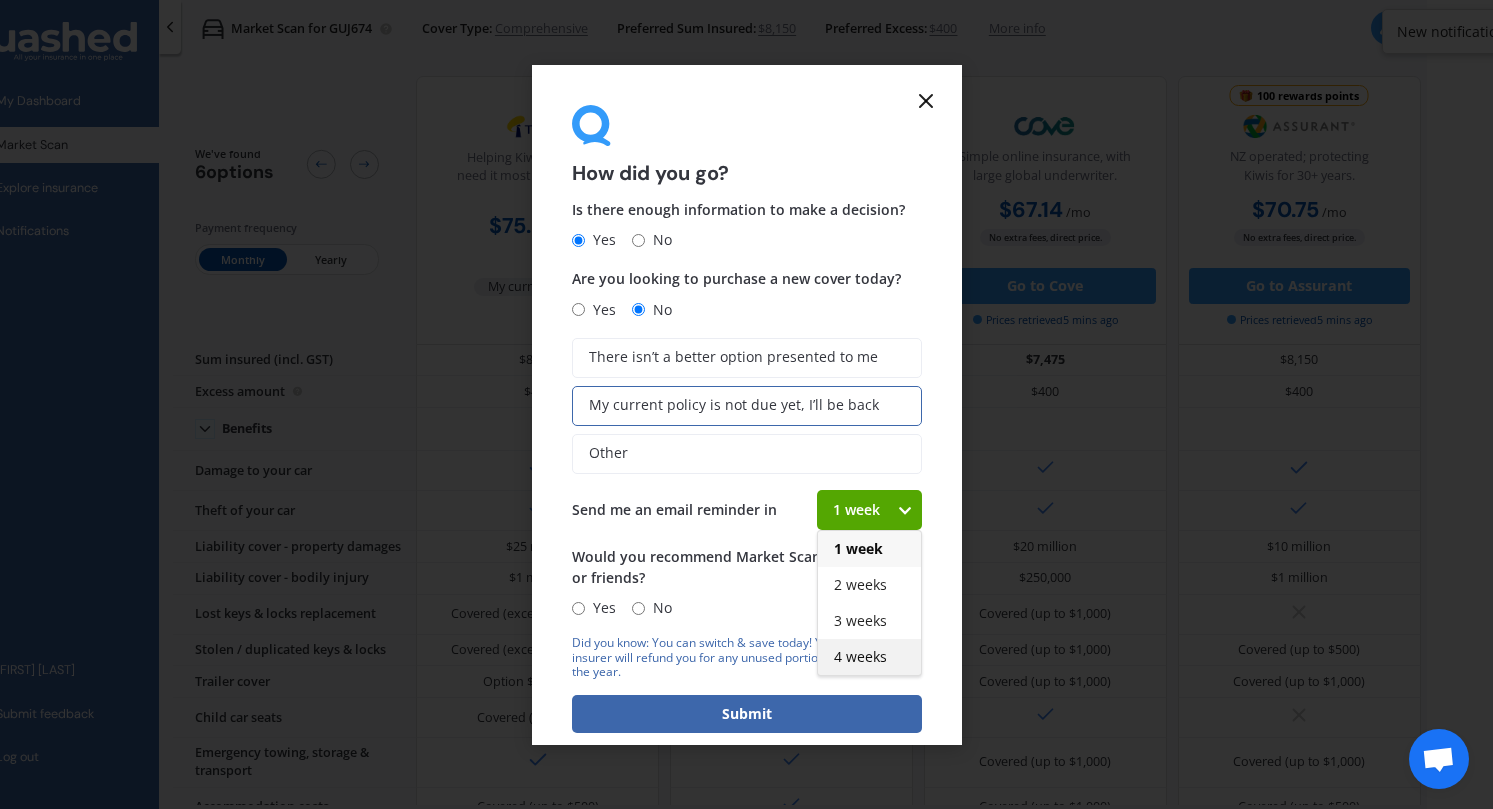 click on "4 weeks" at bounding box center [860, 656] 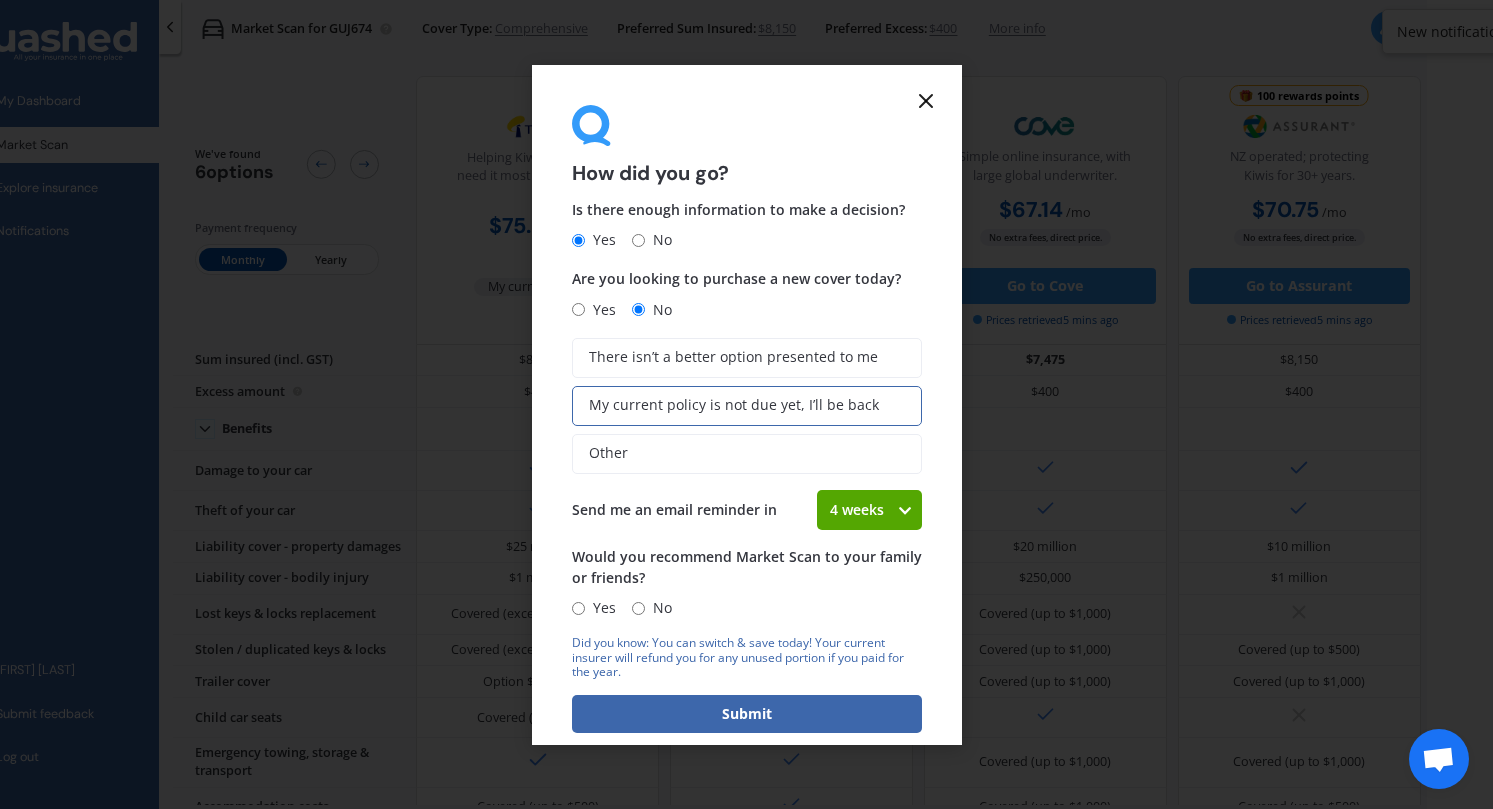 click on "No" at bounding box center (638, 608) 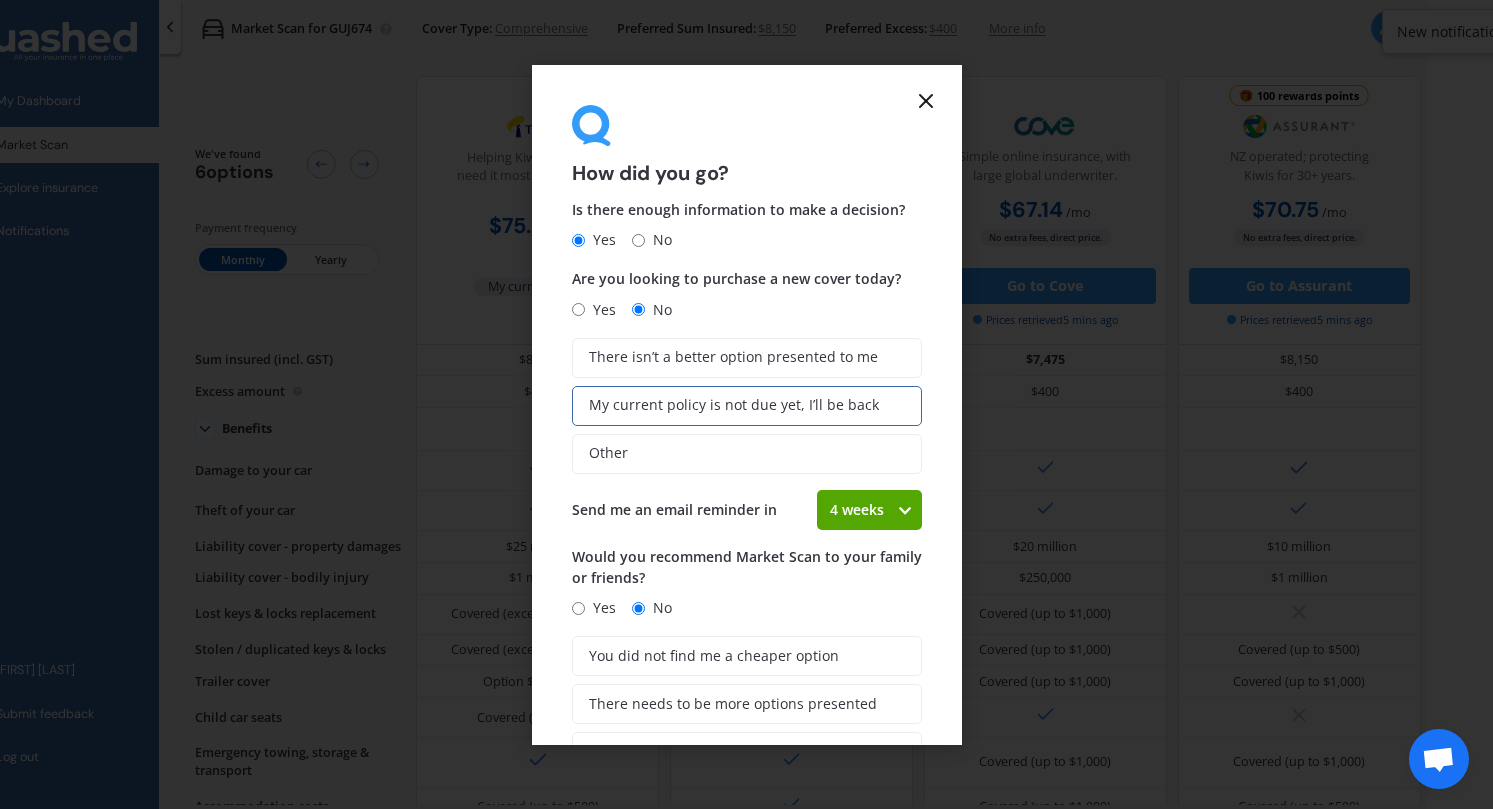 click on "Yes" at bounding box center (578, 608) 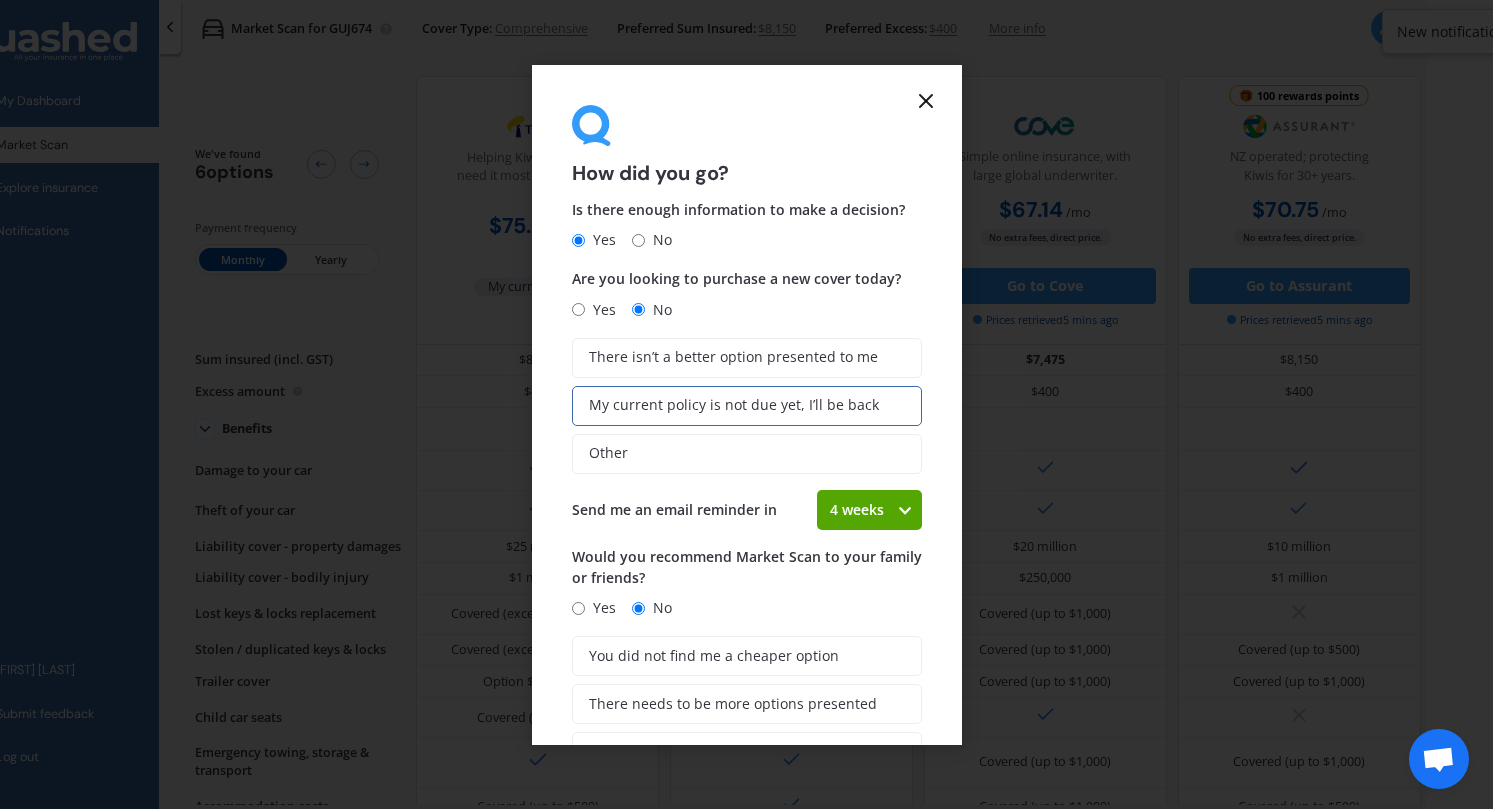radio on "true" 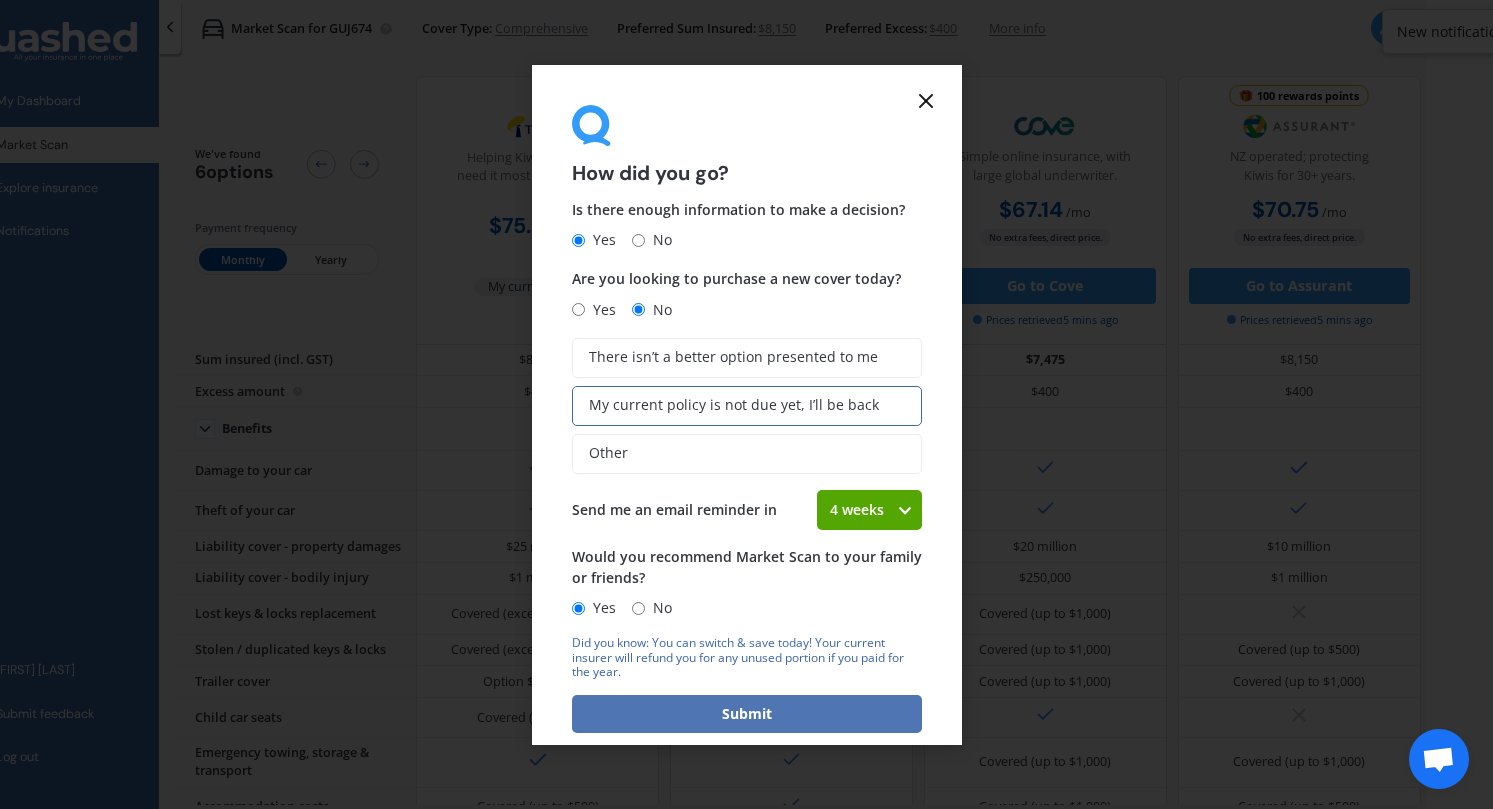 click on "Submit" at bounding box center (747, 714) 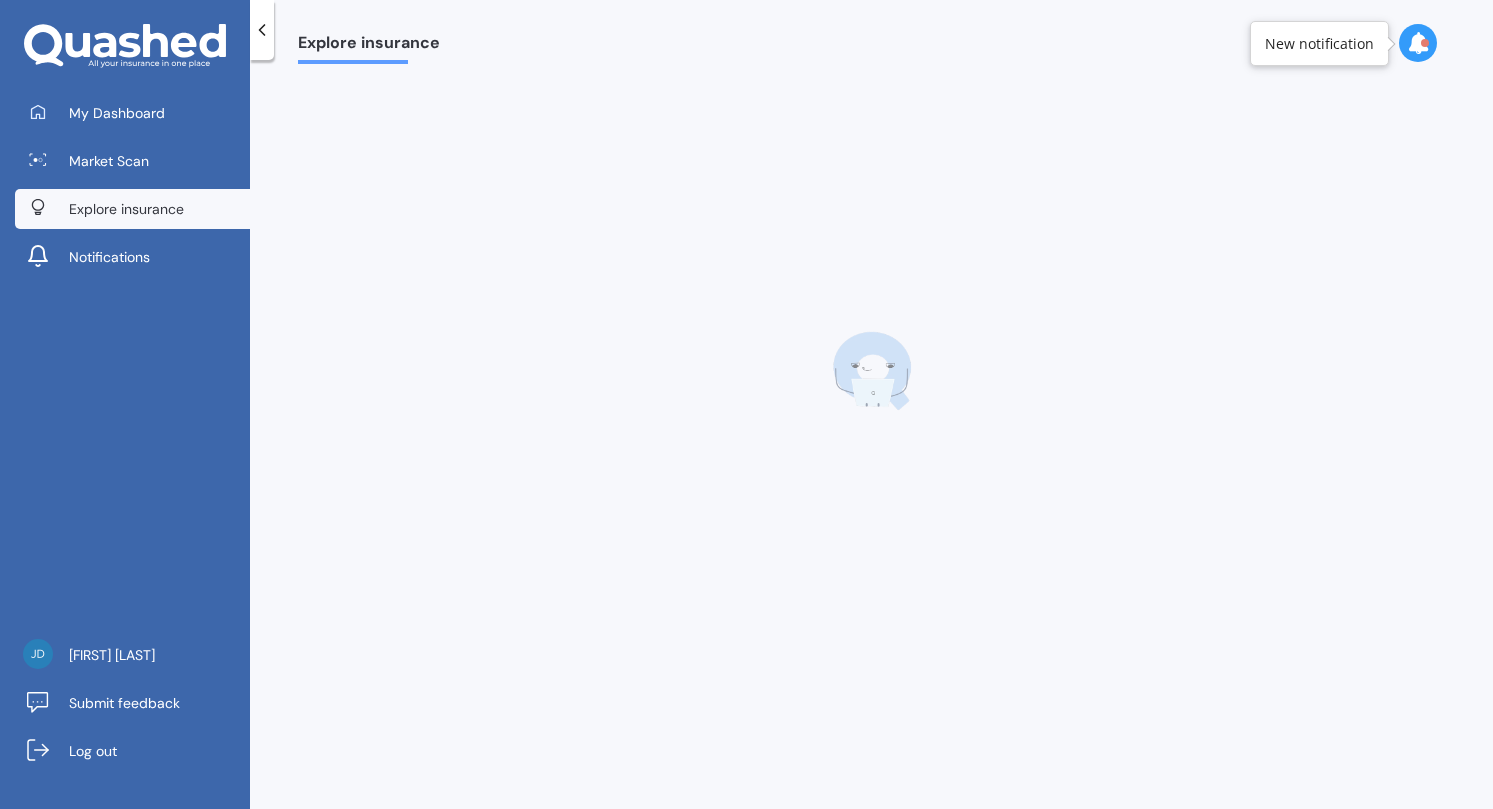 scroll, scrollTop: 0, scrollLeft: 0, axis: both 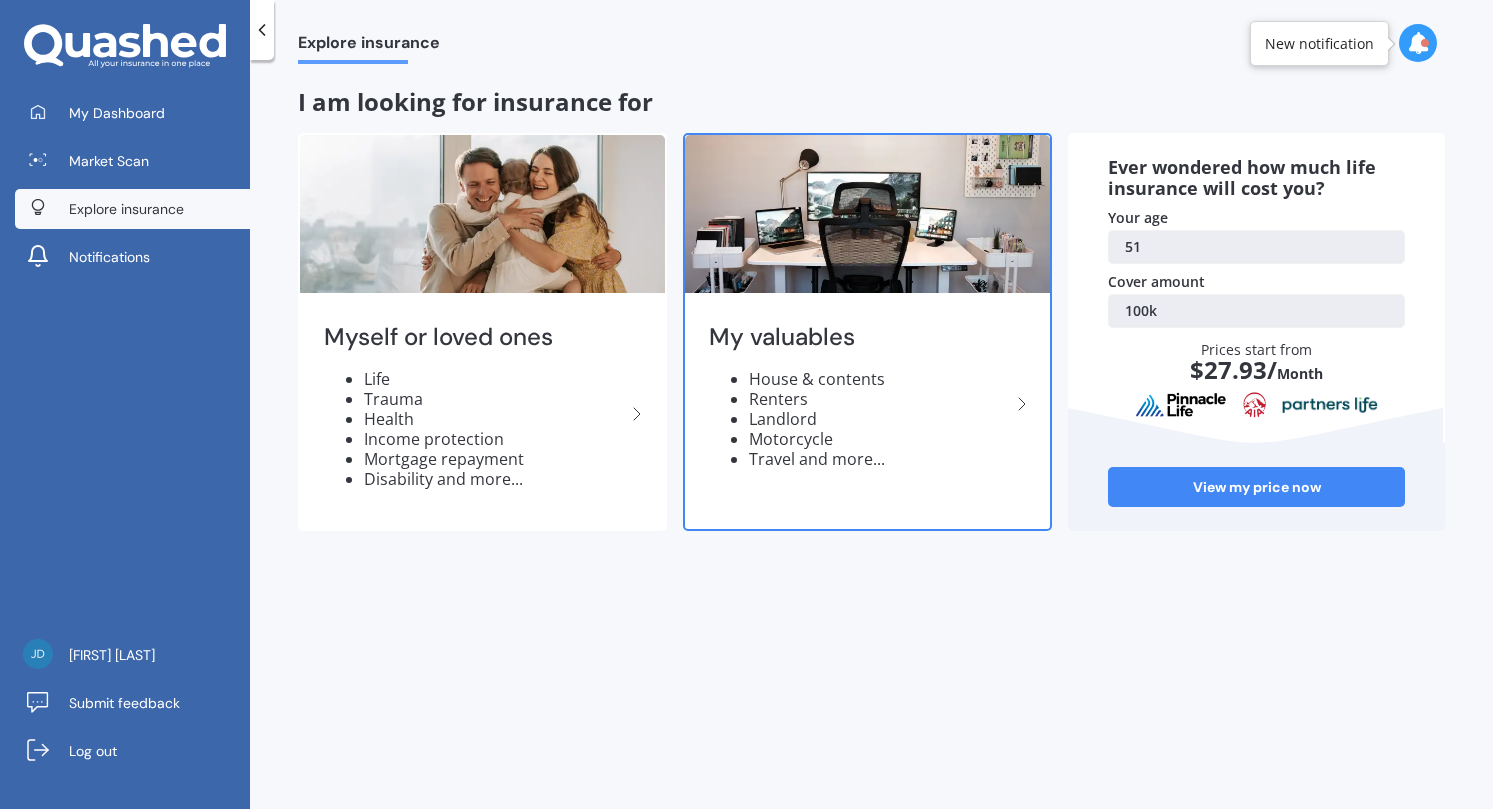 click on "Motorcycle" at bounding box center (879, 439) 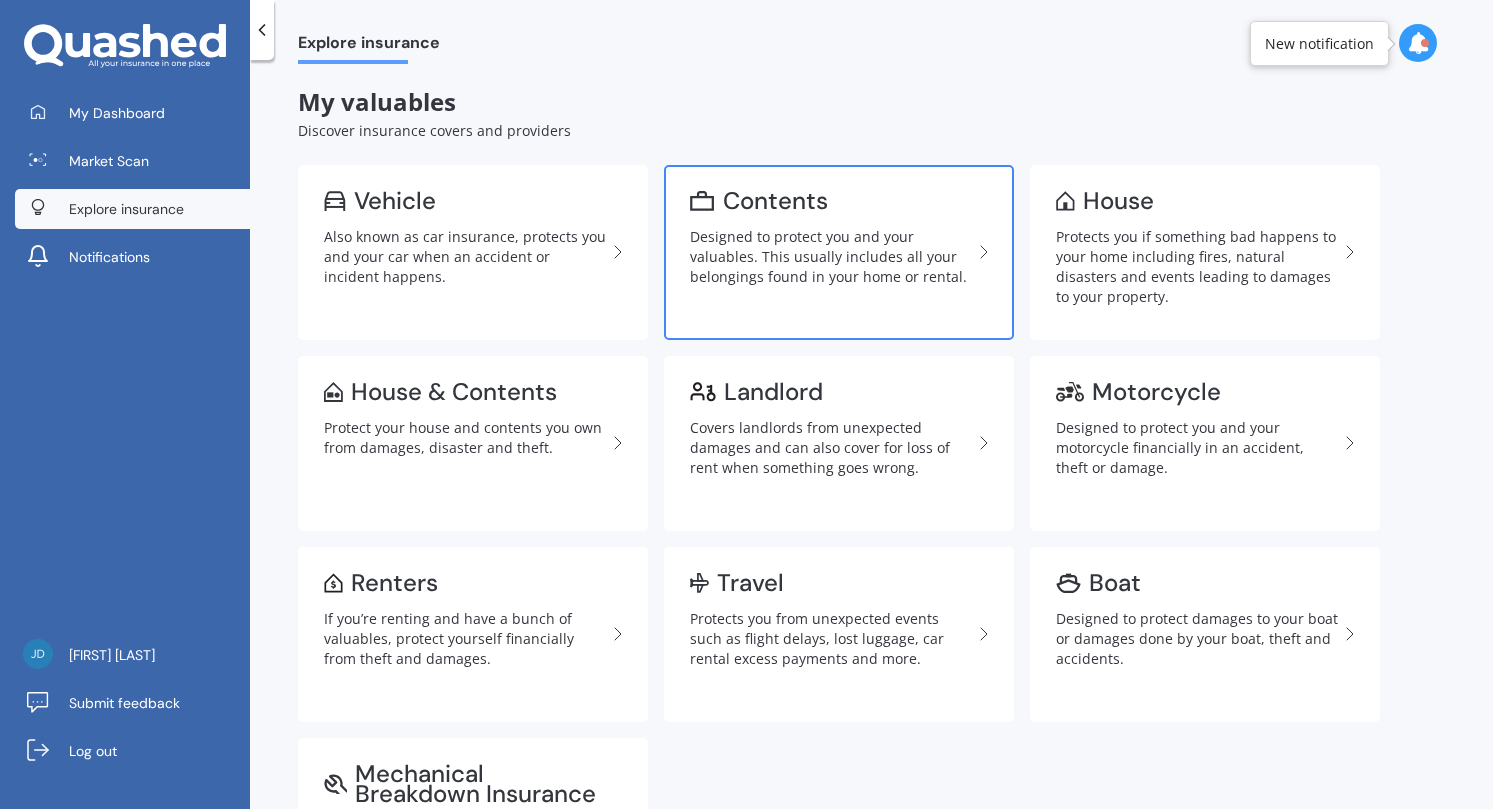 click on "Designed to protect you and your valuables. This usually includes all your belongings found in your home or rental." at bounding box center (831, 257) 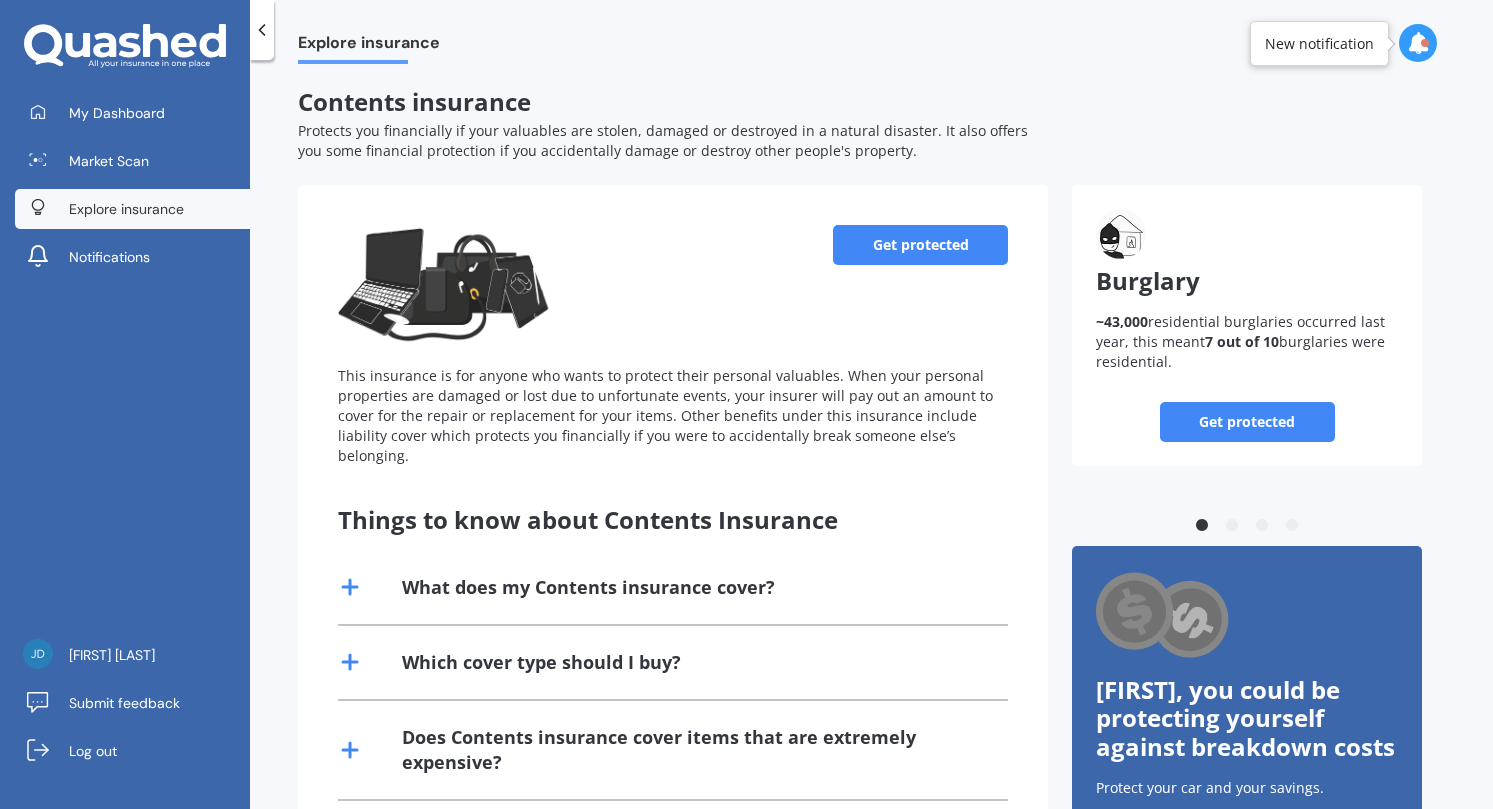 click on "Get protected" at bounding box center [920, 245] 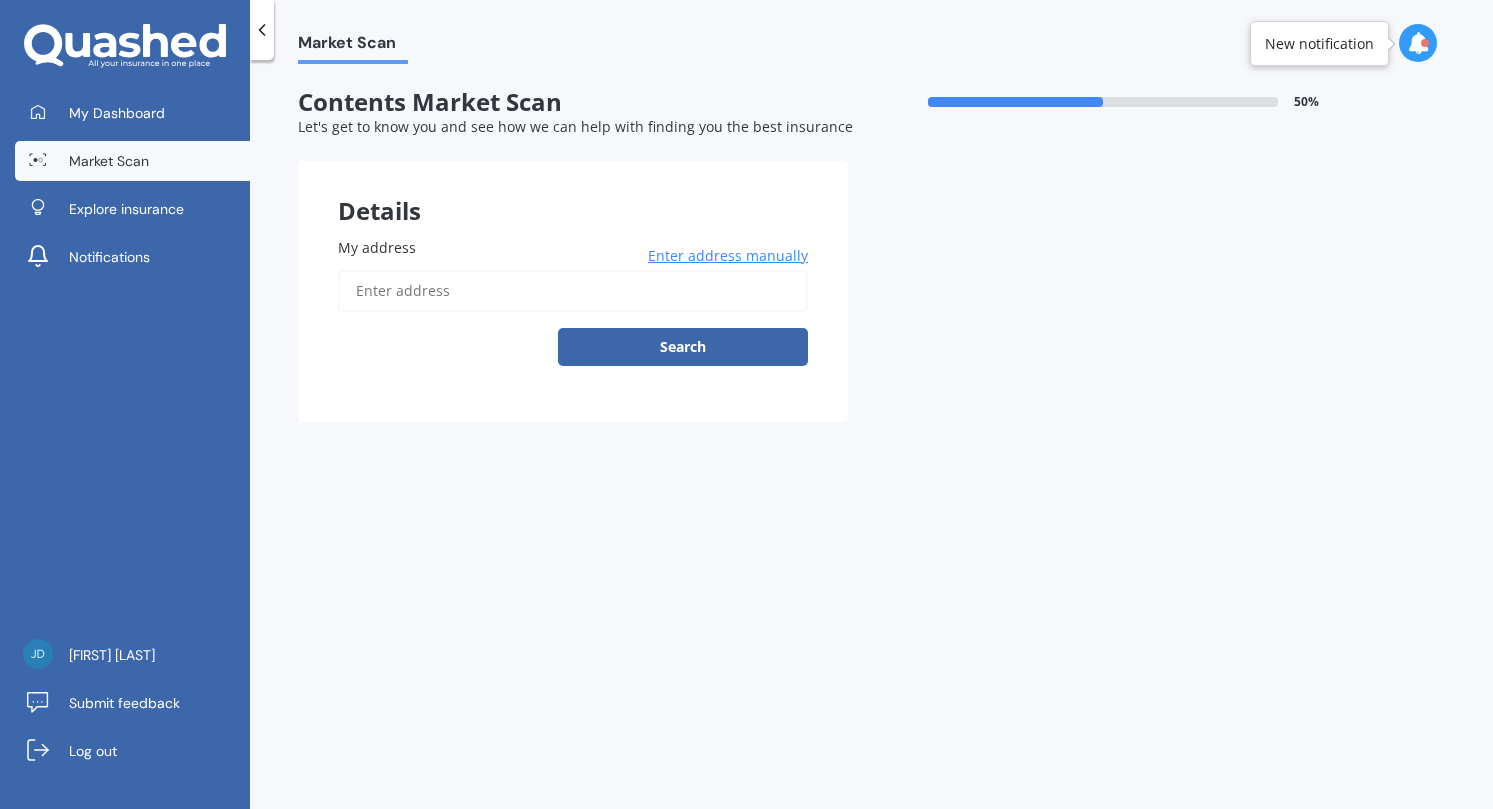 click on "My address" at bounding box center (573, 291) 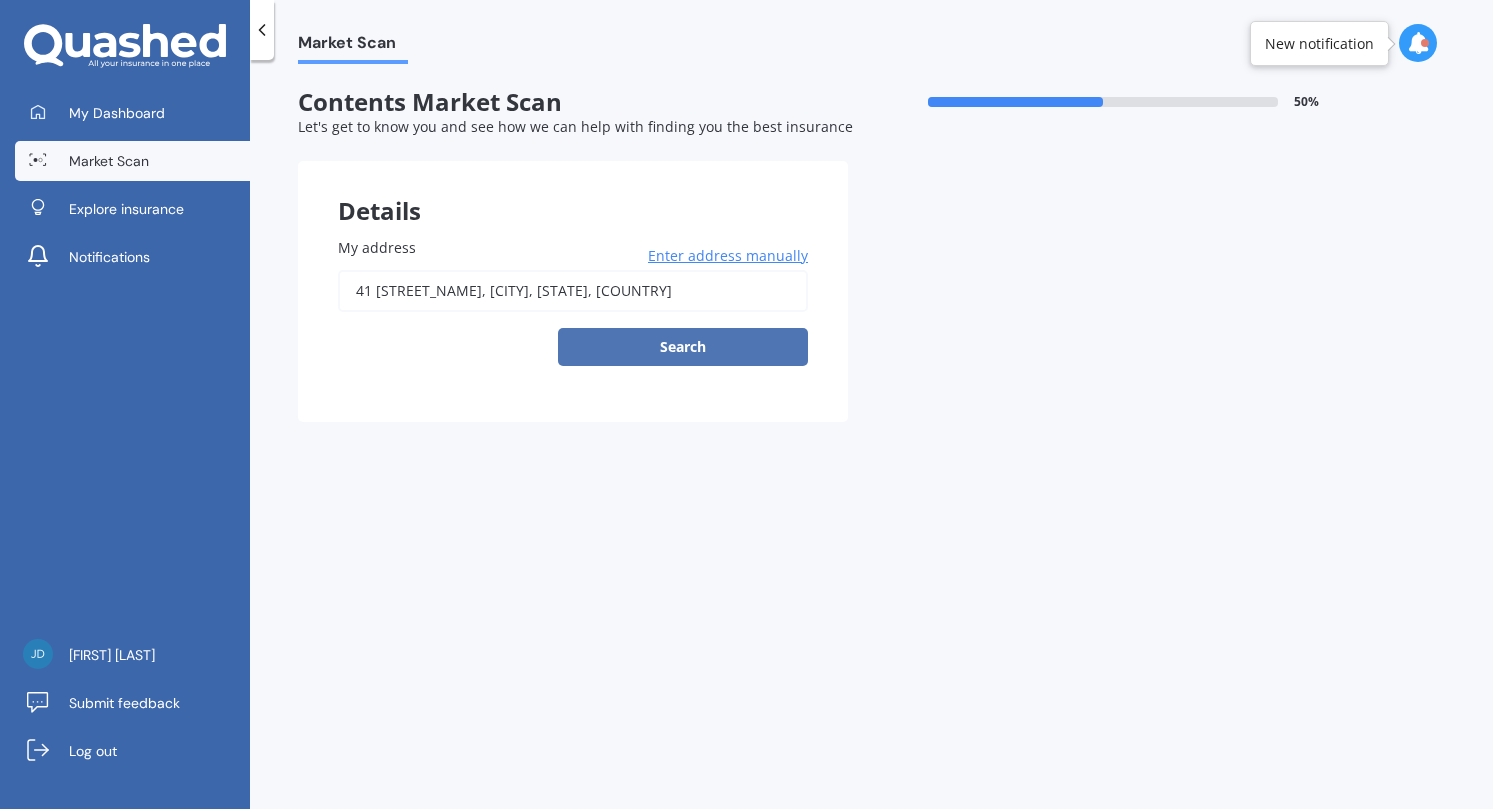 type on "41 [STREET_NAME], [CITY], [STATE] [POSTAL_CODE]" 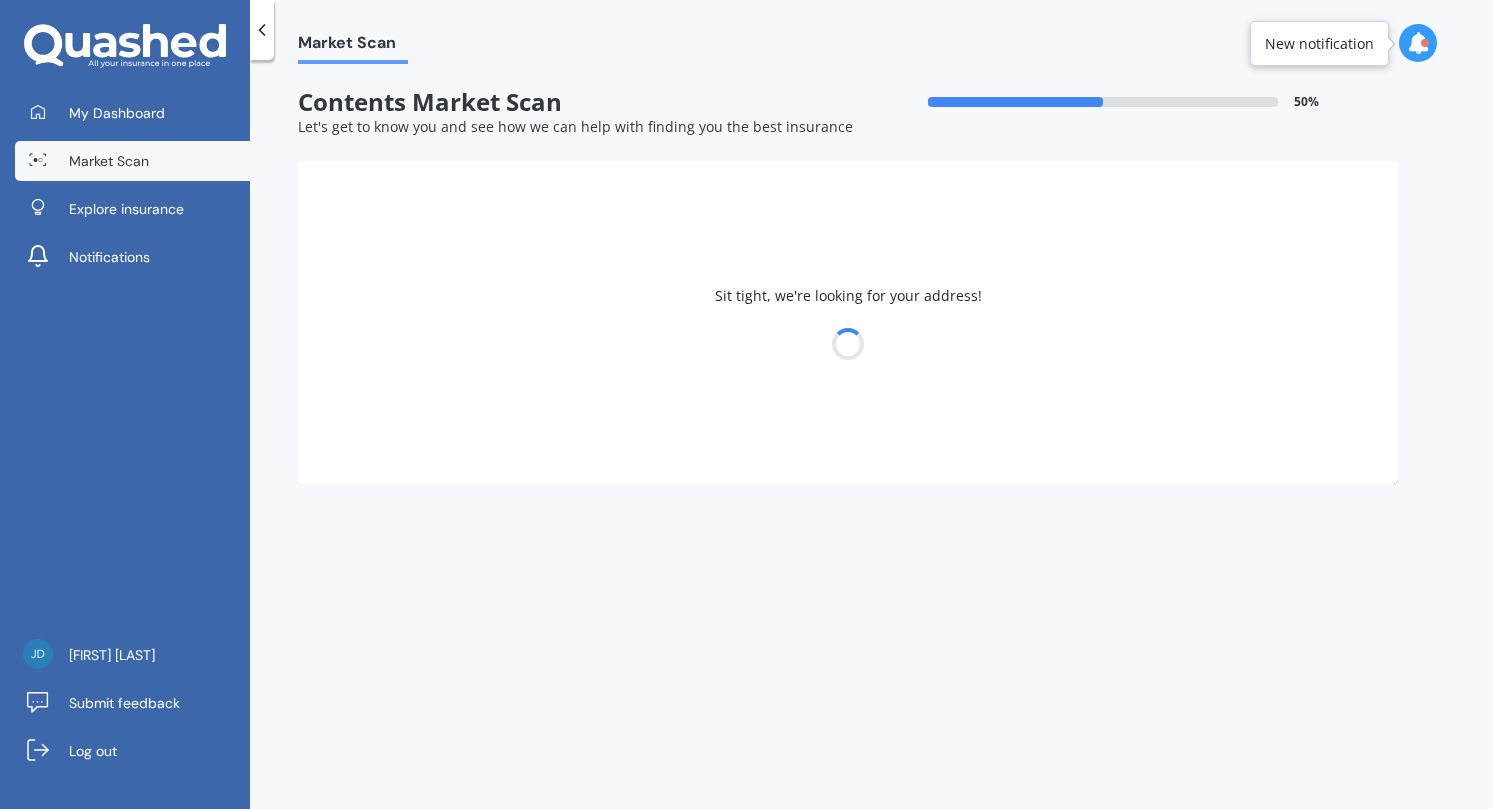 select on "16" 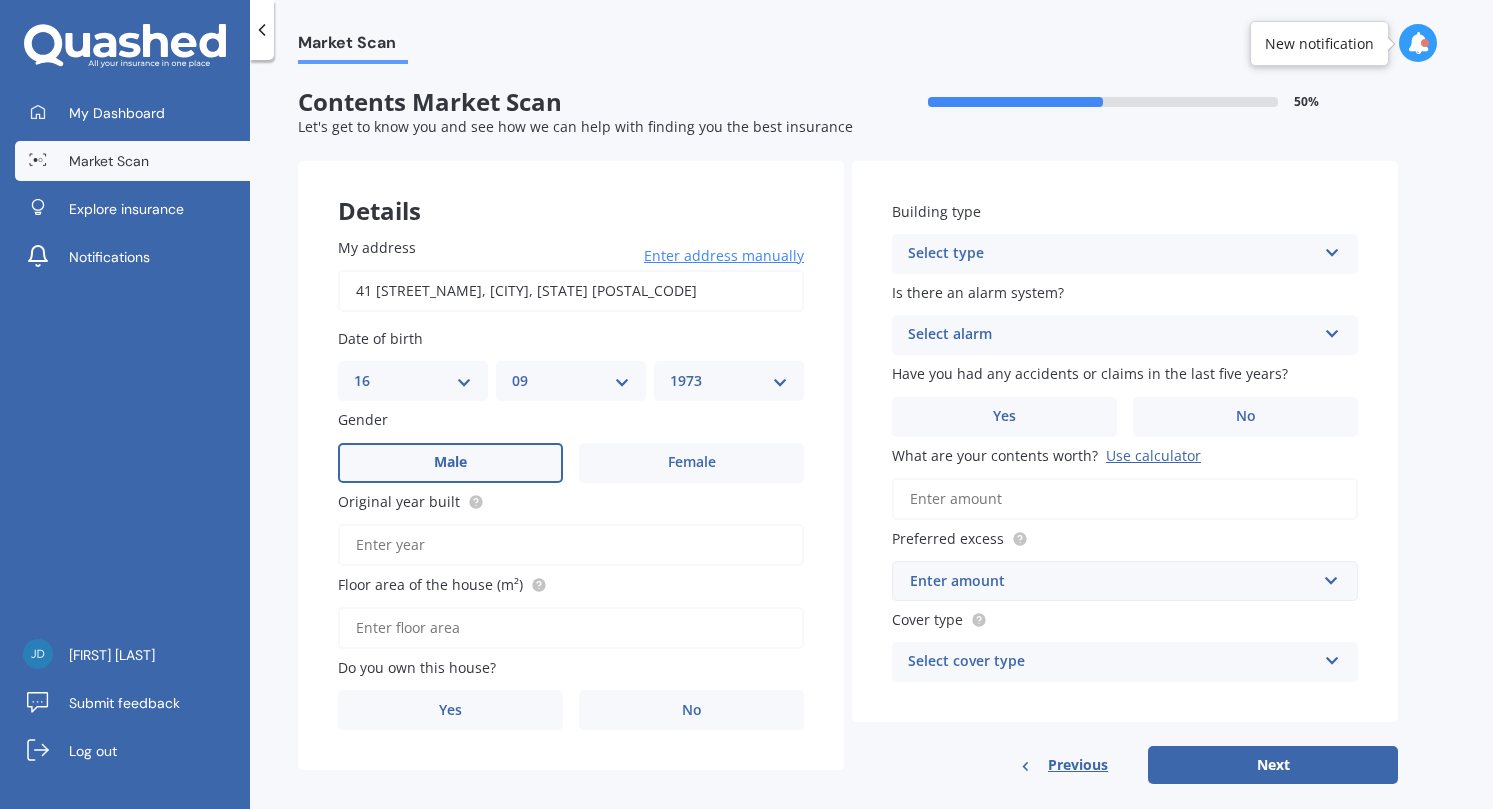 click on "Original year built" at bounding box center [571, 545] 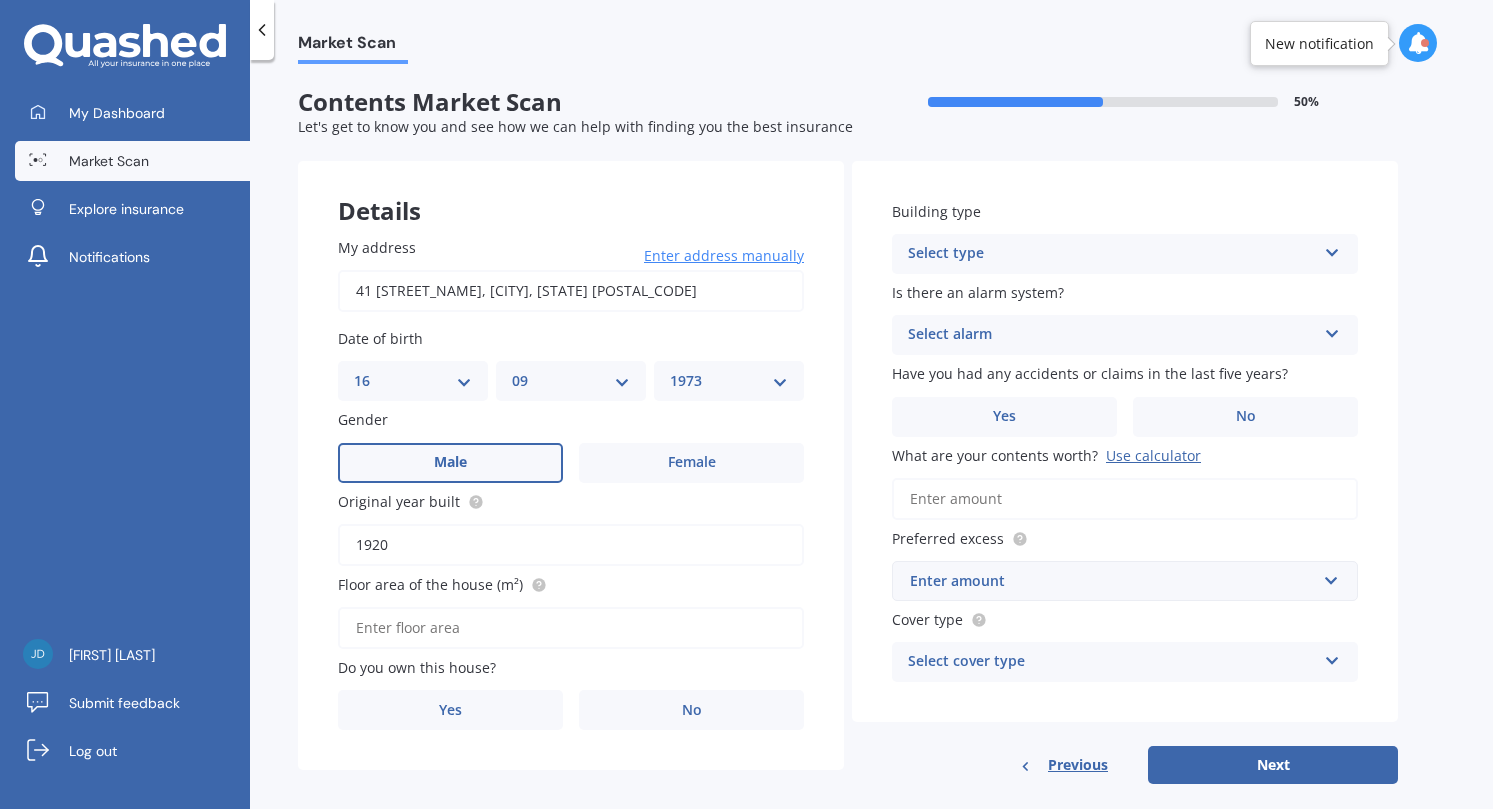 type on "1920" 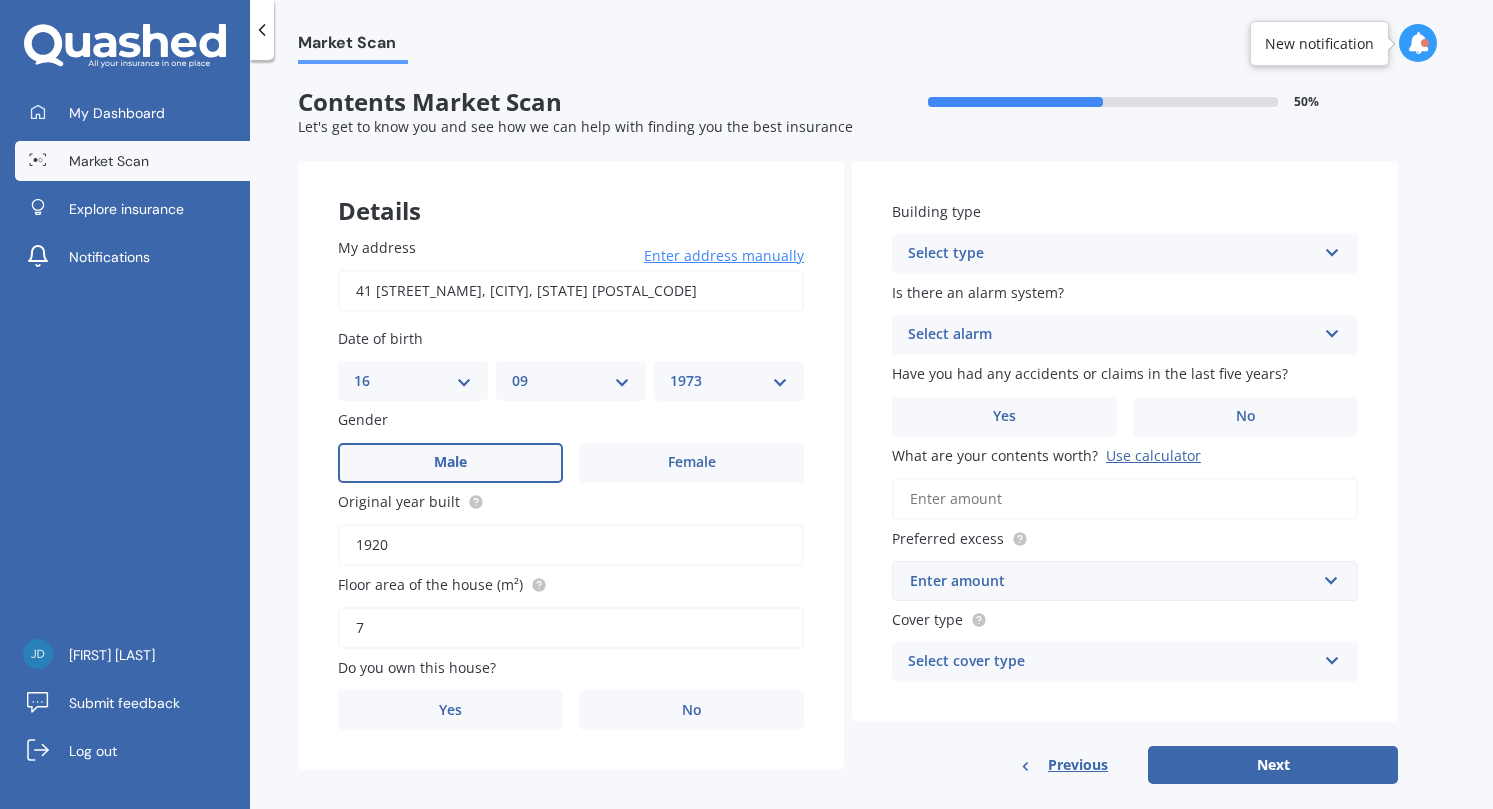type on "7" 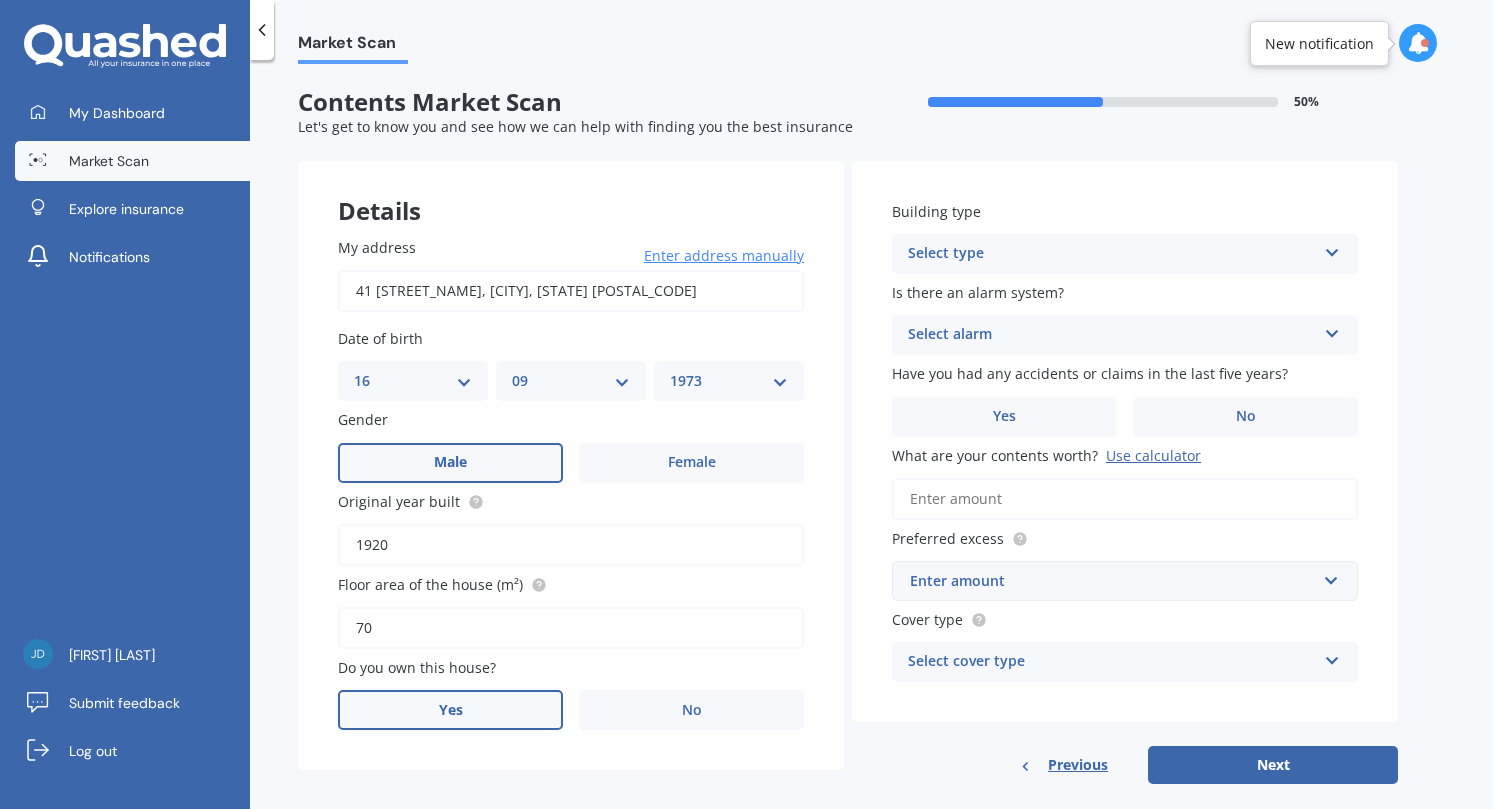 type on "70" 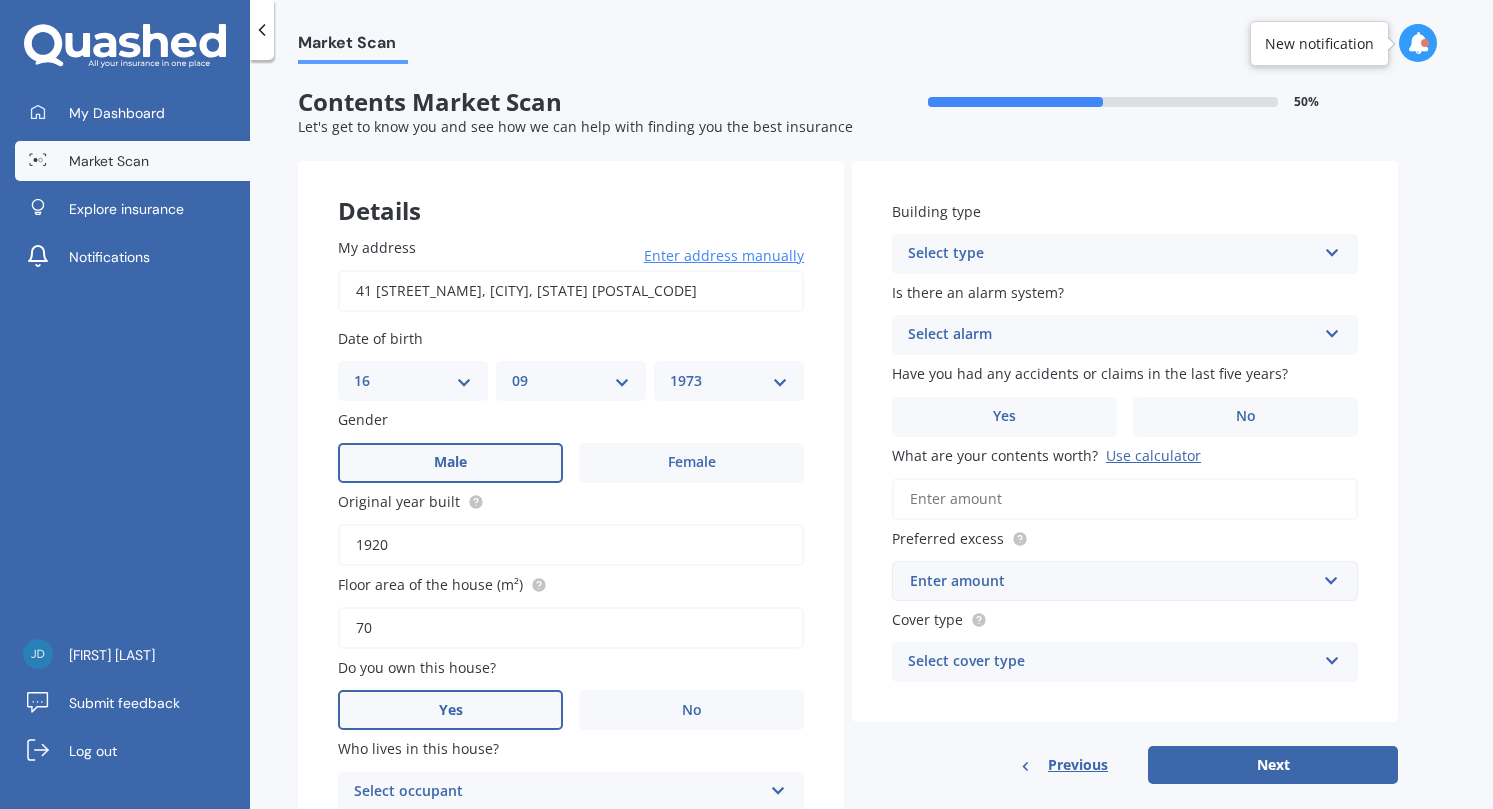 click on "Select type" at bounding box center [1112, 254] 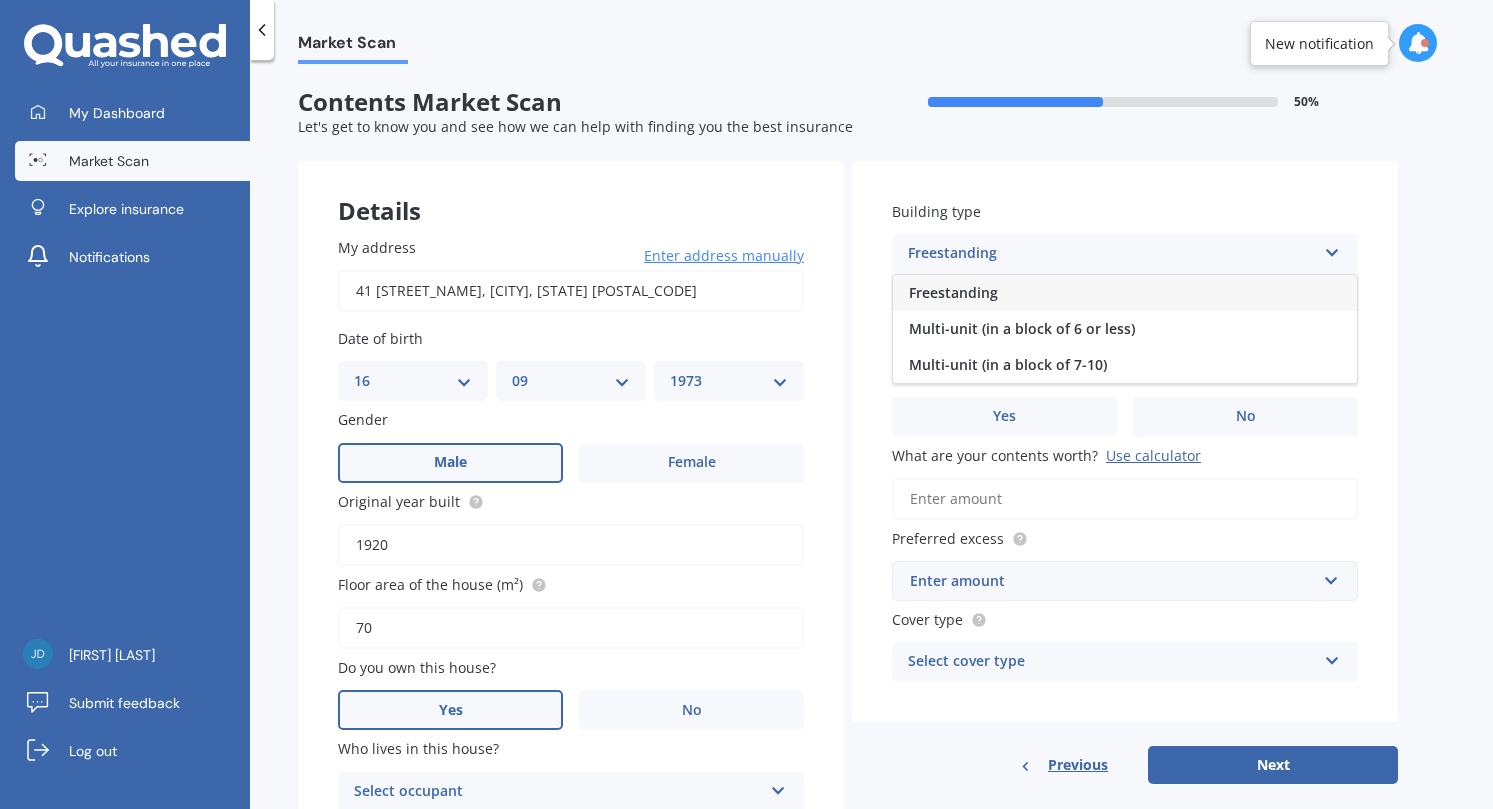 click on "Building type Freestanding Freestanding Multi-unit (in a block of 6 or less) Multi-unit (in a block of 7-10) Is there an alarm system? Select alarm Yes, monitored Yes, not monitored No Have you had any accidents or claims in the last five years? Yes No What are your contents worth? Use calculator Preferred excess Enter amount $250 $300 $400 $500 $750 $1,000 $2,000 Cover type Select cover type High Limited" at bounding box center (1125, 442) 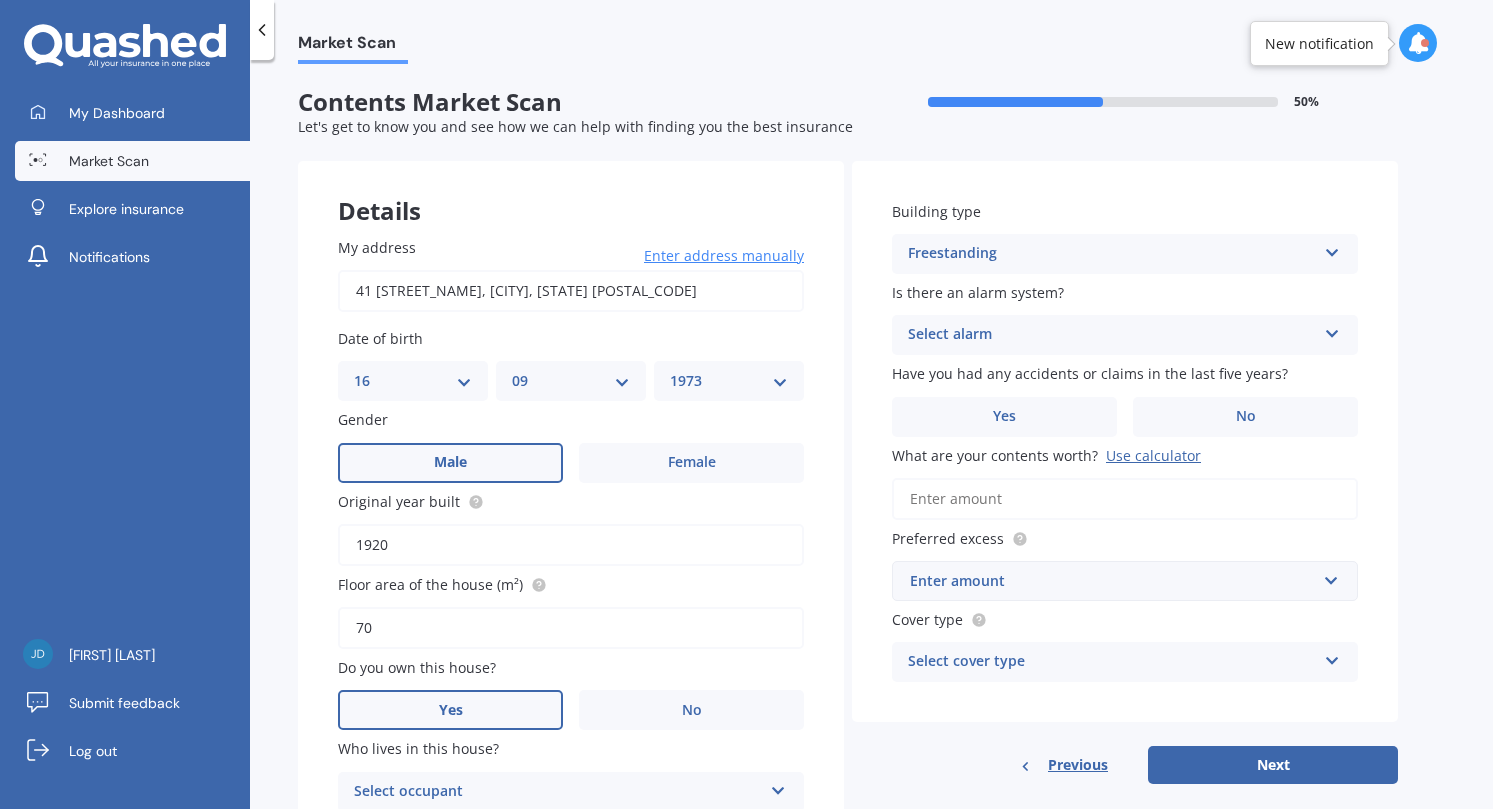 click on "Enter address manually" at bounding box center (724, 256) 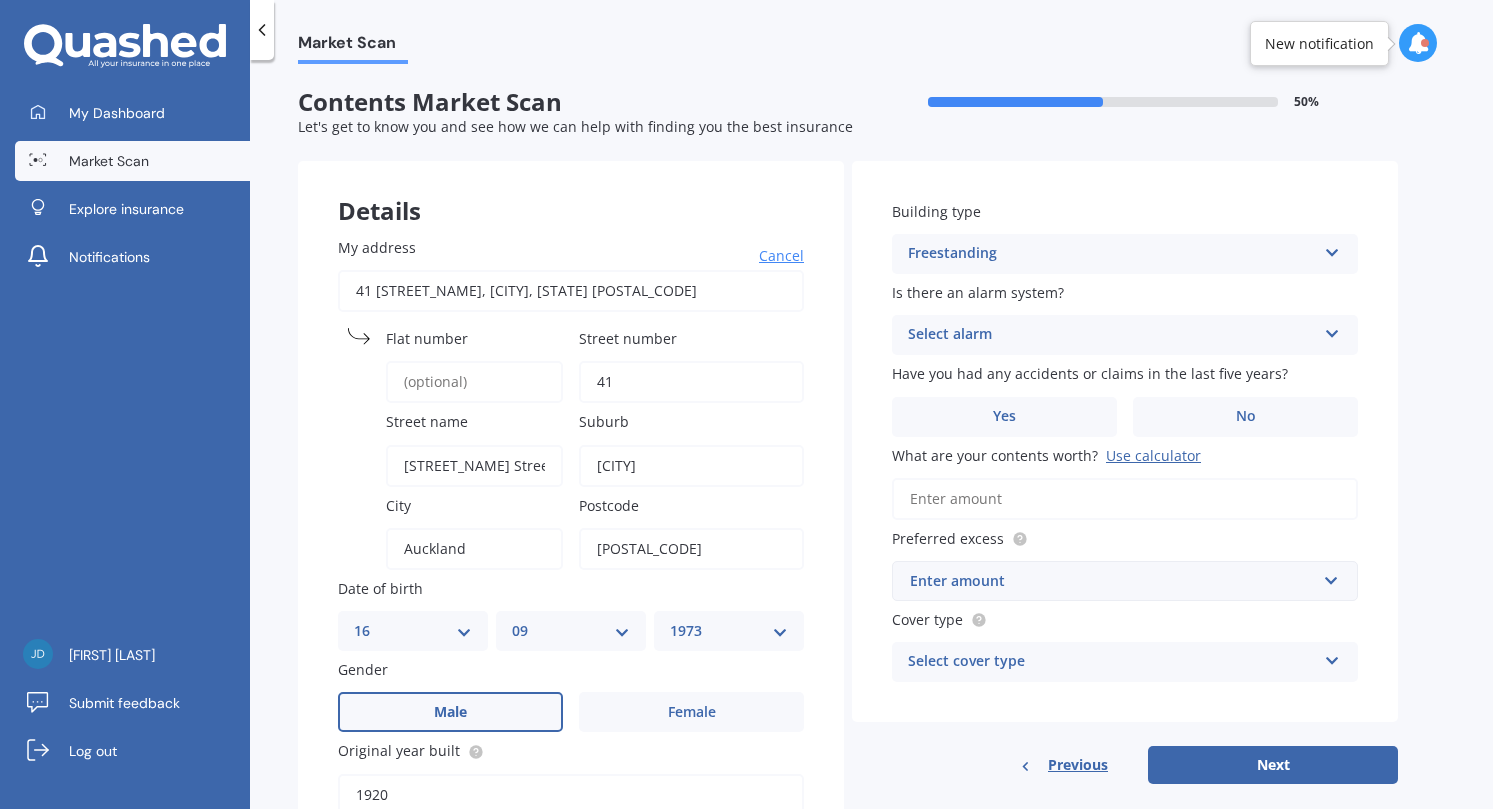 click on "Flat number" at bounding box center (474, 382) 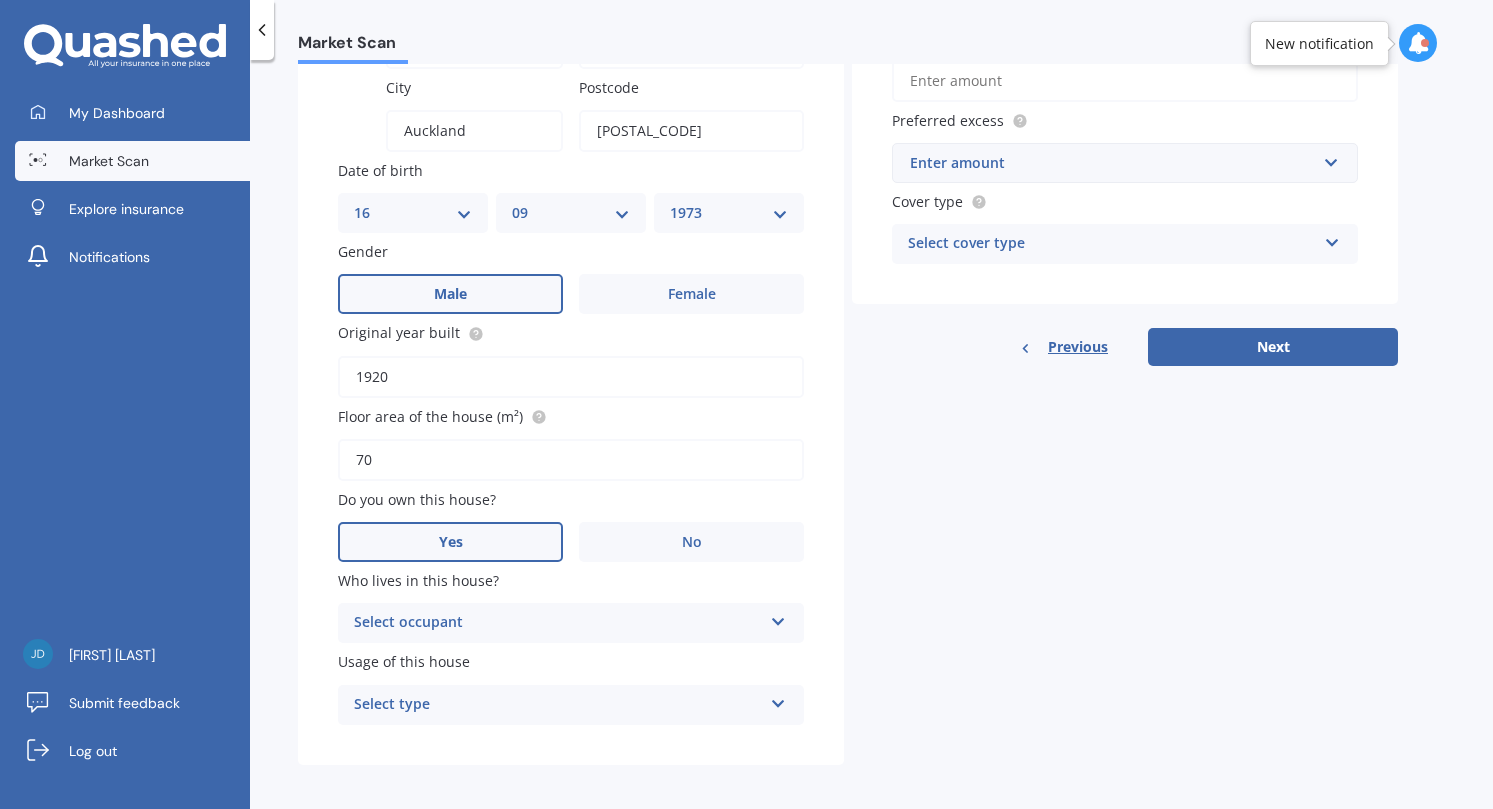 scroll, scrollTop: 417, scrollLeft: 0, axis: vertical 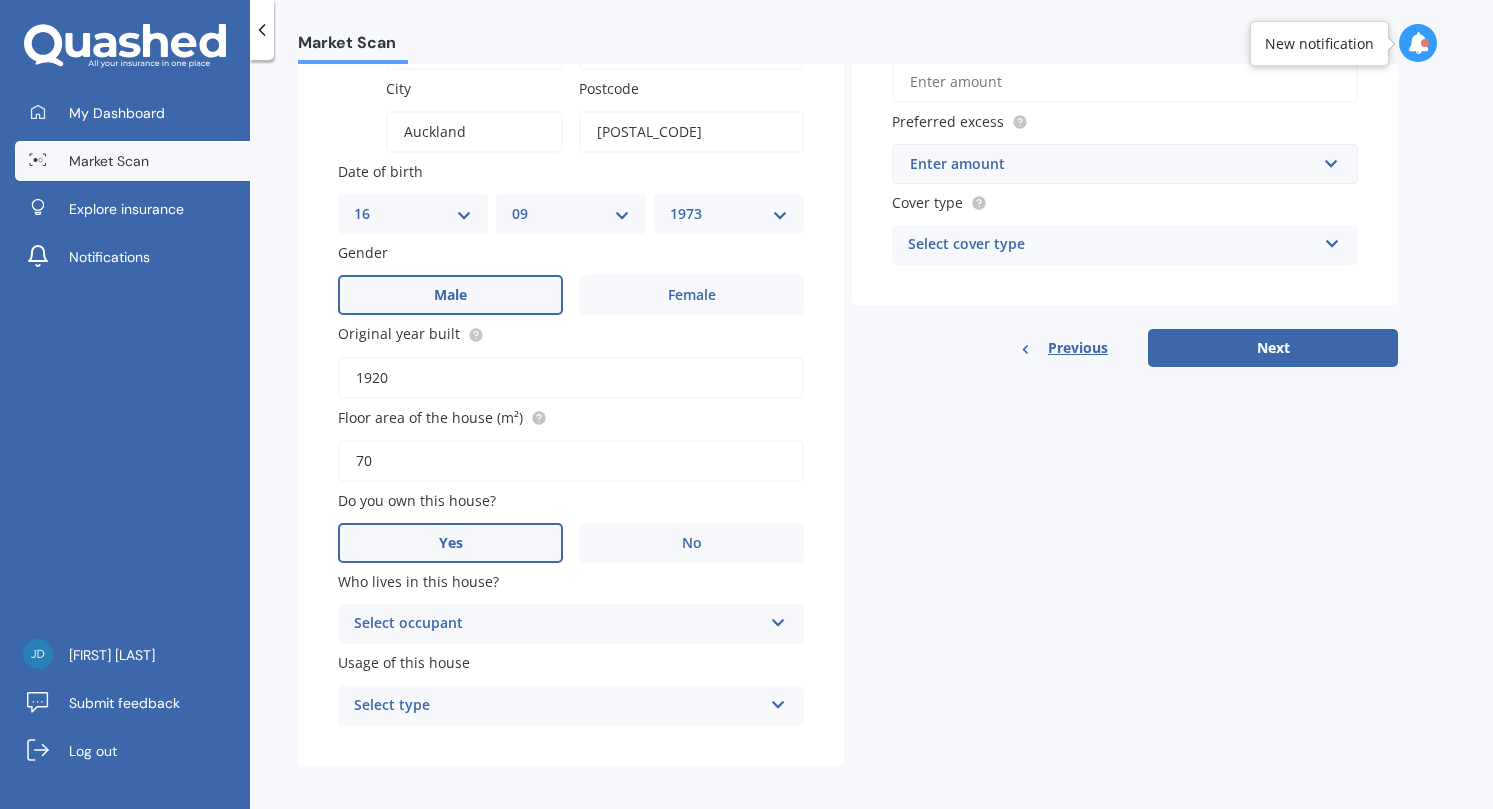 type on "3g" 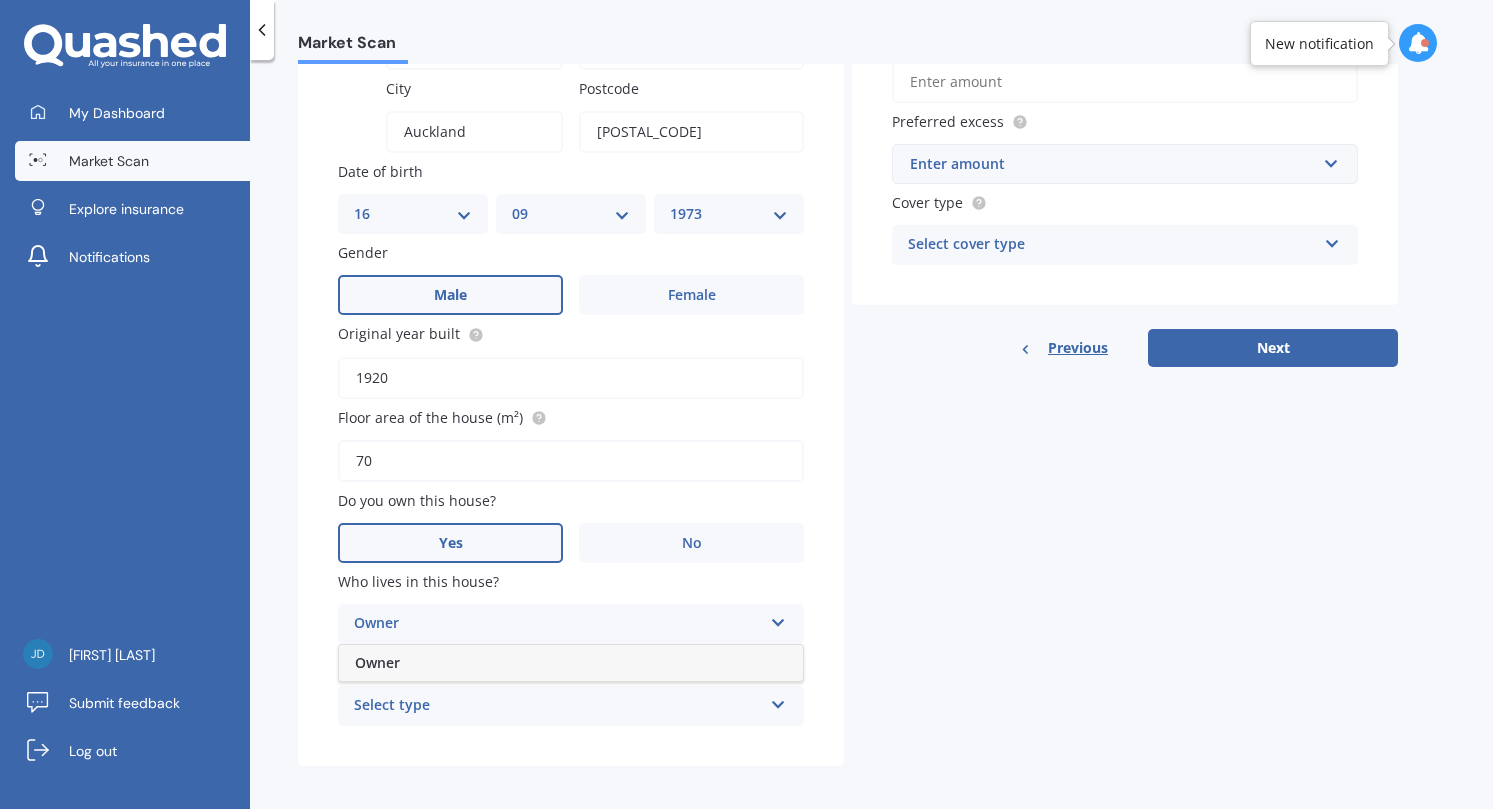 click on "Owner" at bounding box center (571, 663) 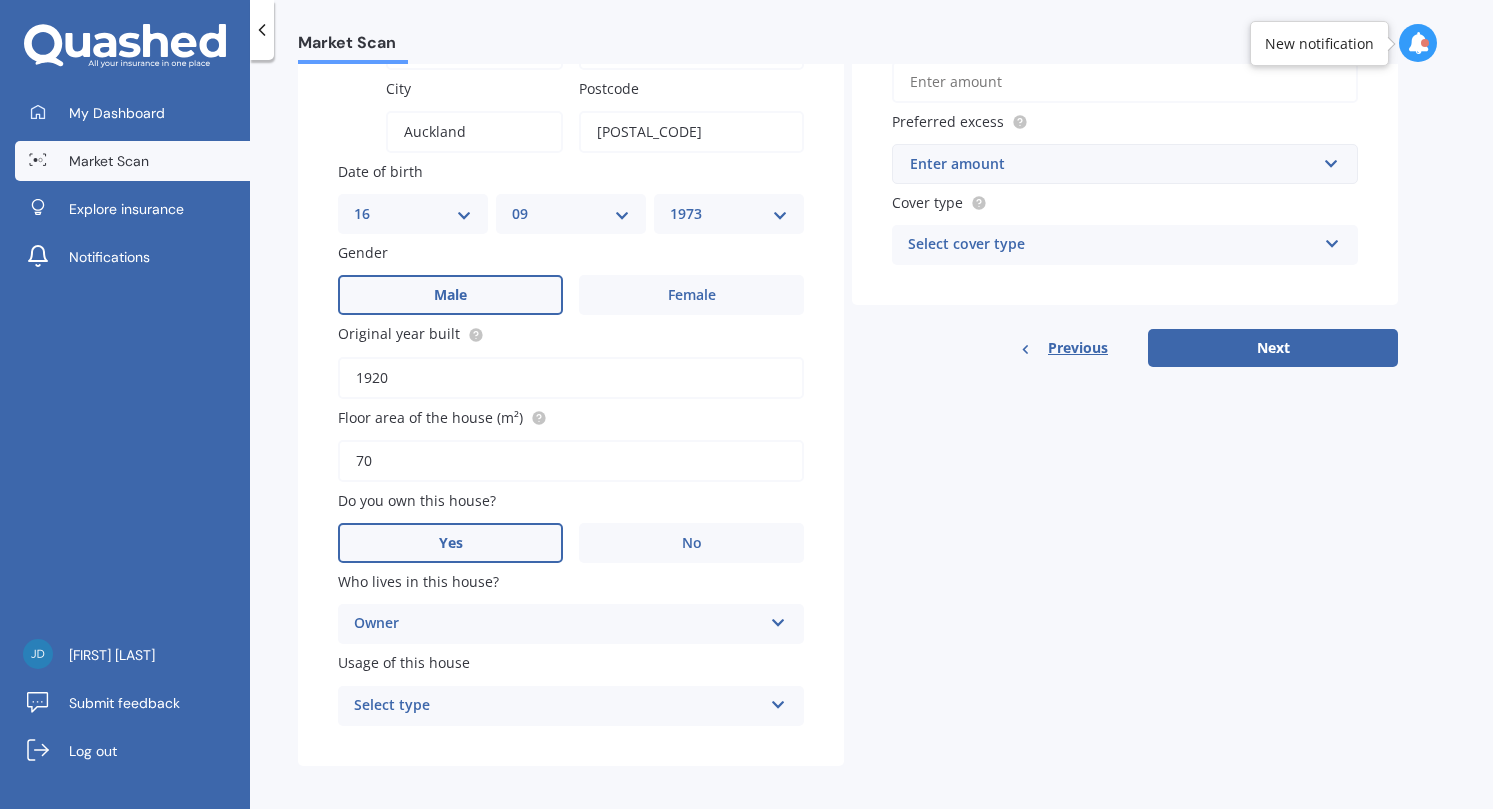 click on "Select type" at bounding box center (558, 706) 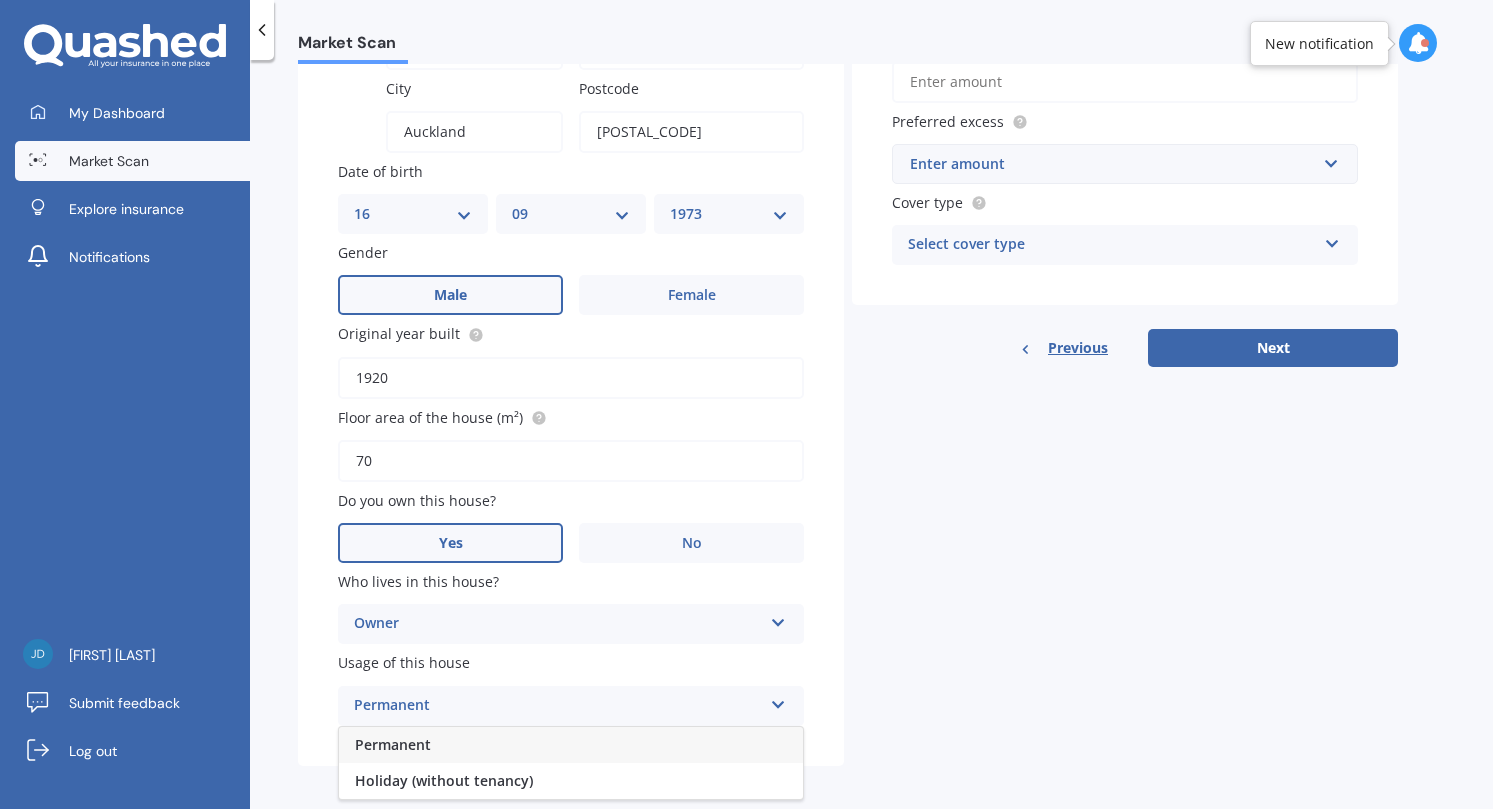 click on "Permanent" at bounding box center (571, 745) 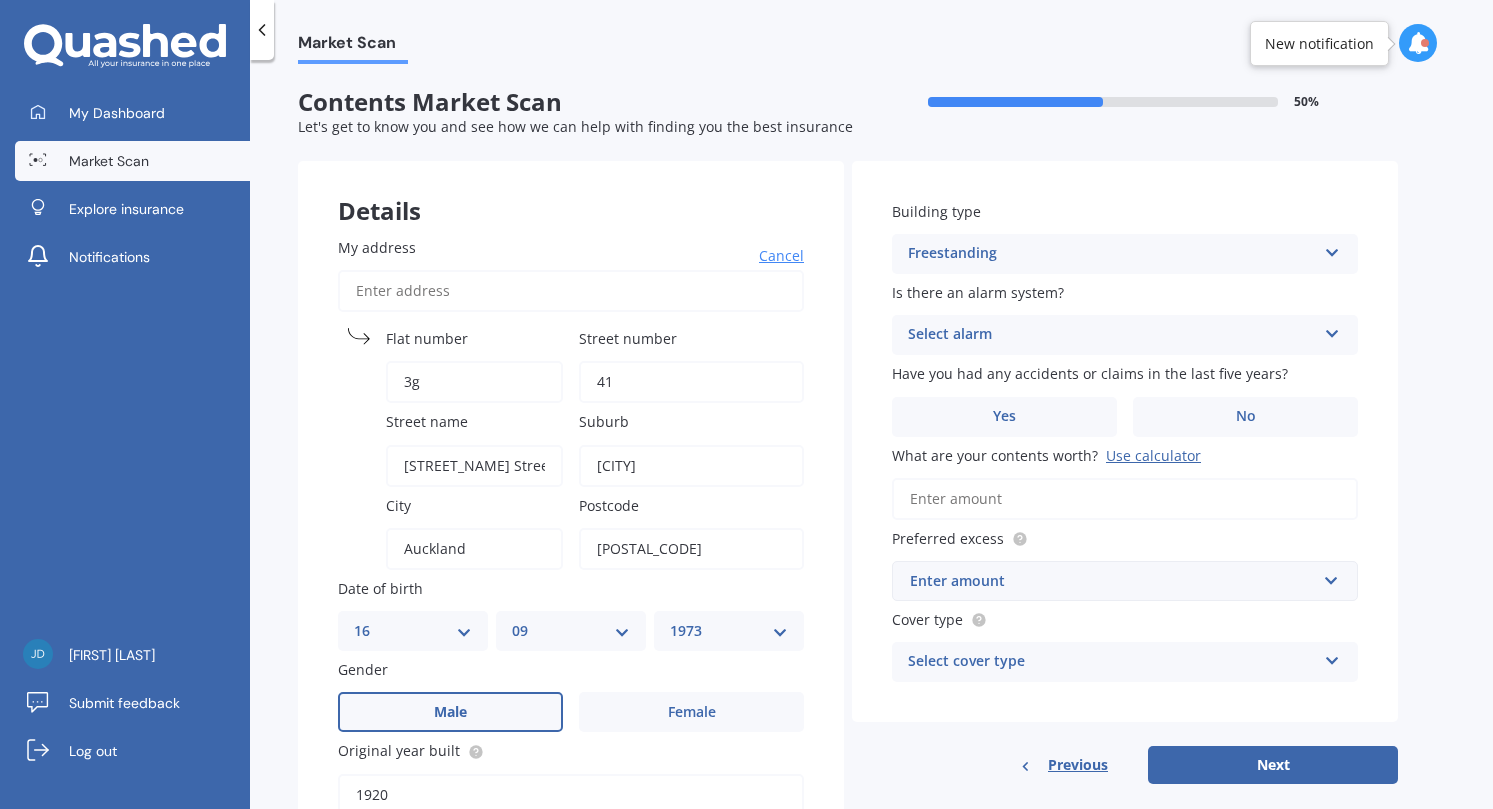 scroll, scrollTop: 0, scrollLeft: 0, axis: both 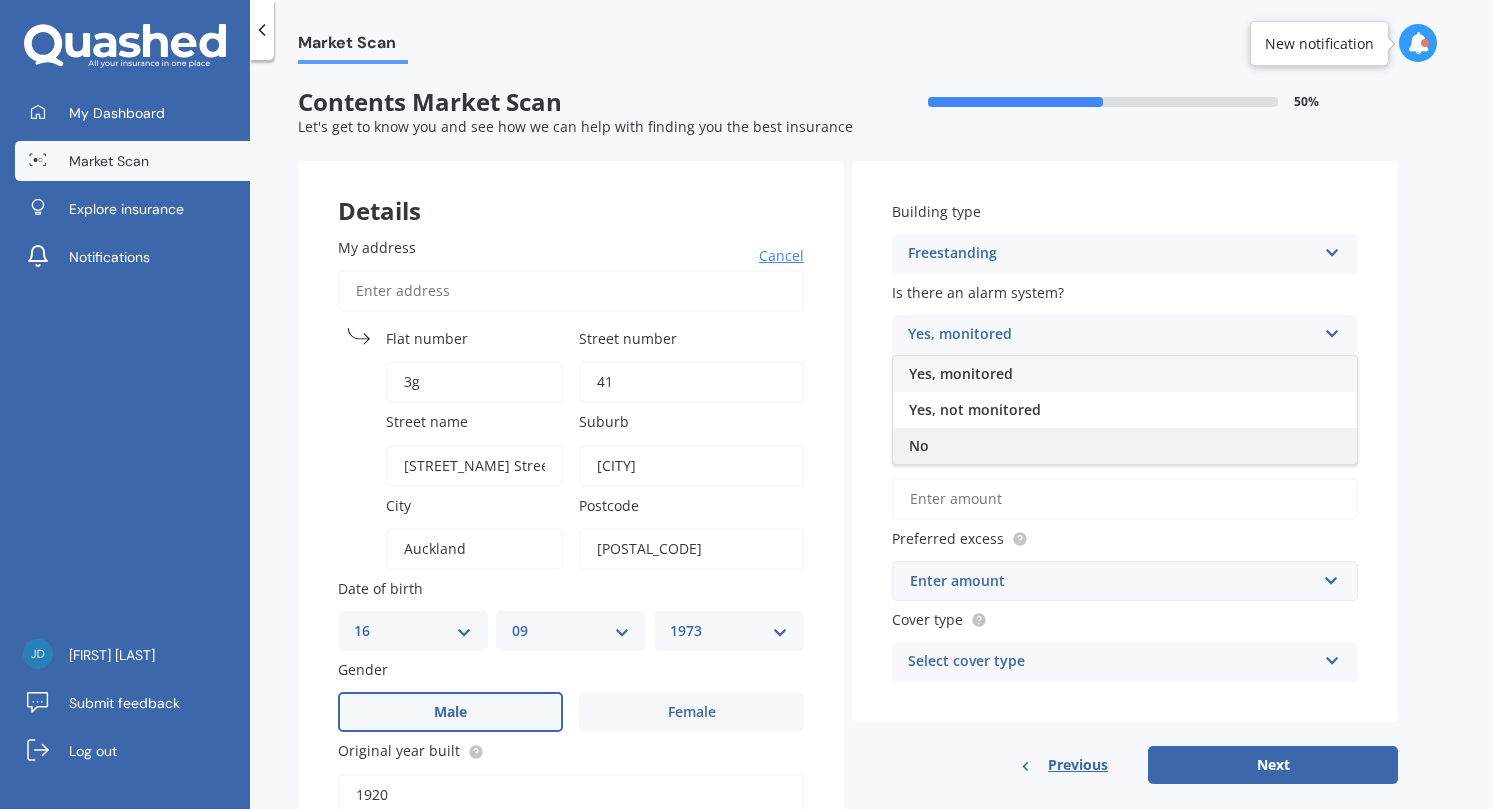 click on "No" at bounding box center (1125, 446) 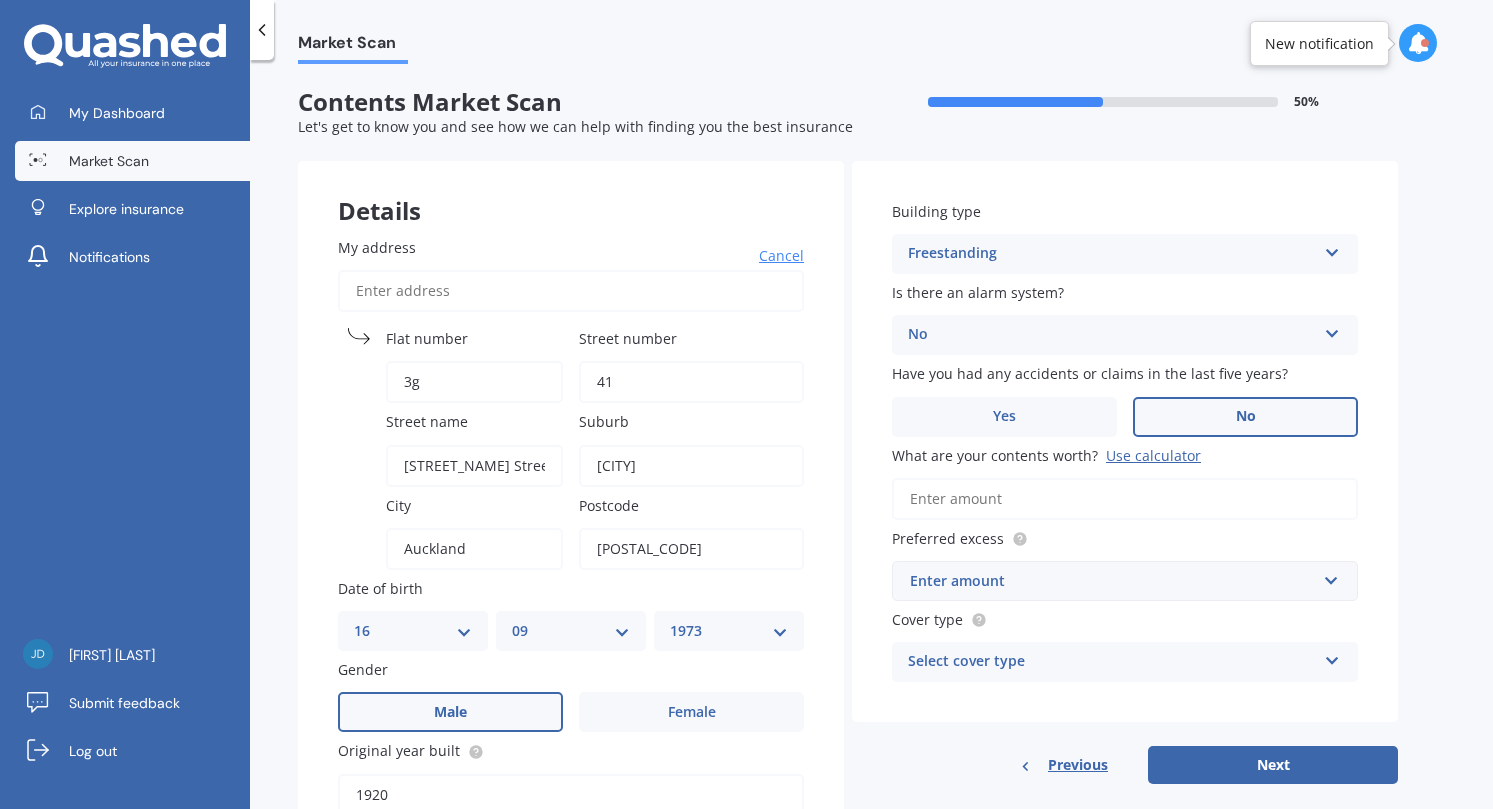 click on "No" at bounding box center (1245, 417) 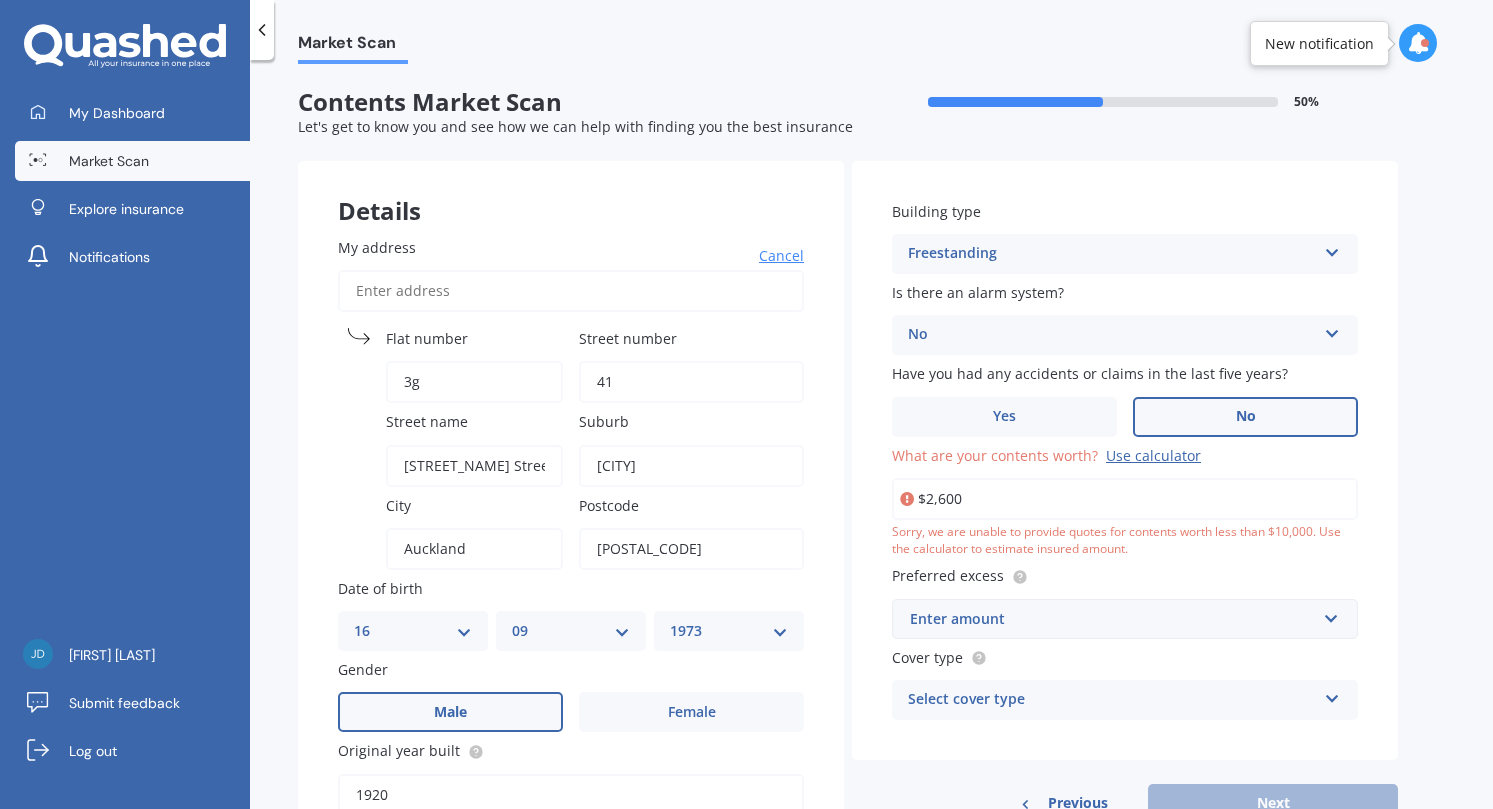 type on "$26,000" 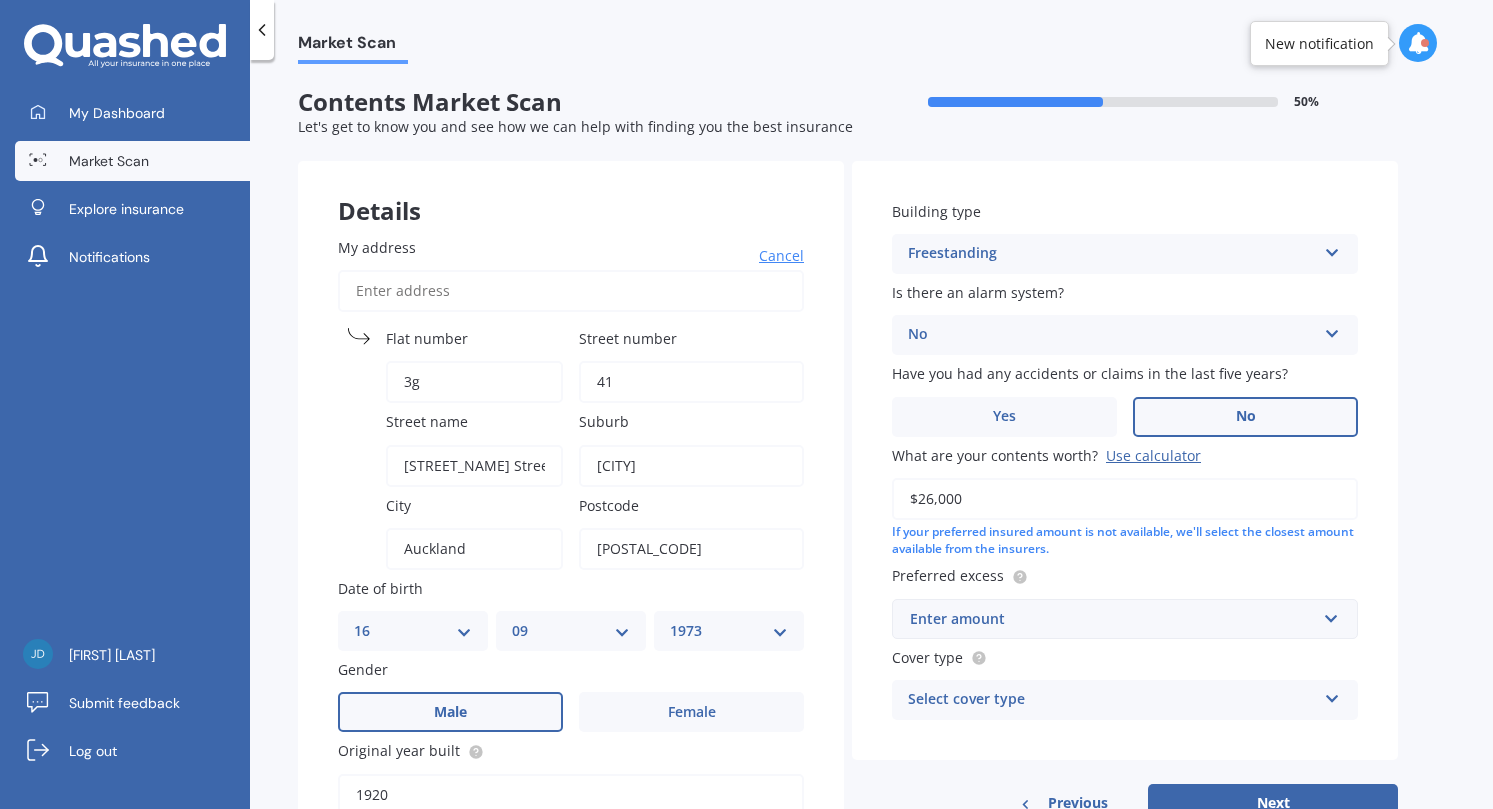 click on "Enter amount" at bounding box center [1113, 619] 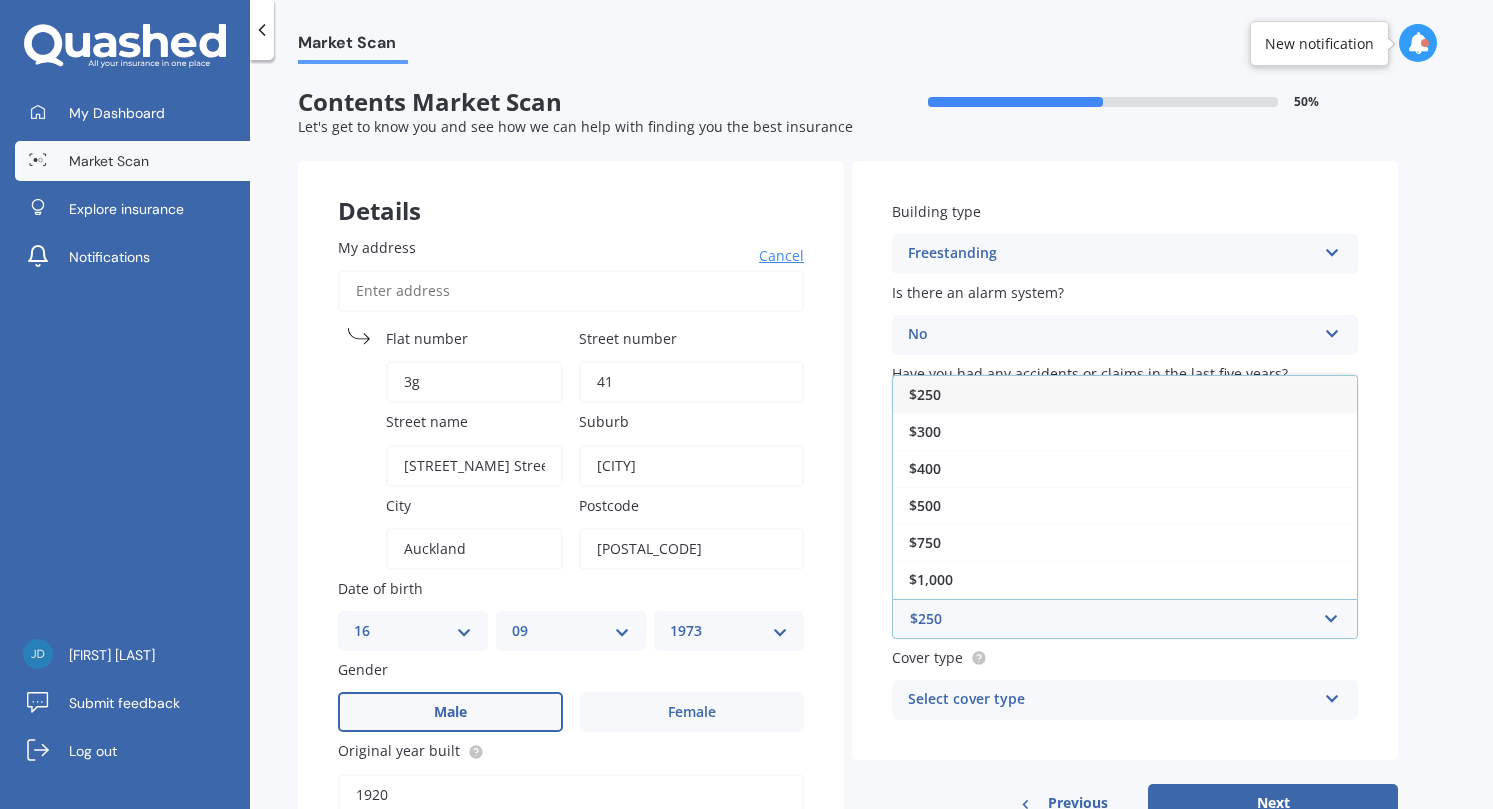 click on "$250" at bounding box center [1125, 394] 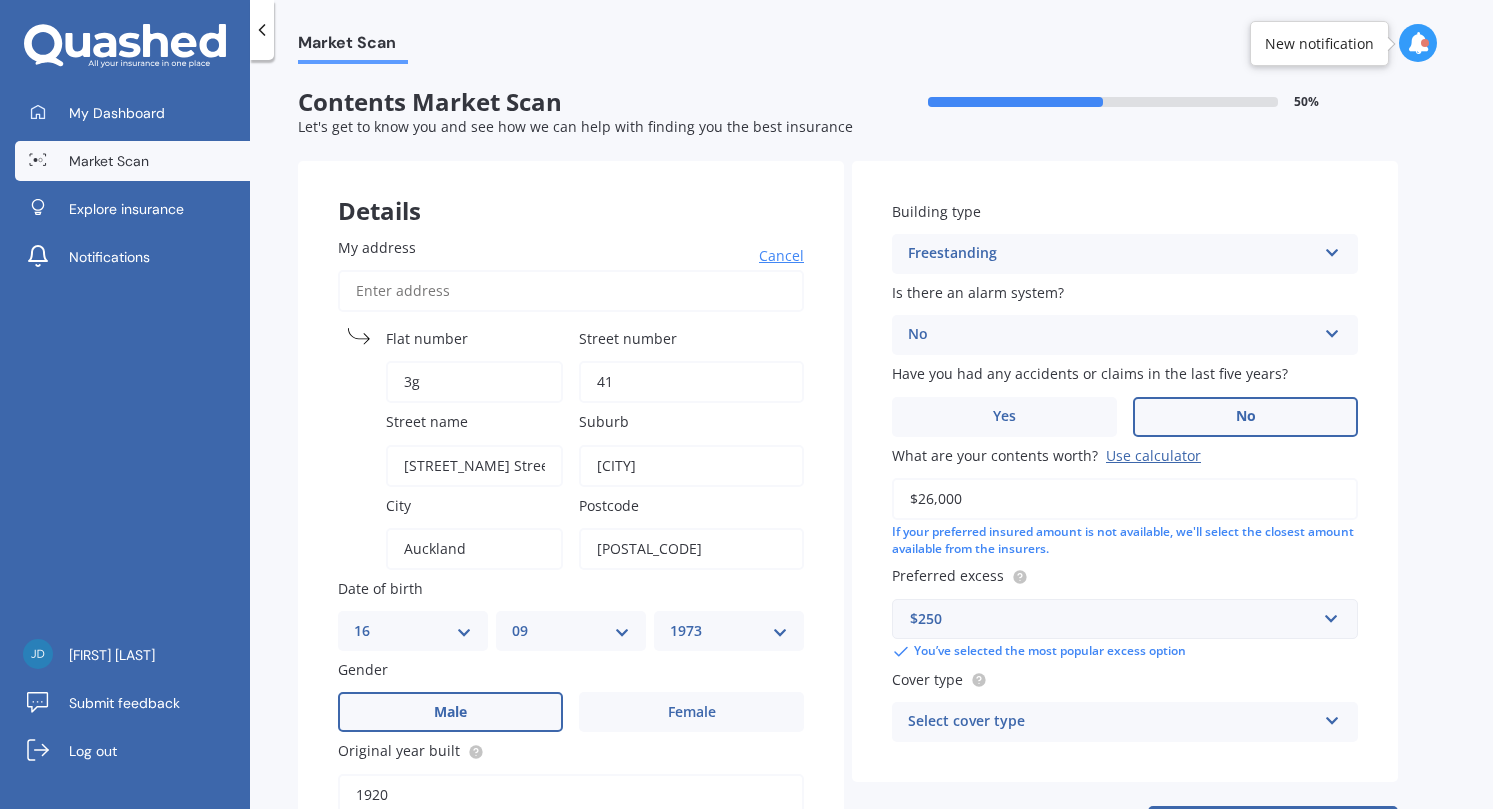 click on "Select cover type" at bounding box center [1112, 722] 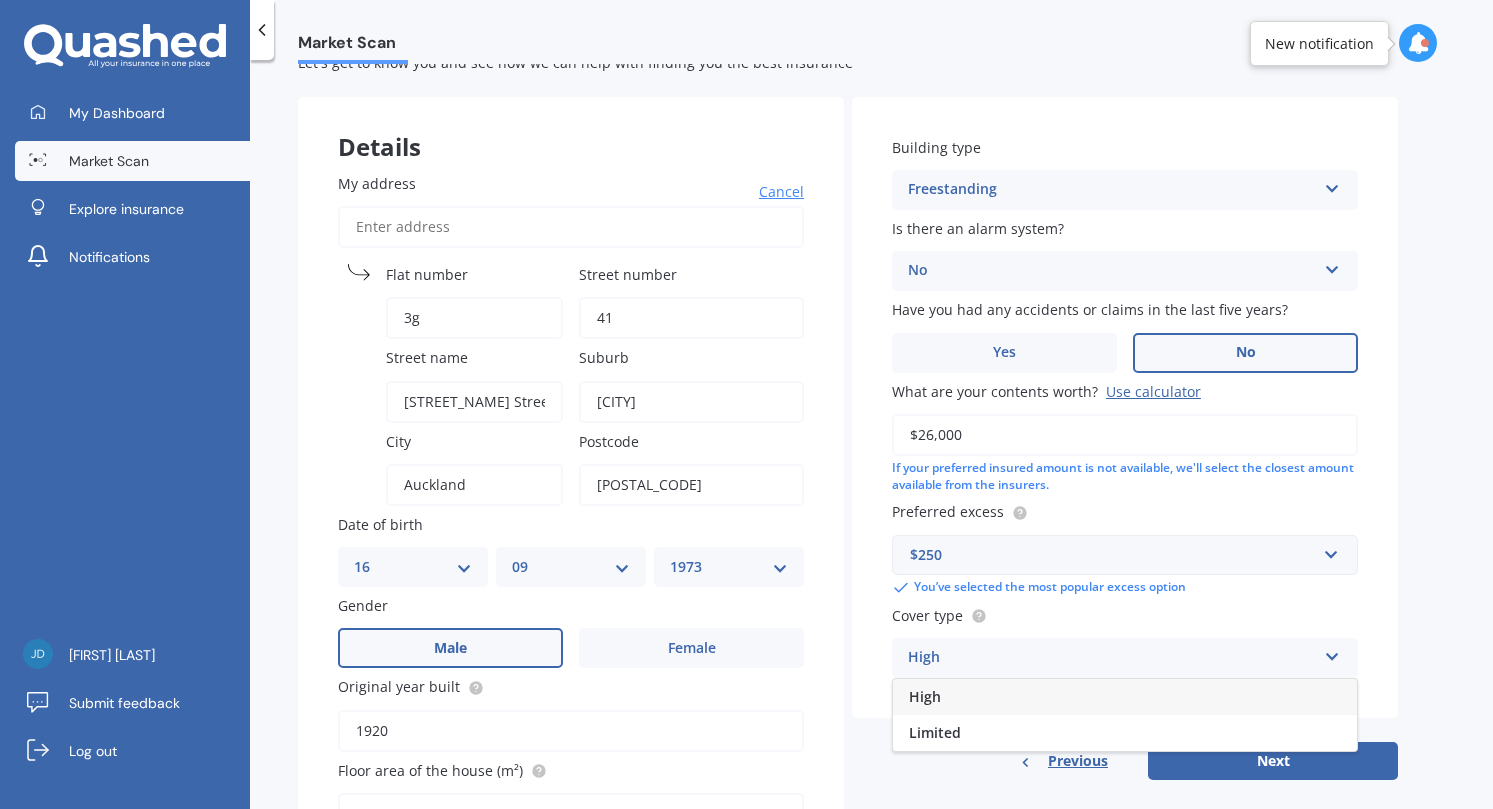 scroll, scrollTop: 75, scrollLeft: 0, axis: vertical 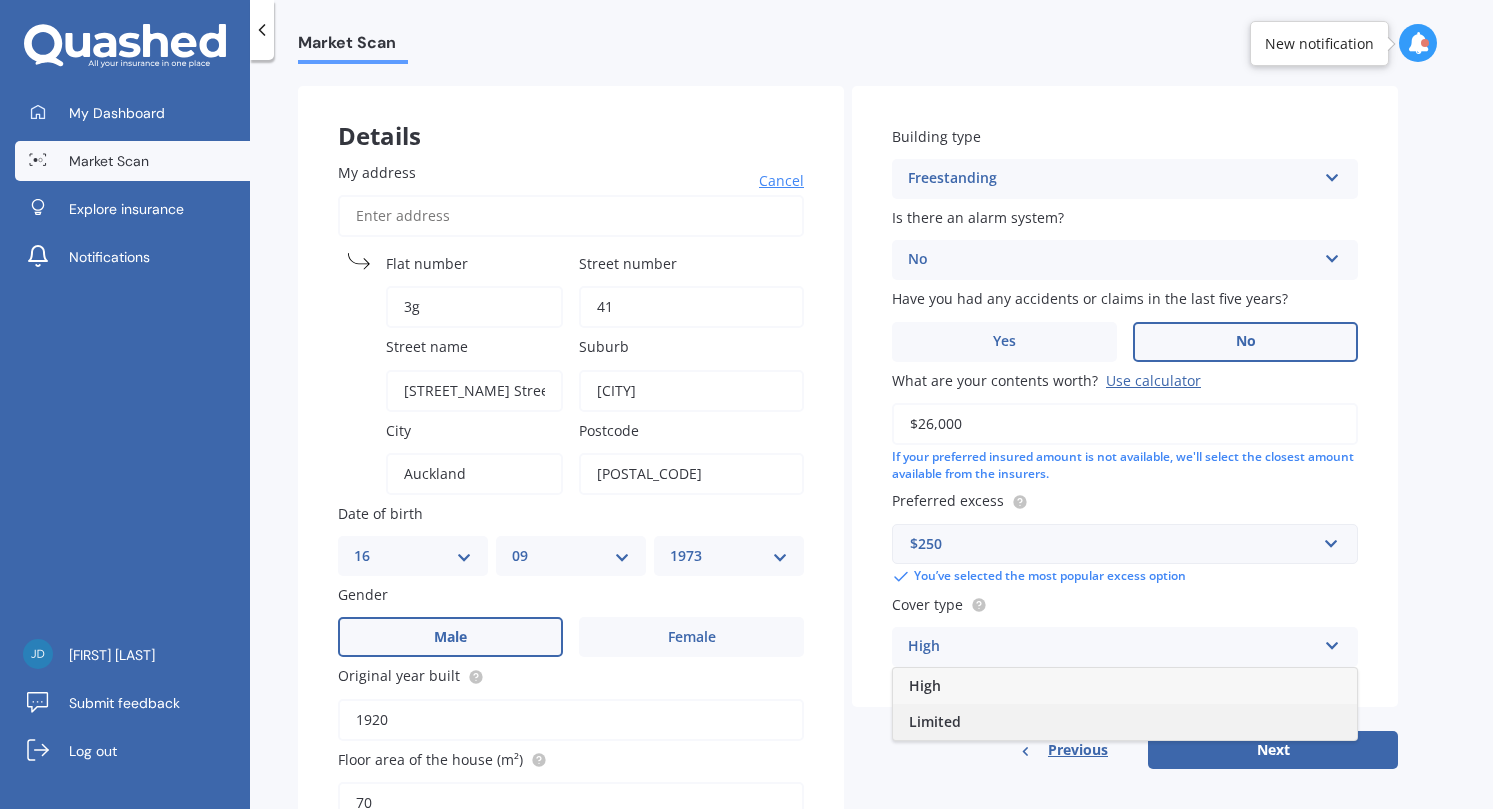 click on "Limited" at bounding box center [1125, 722] 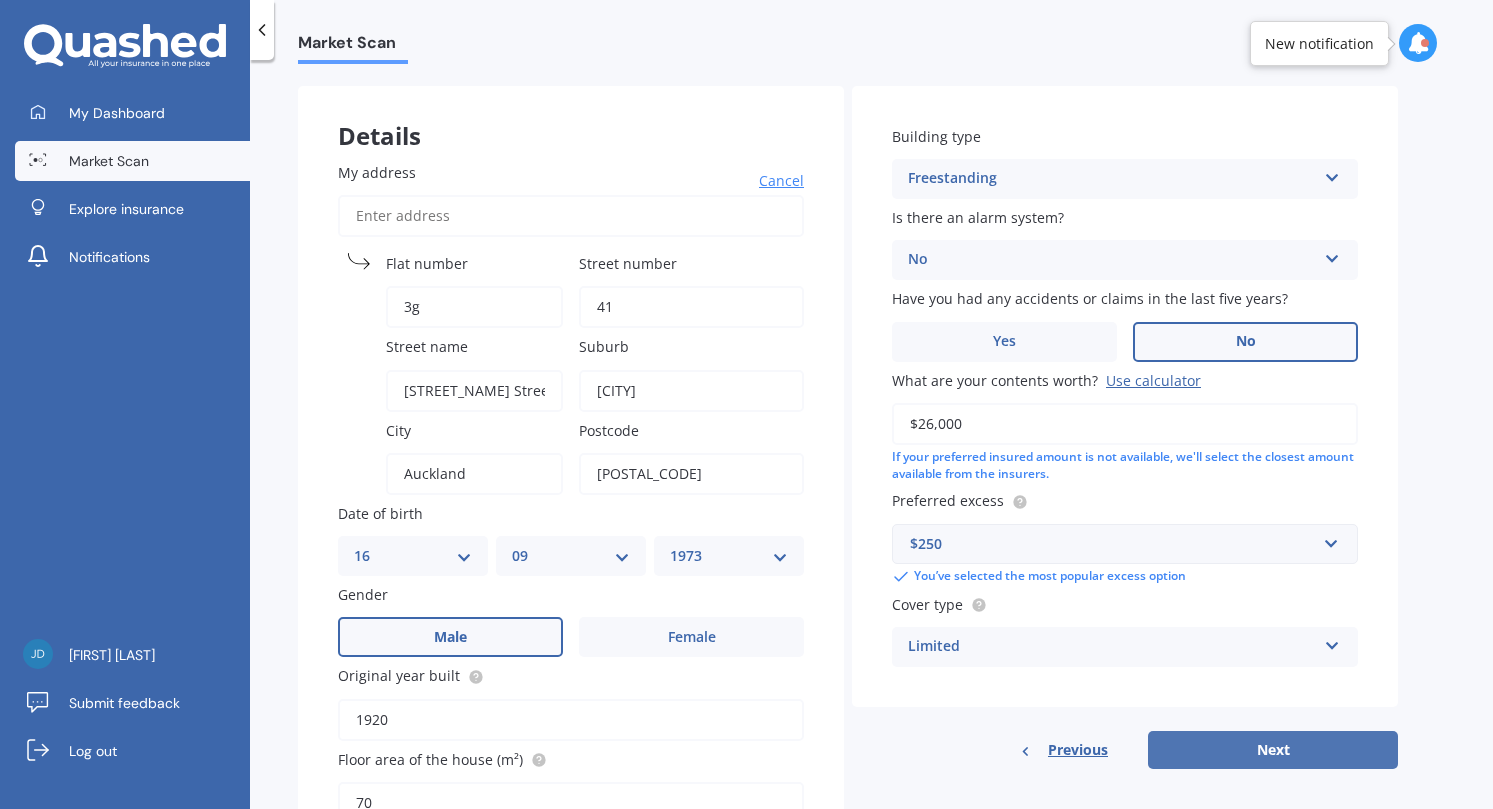 click on "Next" at bounding box center (1273, 750) 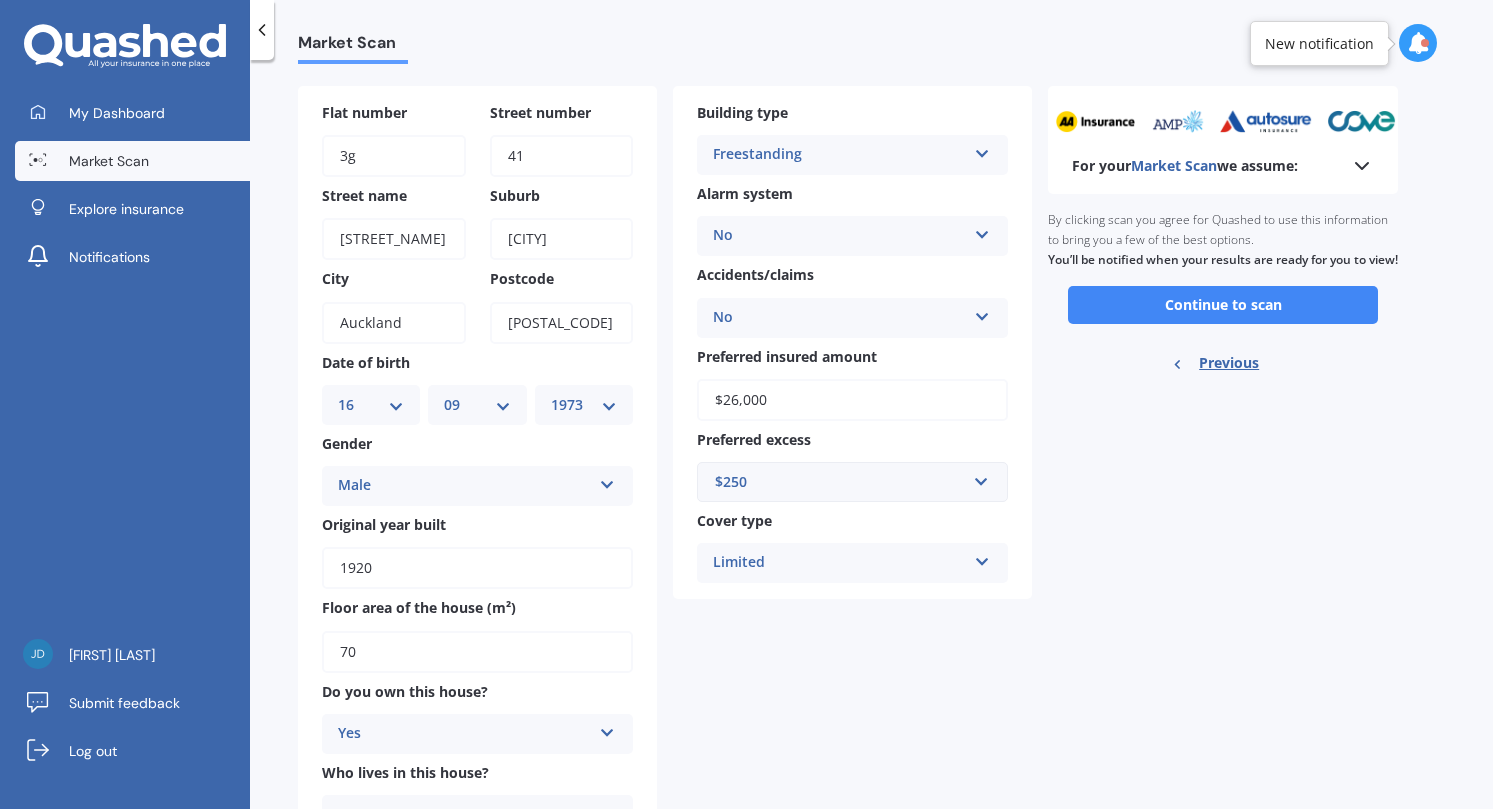 scroll, scrollTop: 0, scrollLeft: 0, axis: both 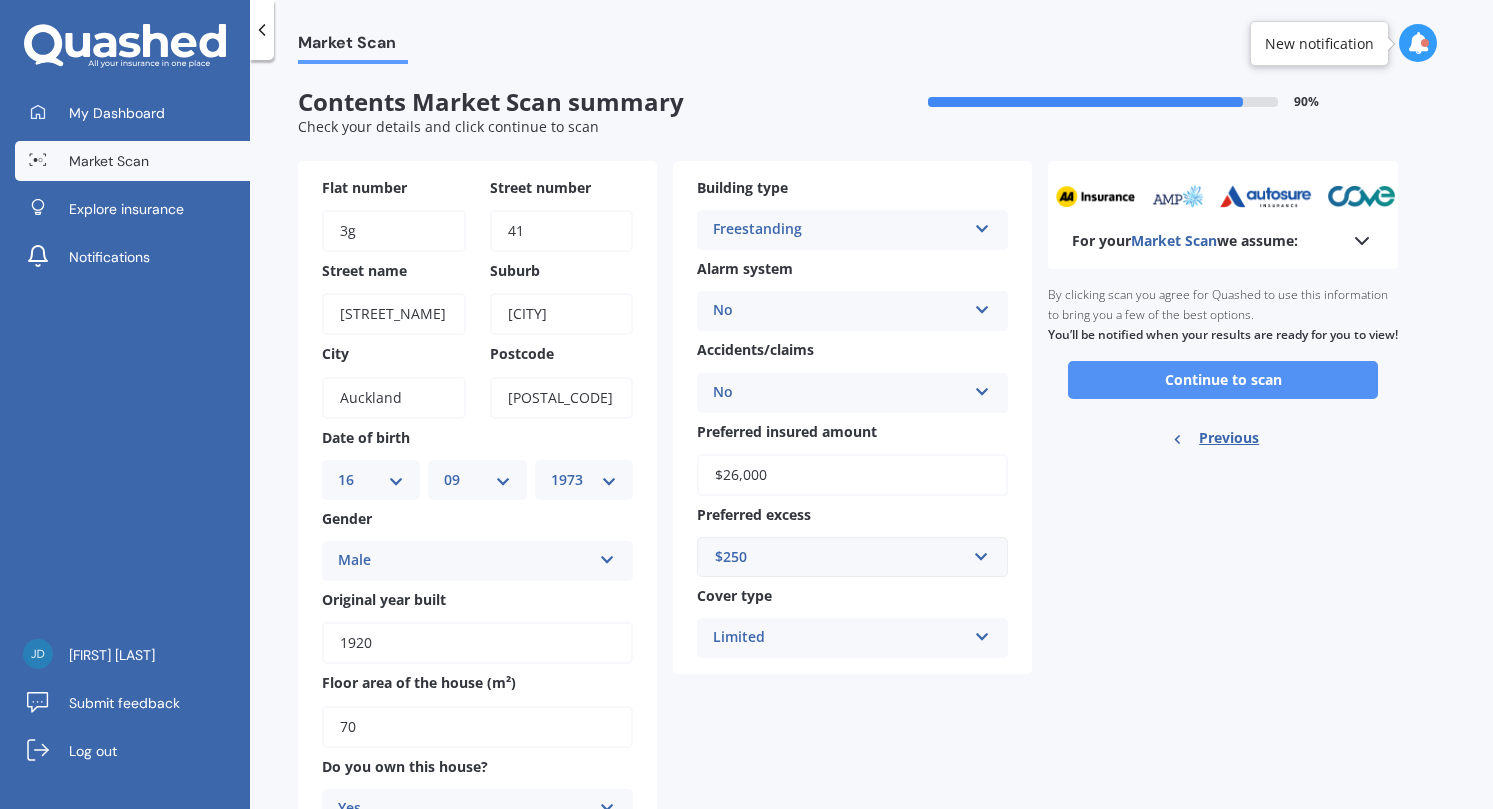click on "Continue to scan" at bounding box center [1223, 380] 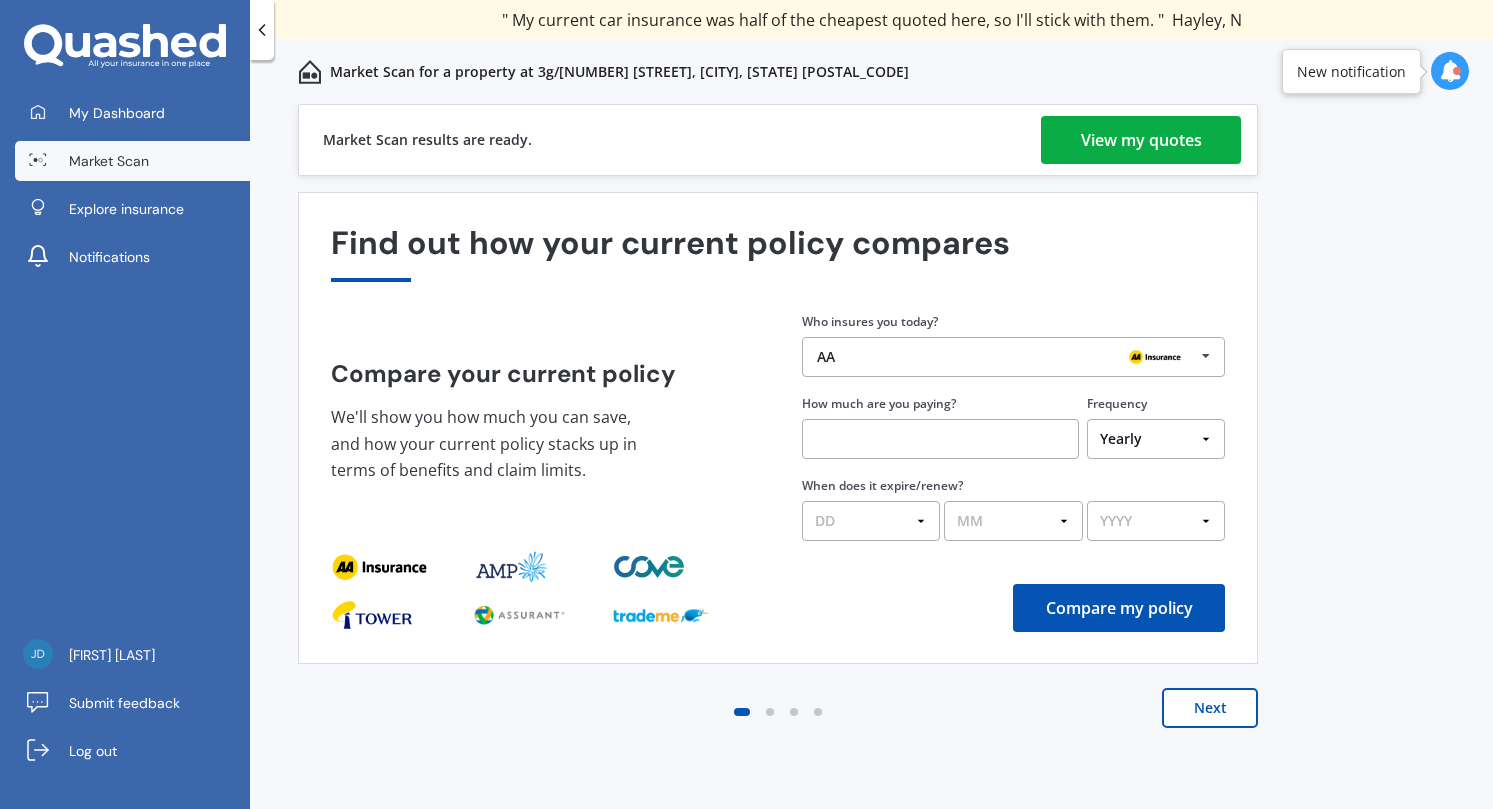 click on "View my quotes" at bounding box center [1141, 140] 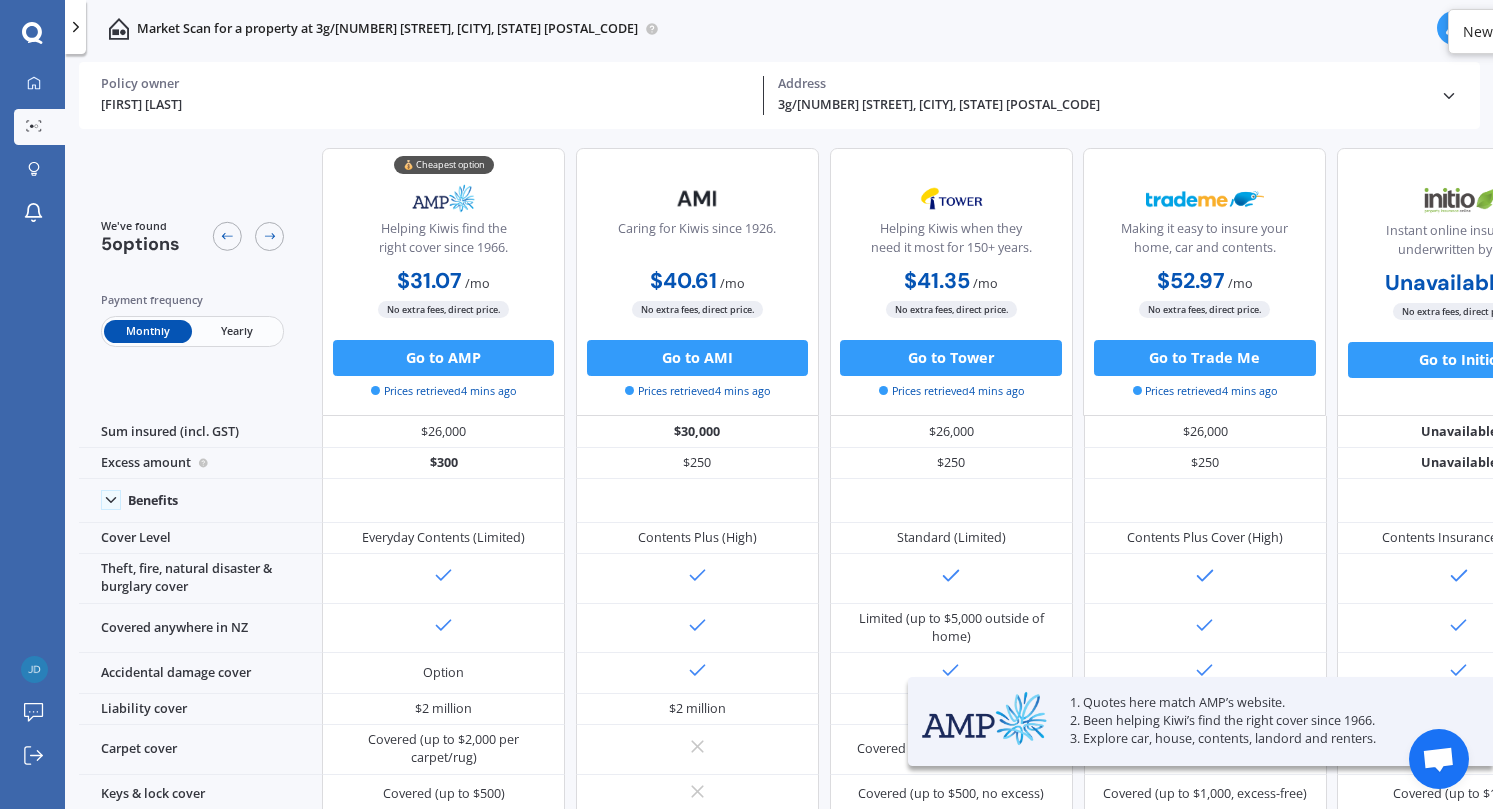 click on "Yearly" at bounding box center (237, 331) 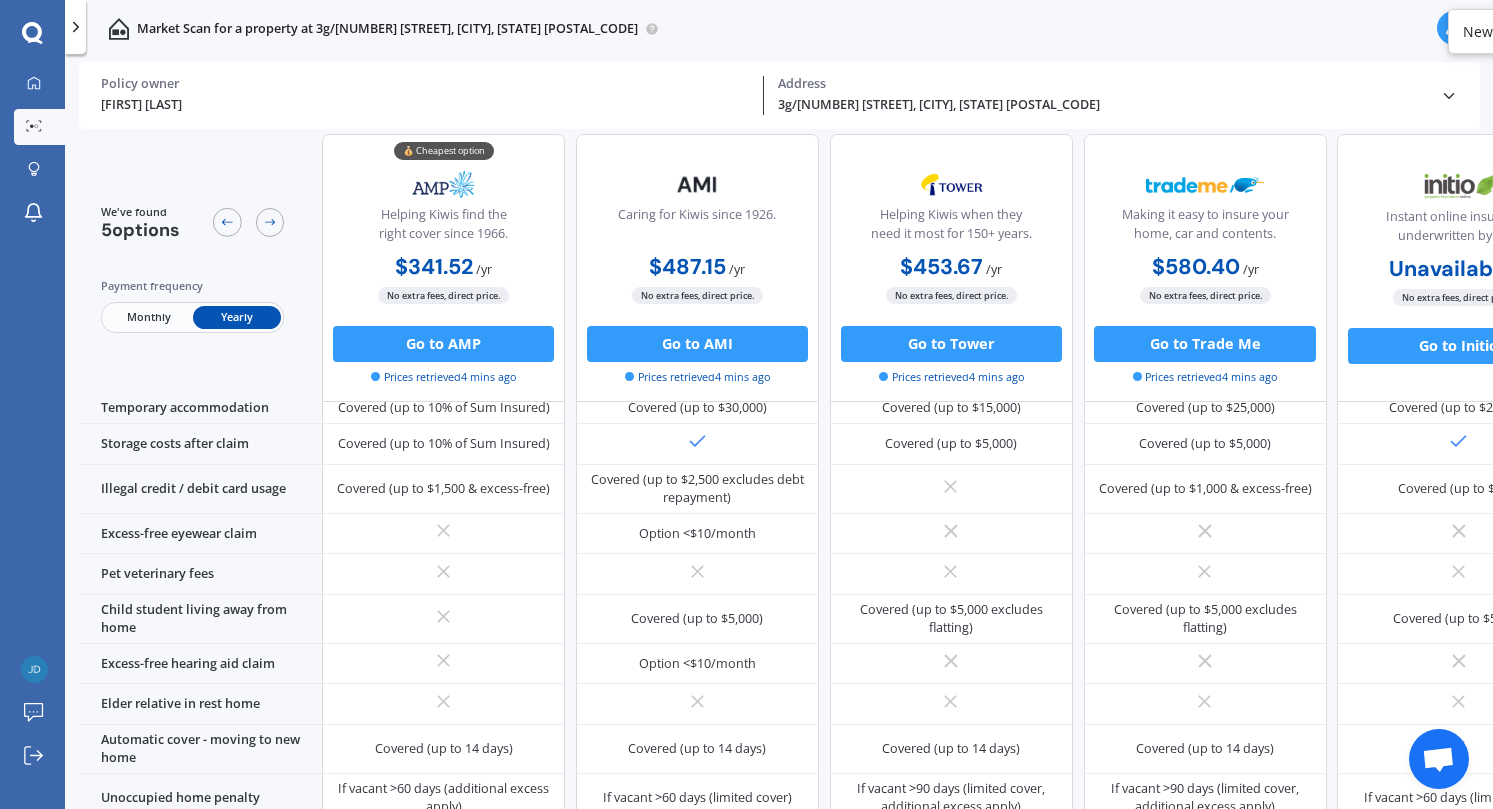 scroll, scrollTop: 1333, scrollLeft: 0, axis: vertical 